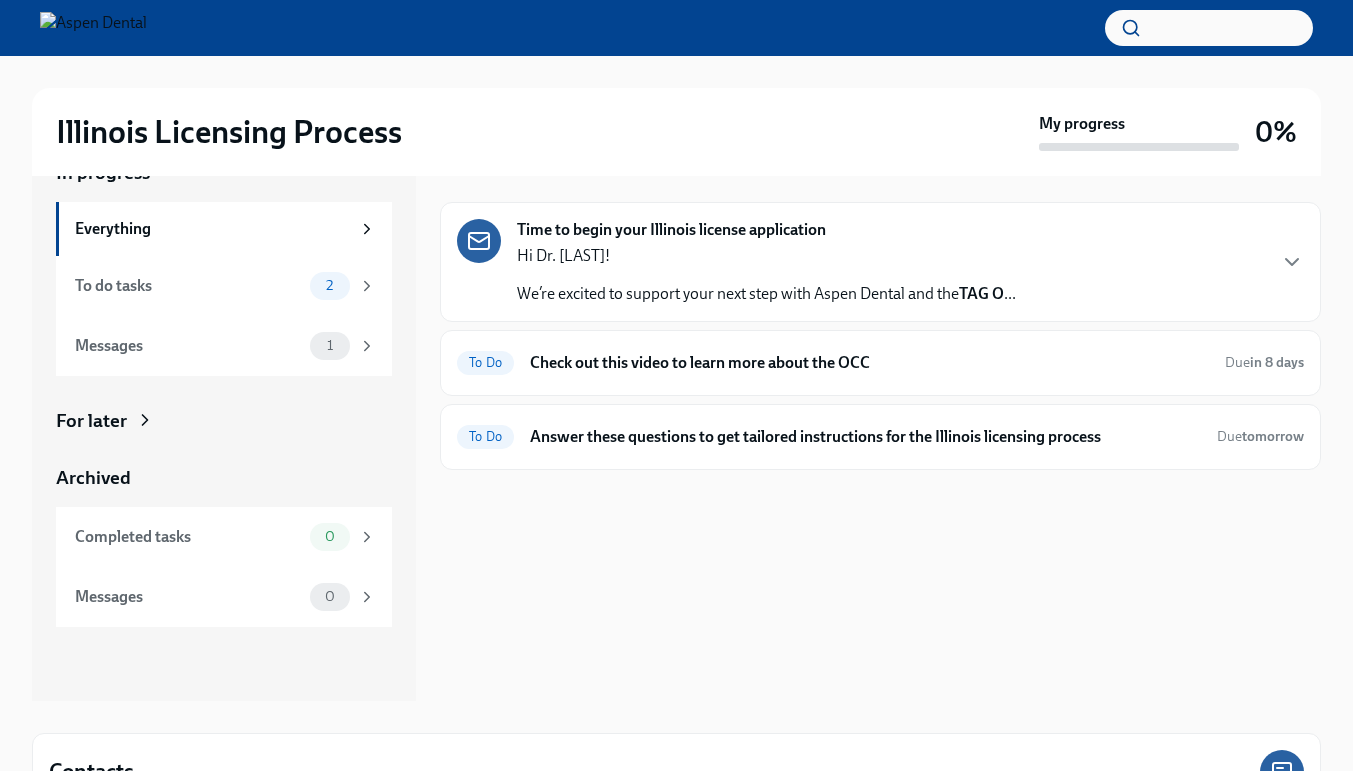 scroll, scrollTop: 50, scrollLeft: 0, axis: vertical 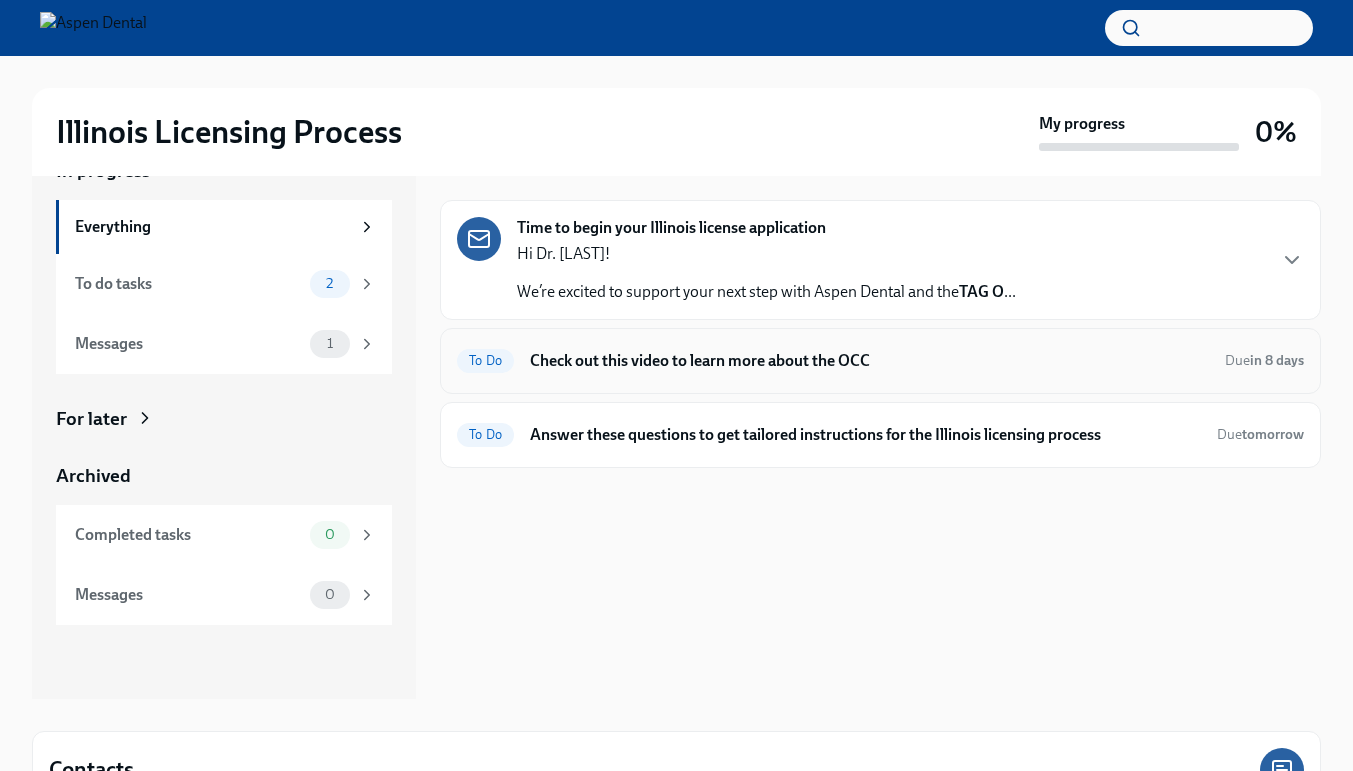 click on "Check out this video to learn more about the OCC" at bounding box center [869, 361] 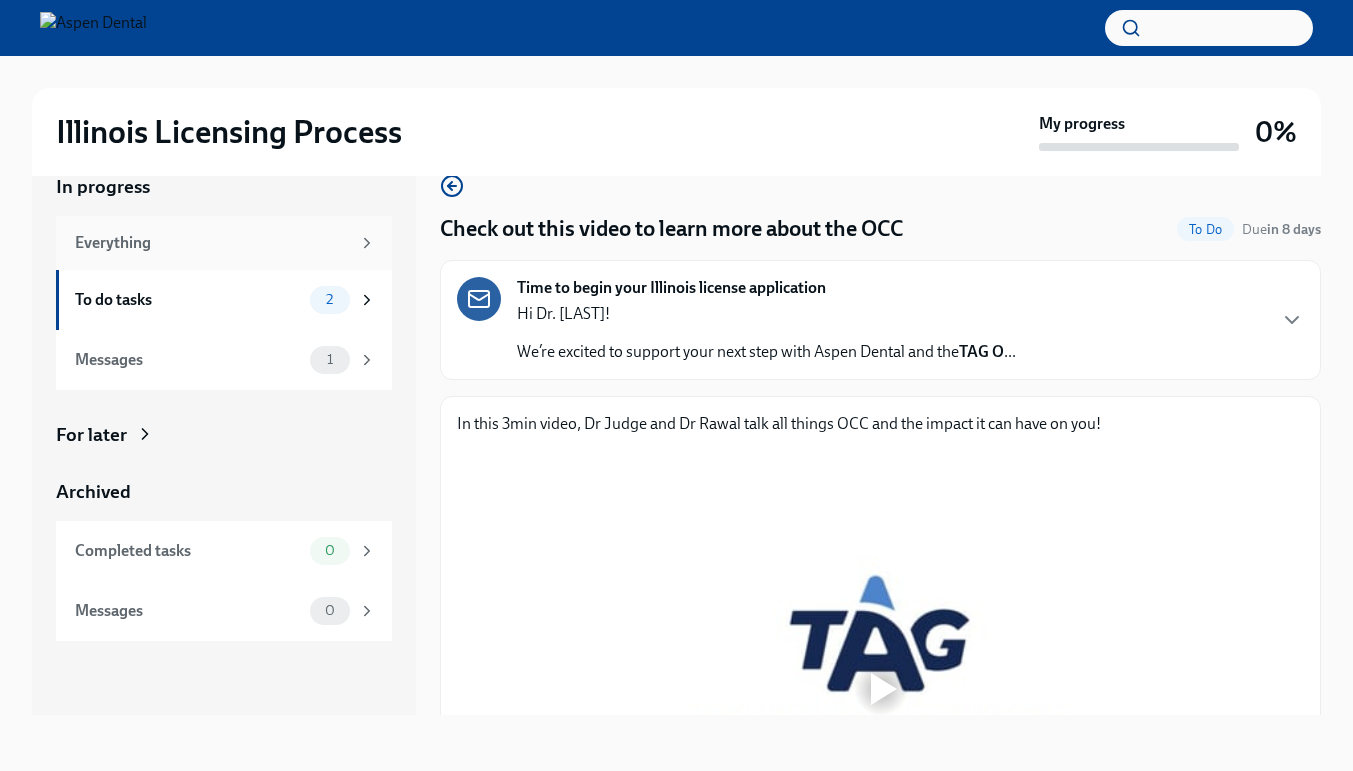 scroll, scrollTop: 0, scrollLeft: 0, axis: both 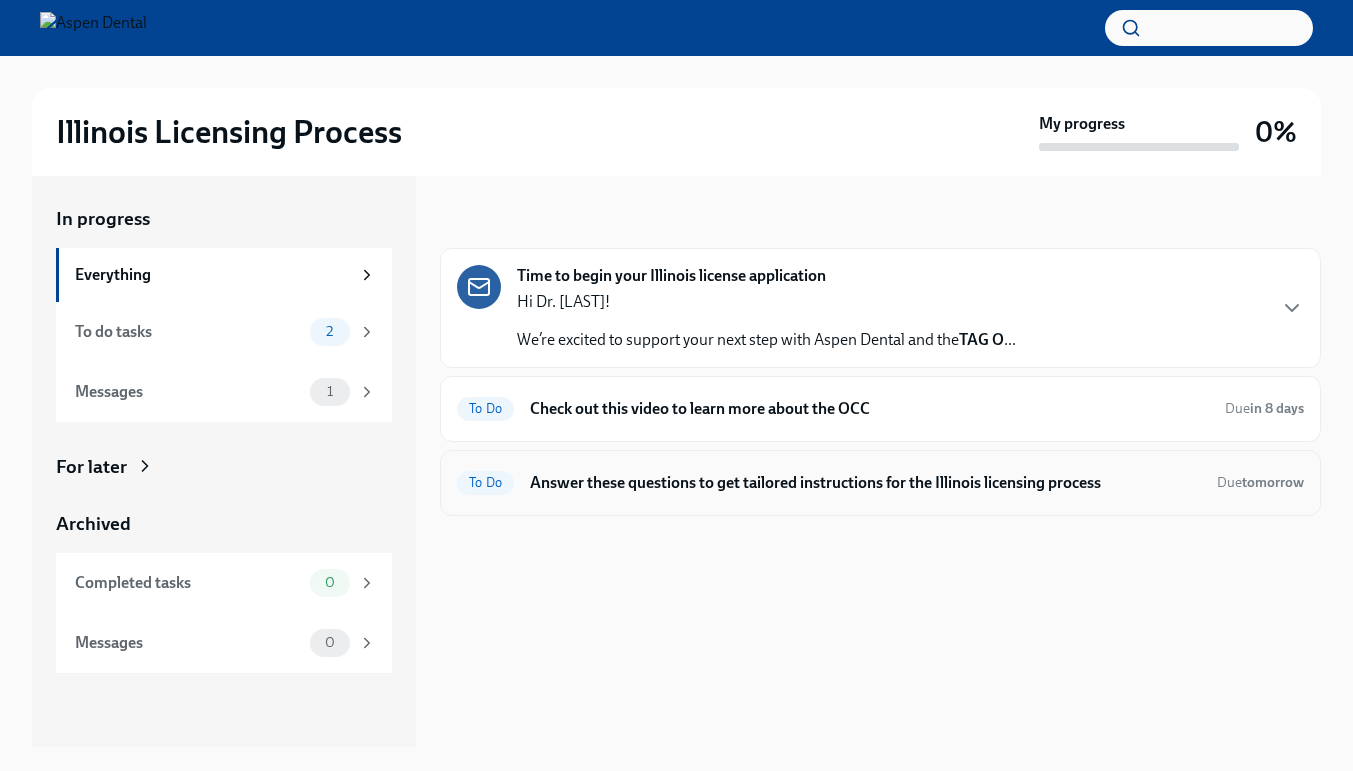 click on "Answer these questions to get tailored instructions for the Illinois licensing process" at bounding box center [865, 483] 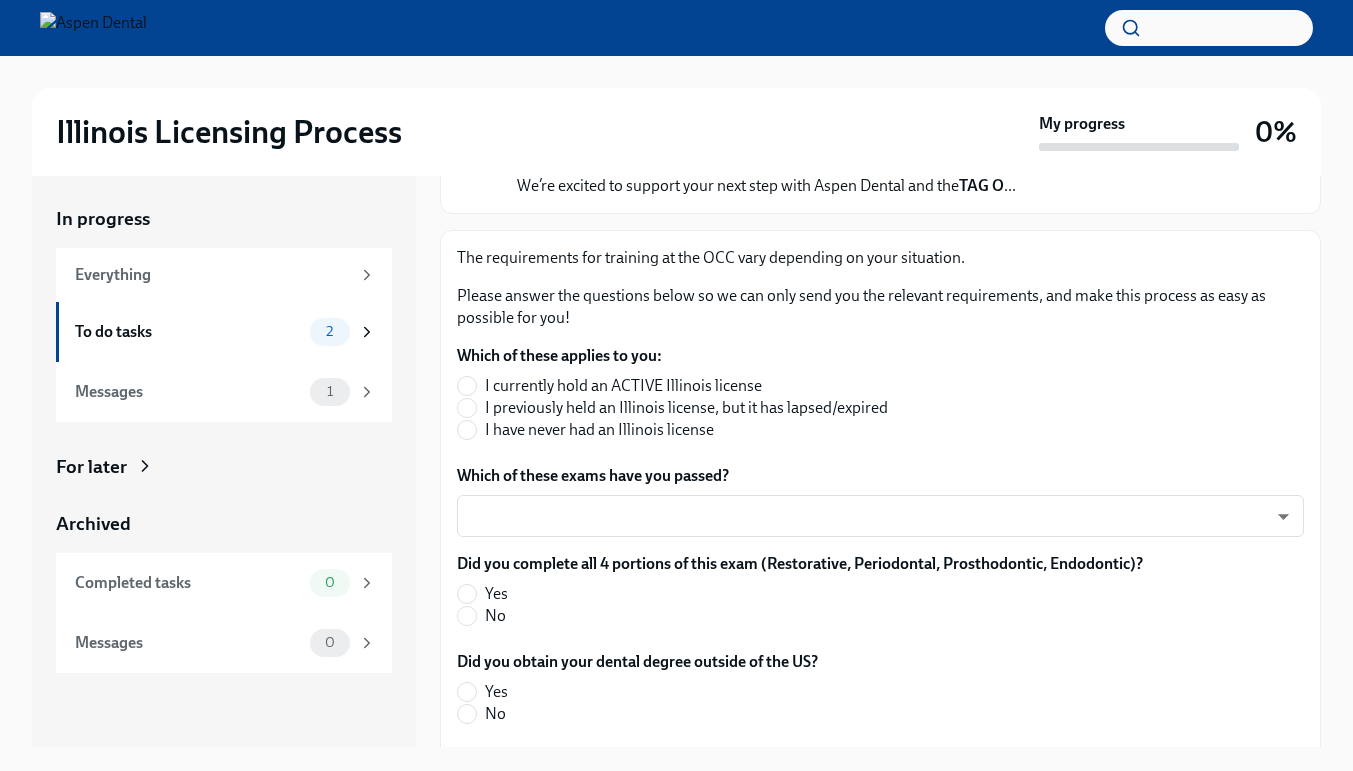 scroll, scrollTop: 229, scrollLeft: 0, axis: vertical 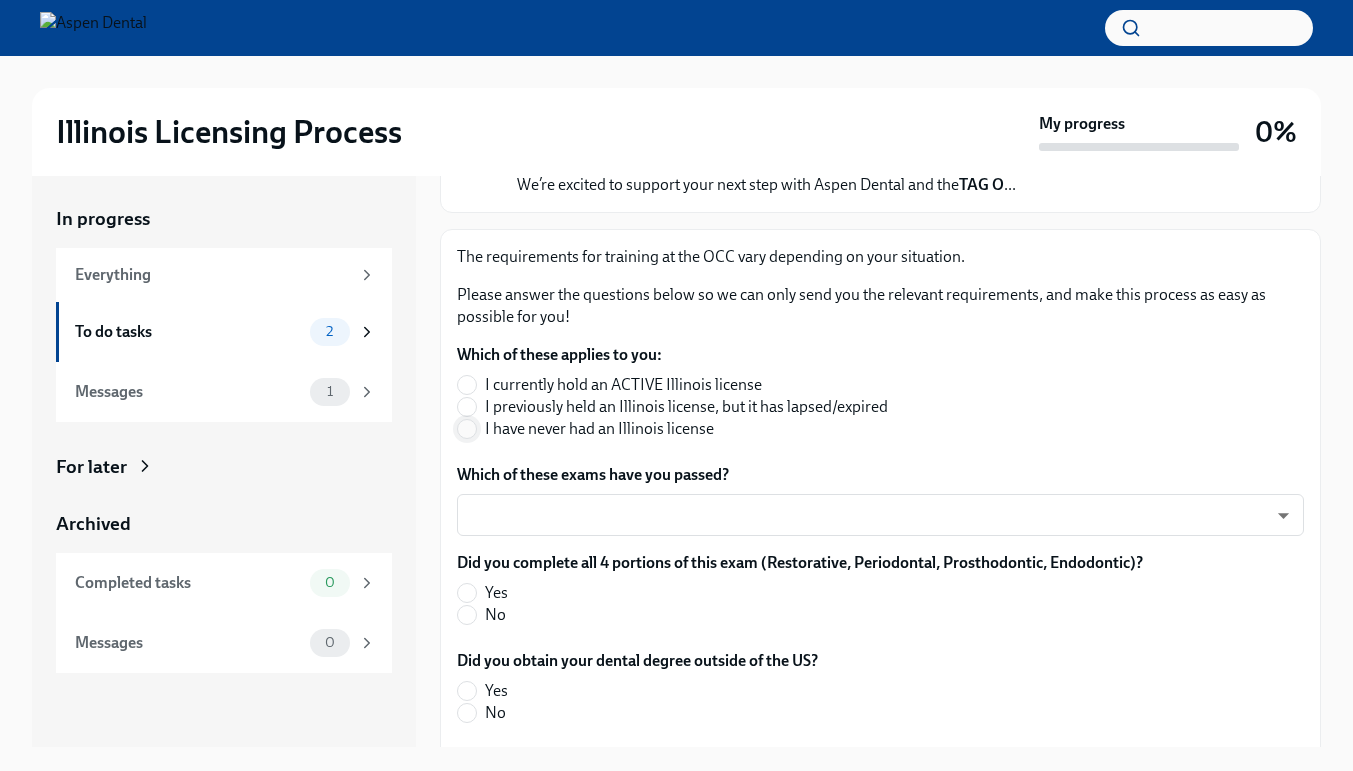 click on "I have never had an Illinois license" at bounding box center [467, 429] 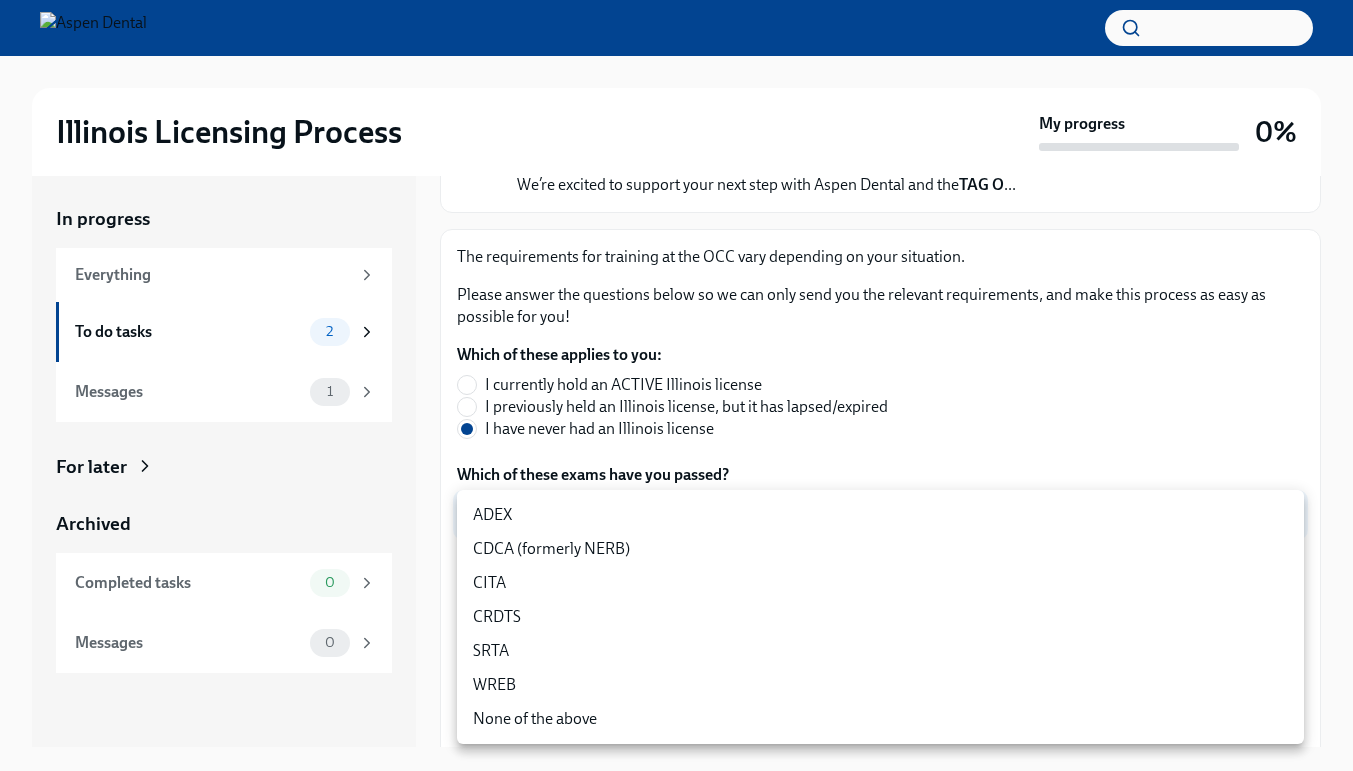 click on "Illinois Licensing Process My progress 0% In progress Everything To do tasks 2 Messages 1 For later Archived Completed tasks 0 Messages 0 Answer these questions to get tailored instructions for the Illinois licensing process To Do Due  tomorrow Time to begin your Illinois license application Hi Dr. [LAST]!
We’re excited to support your next step with Aspen Dental and the  TAG O ... The requirements for training at the OCC vary depending on your situation.
Please answer the questions below so we can only send you the relevant requirements, and make this process as easy as possible for you! Which of these applies to you: I currently hold an ACTIVE Illinois license I previously held an Illinois license, but it has lapsed/expired I have never had an Illinois license Which of these exams have you passed? ​ ​ Did you complete all 4 portions of this exam (Restorative, Periodontal, Prosthodontic, Endodontic)? Yes No Did you obtain your dental degree outside of the US? Yes No Yes No No" at bounding box center (676, 400) 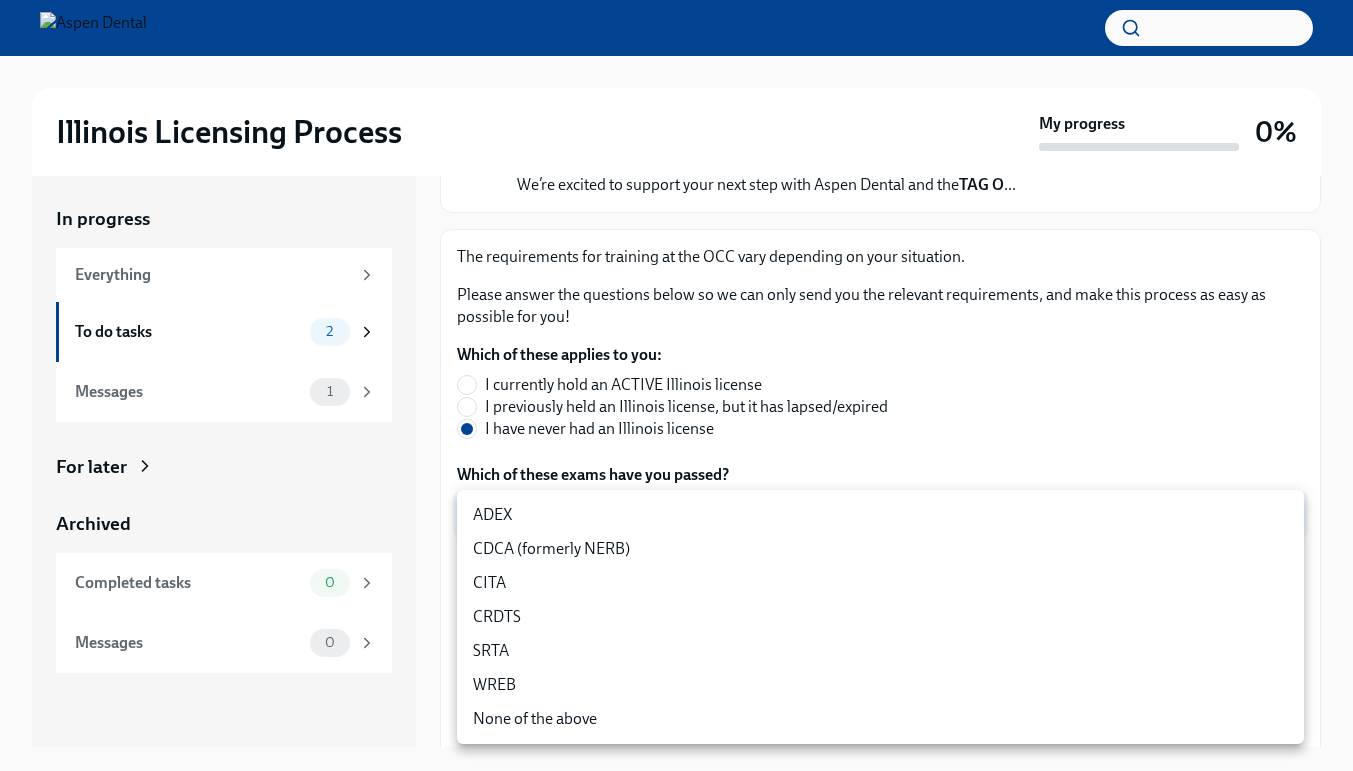 type on "nrE-1nMl1" 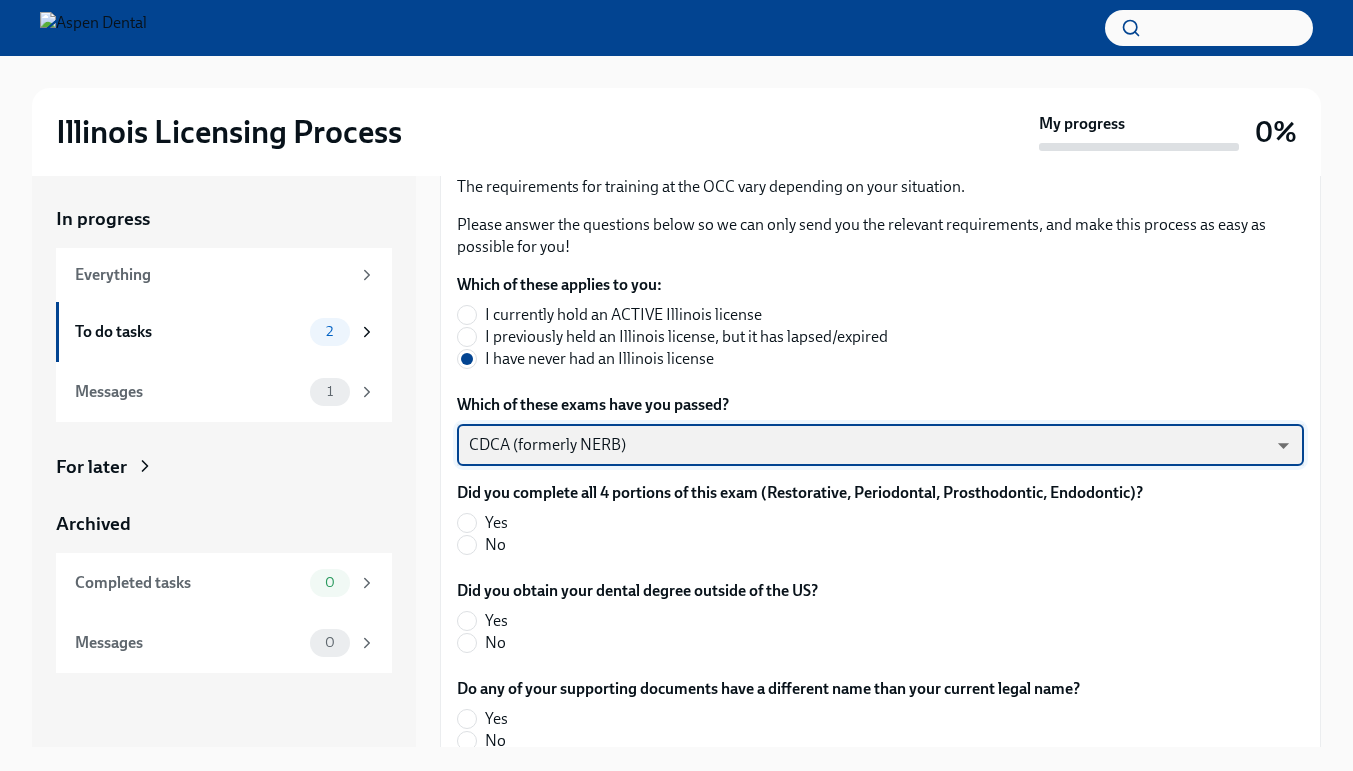scroll, scrollTop: 322, scrollLeft: 0, axis: vertical 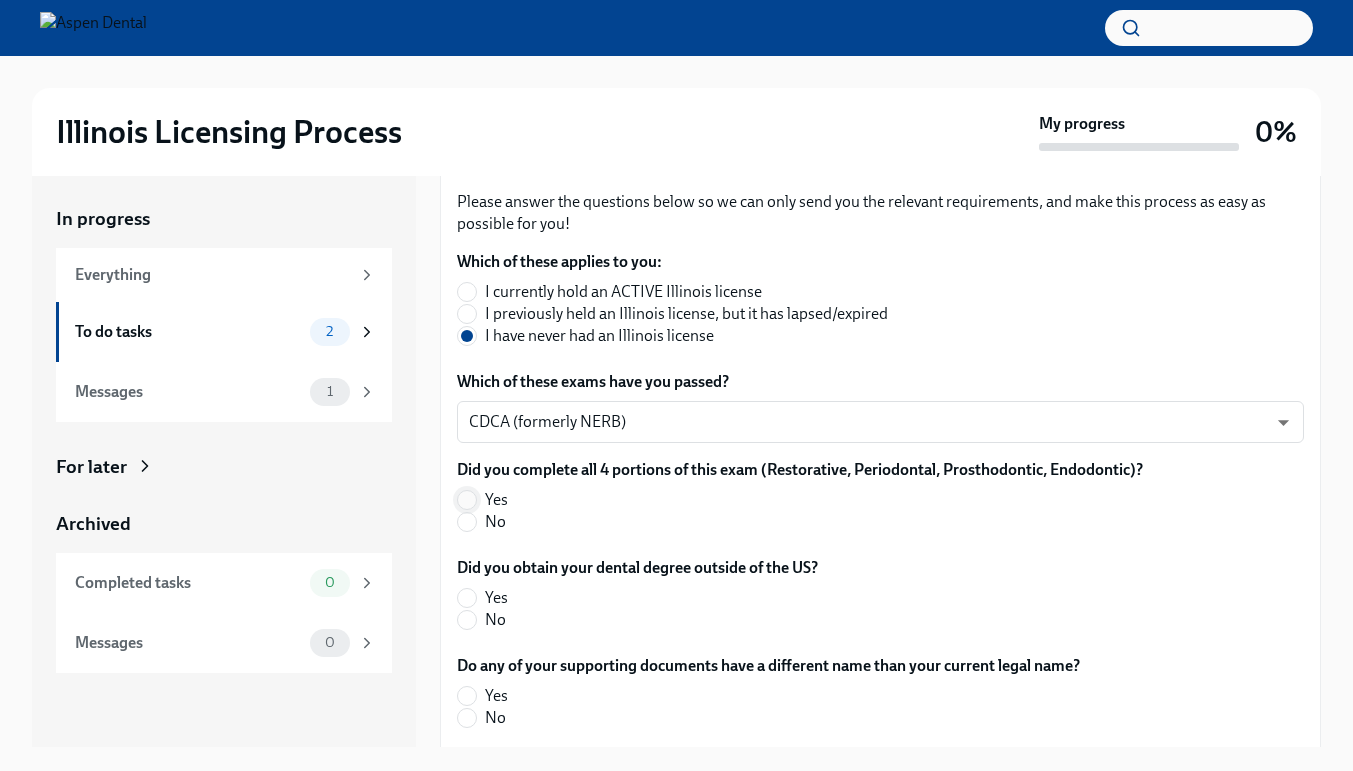 click on "Yes" at bounding box center [467, 500] 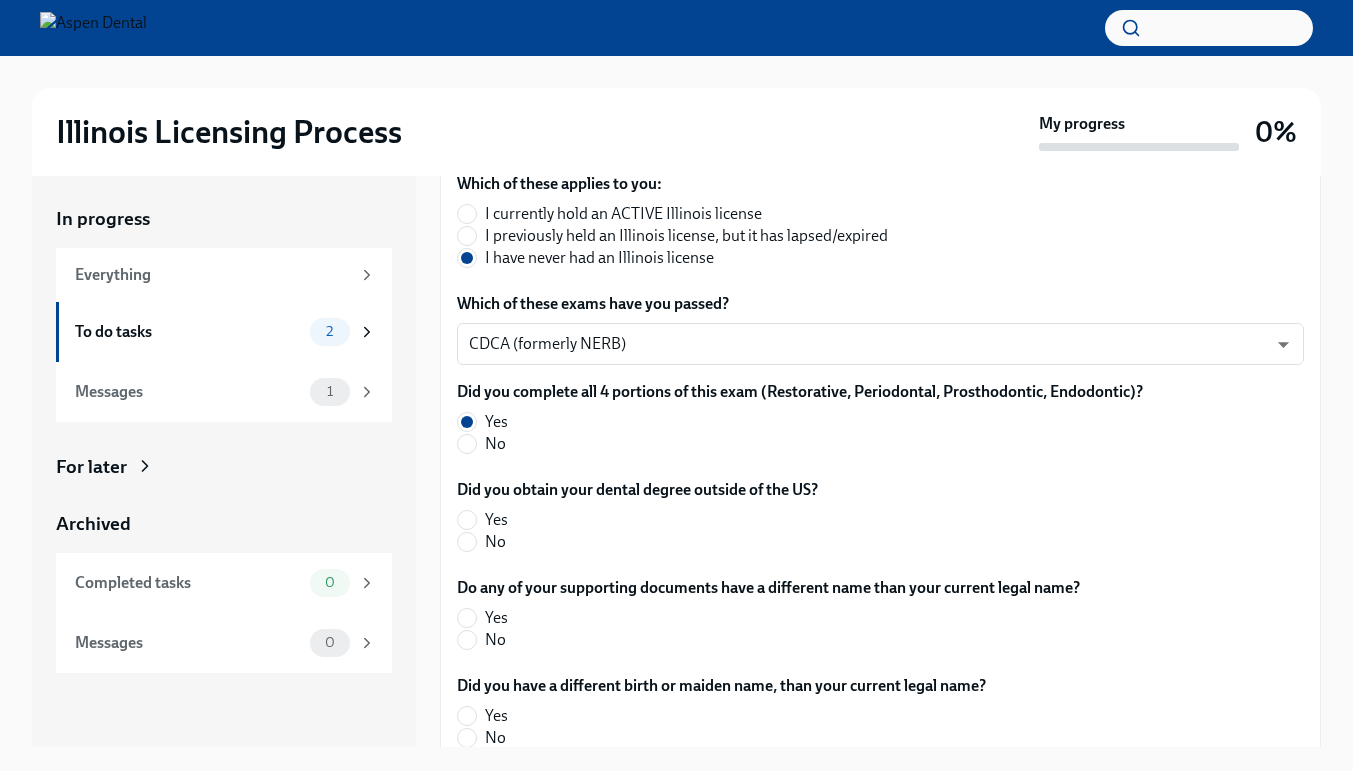 scroll, scrollTop: 416, scrollLeft: 0, axis: vertical 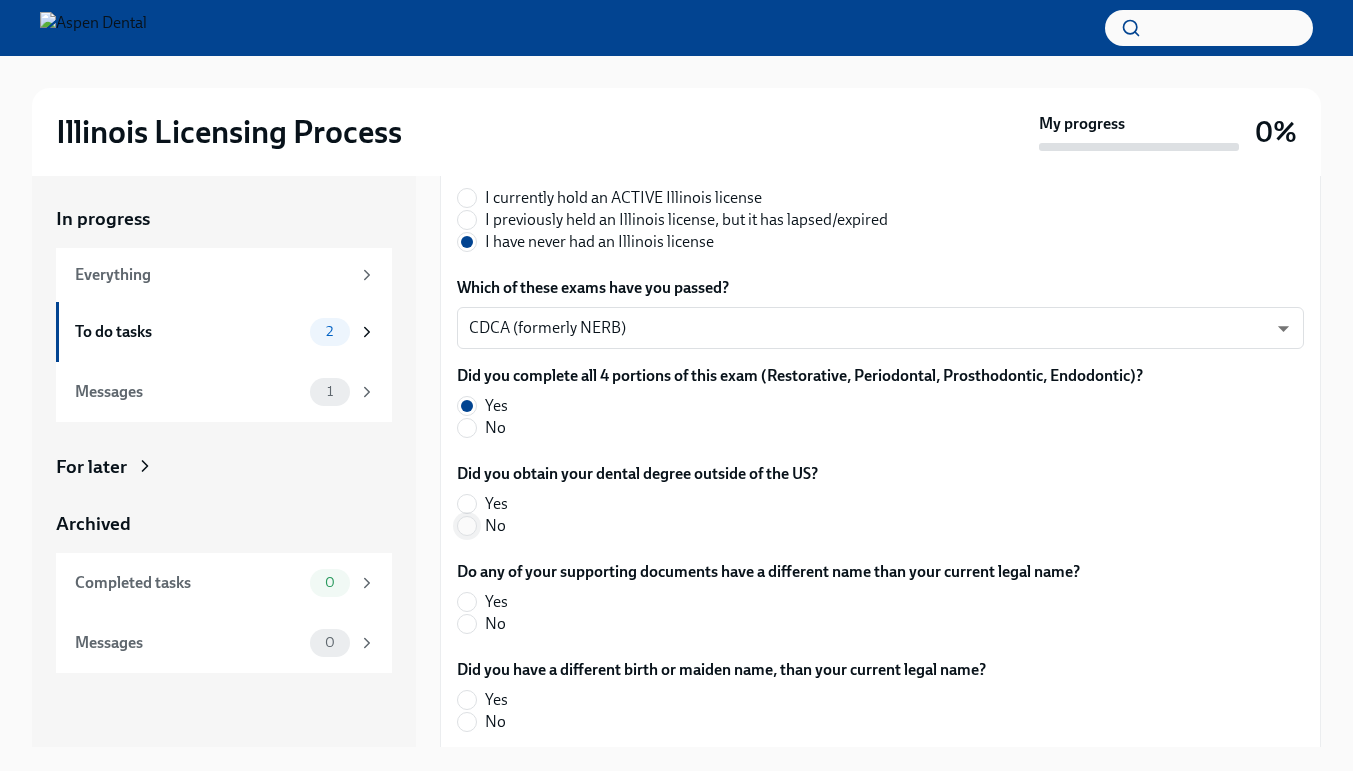 click on "No" at bounding box center [467, 526] 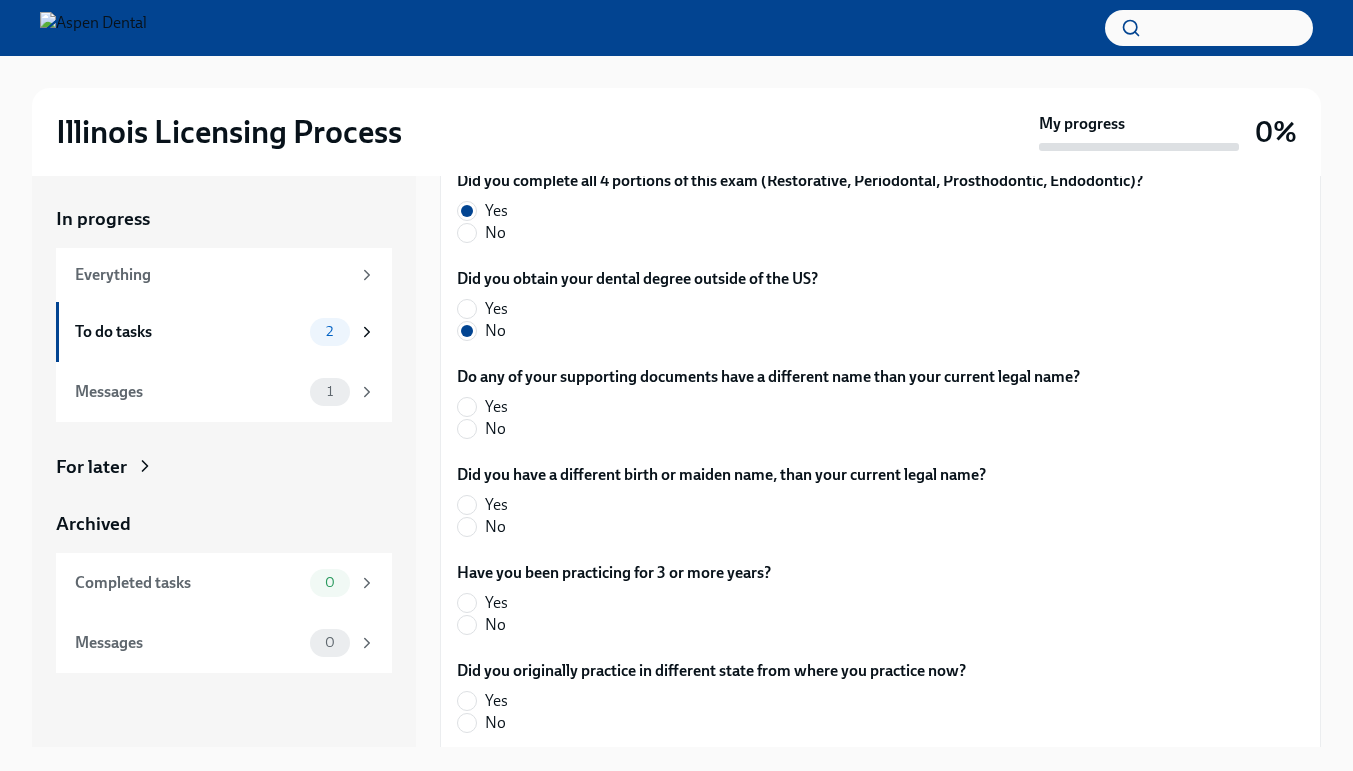 scroll, scrollTop: 612, scrollLeft: 0, axis: vertical 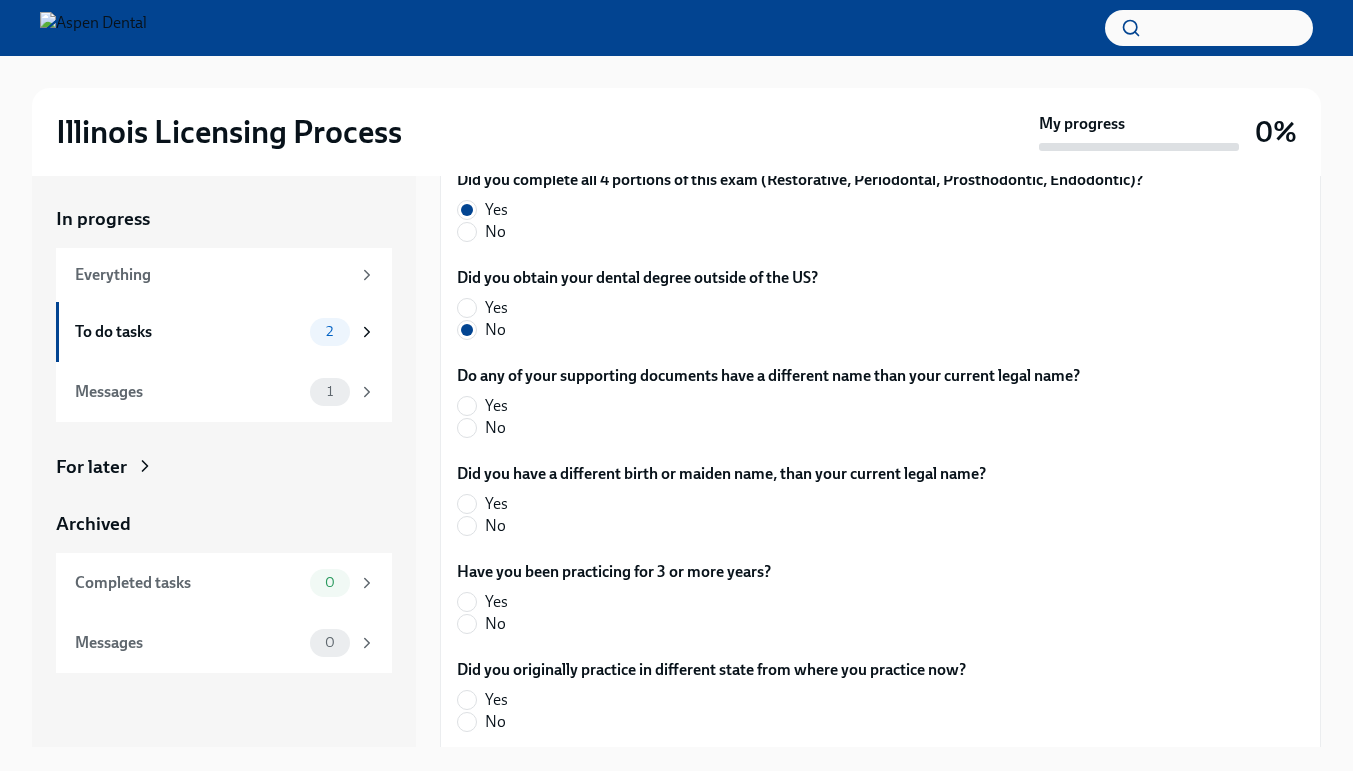 click on "No" at bounding box center [760, 428] 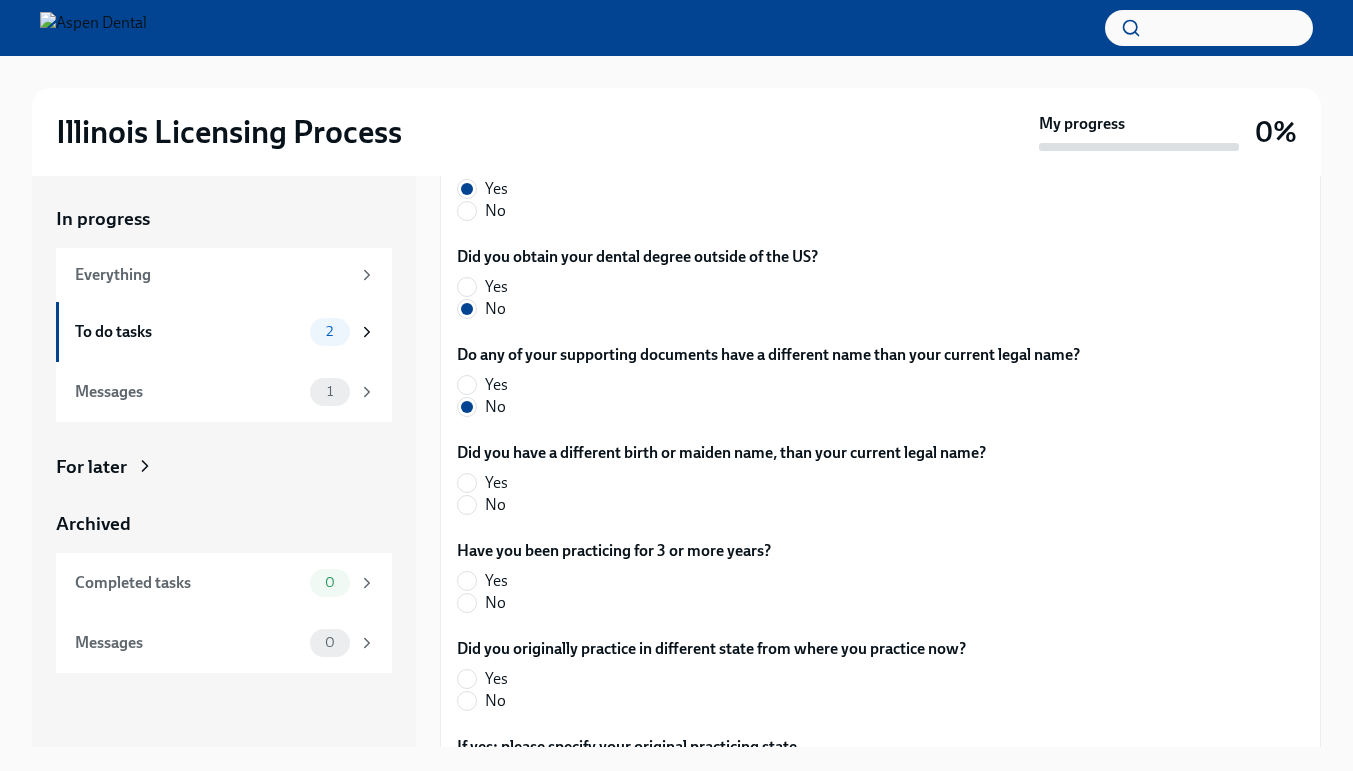 scroll, scrollTop: 637, scrollLeft: 0, axis: vertical 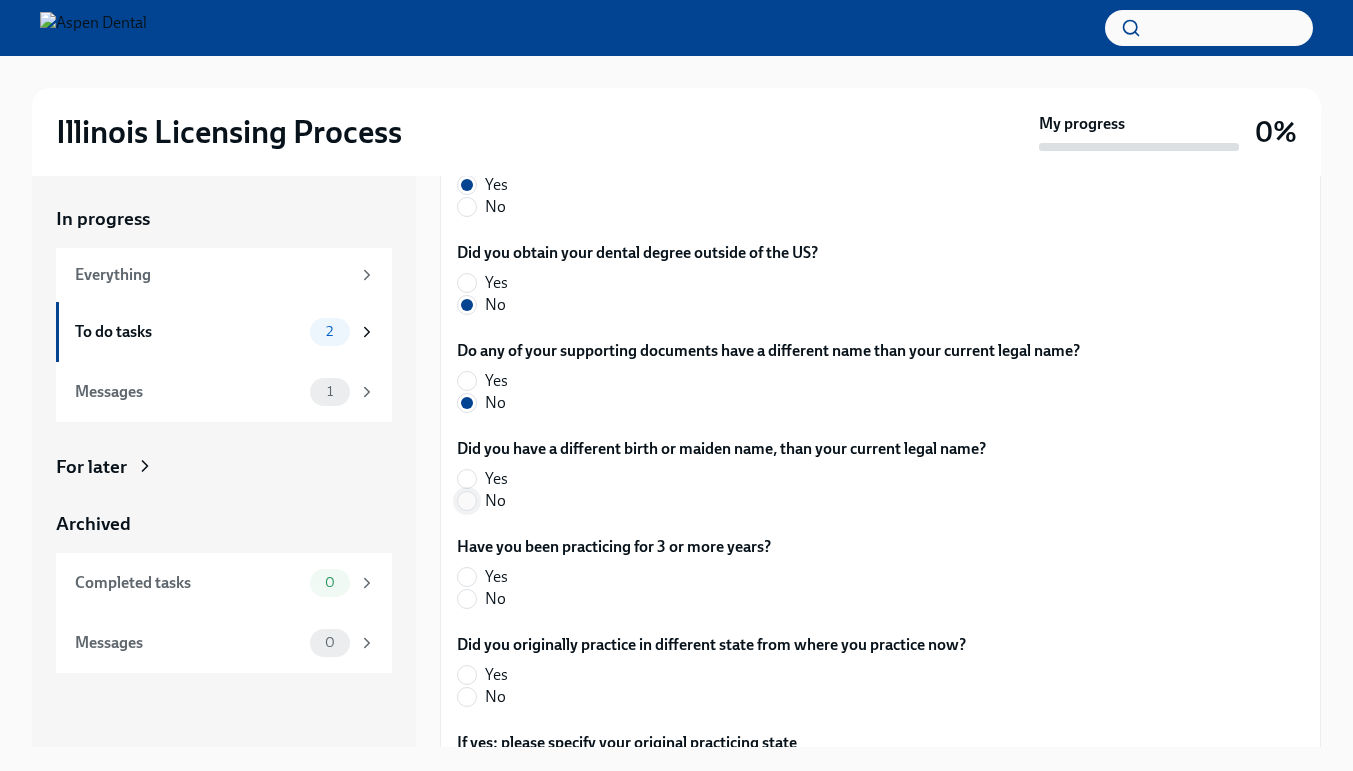 click on "No" at bounding box center (467, 501) 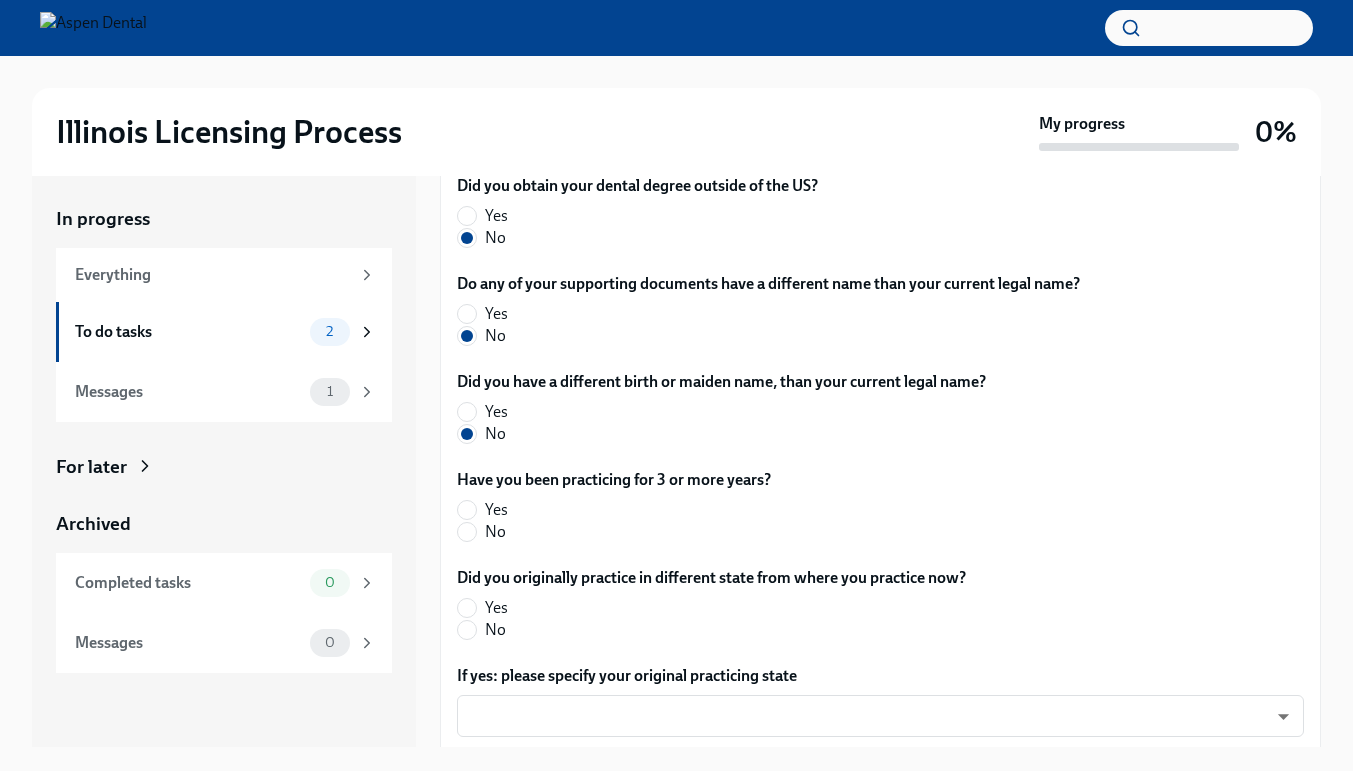 scroll, scrollTop: 710, scrollLeft: 0, axis: vertical 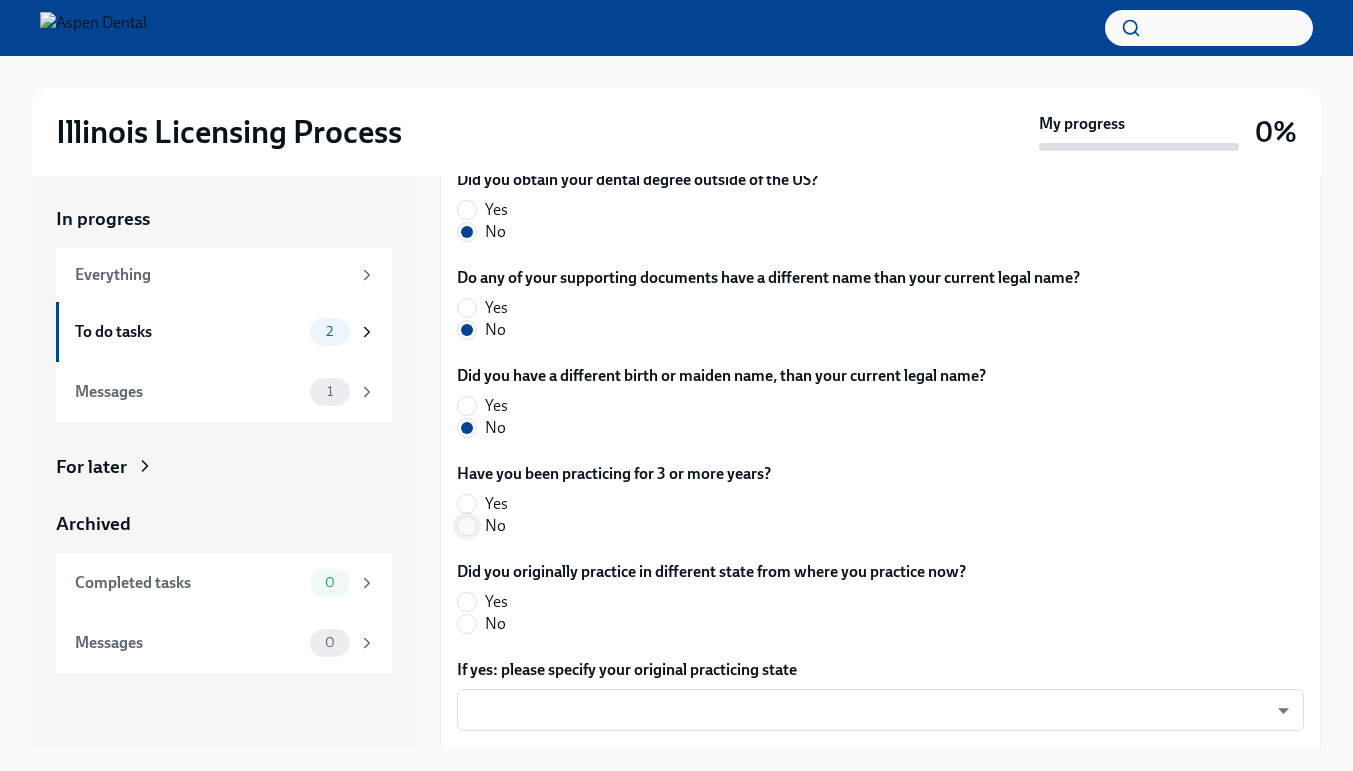 click on "No" at bounding box center [467, 526] 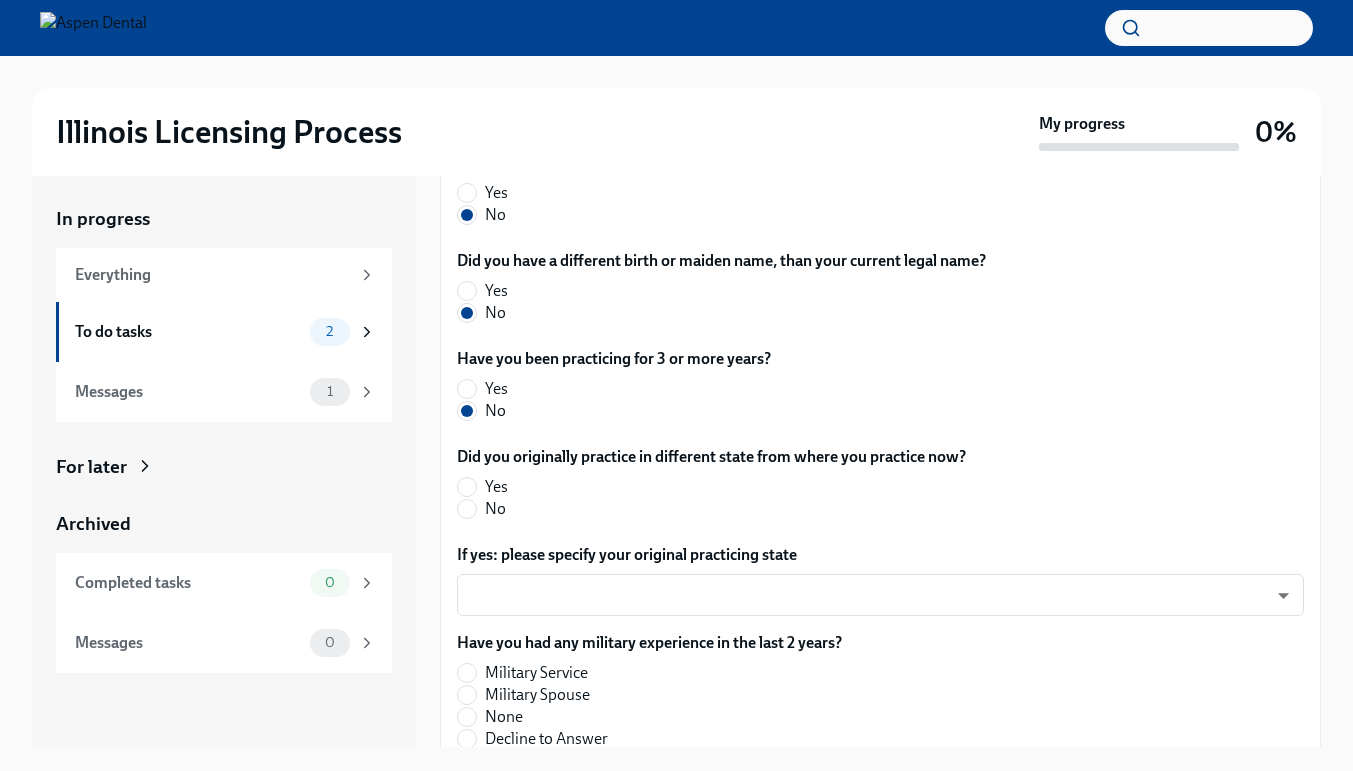 scroll, scrollTop: 826, scrollLeft: 0, axis: vertical 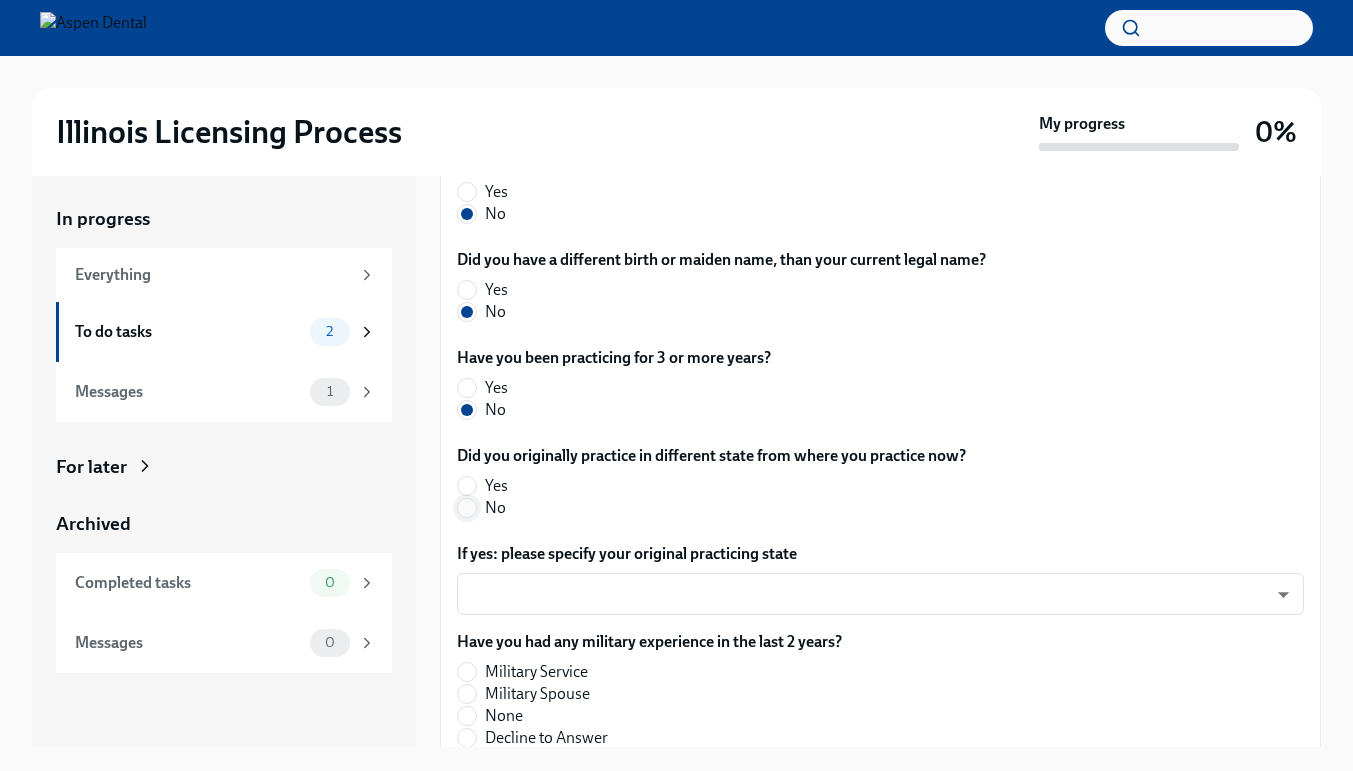 click on "No" at bounding box center (467, 508) 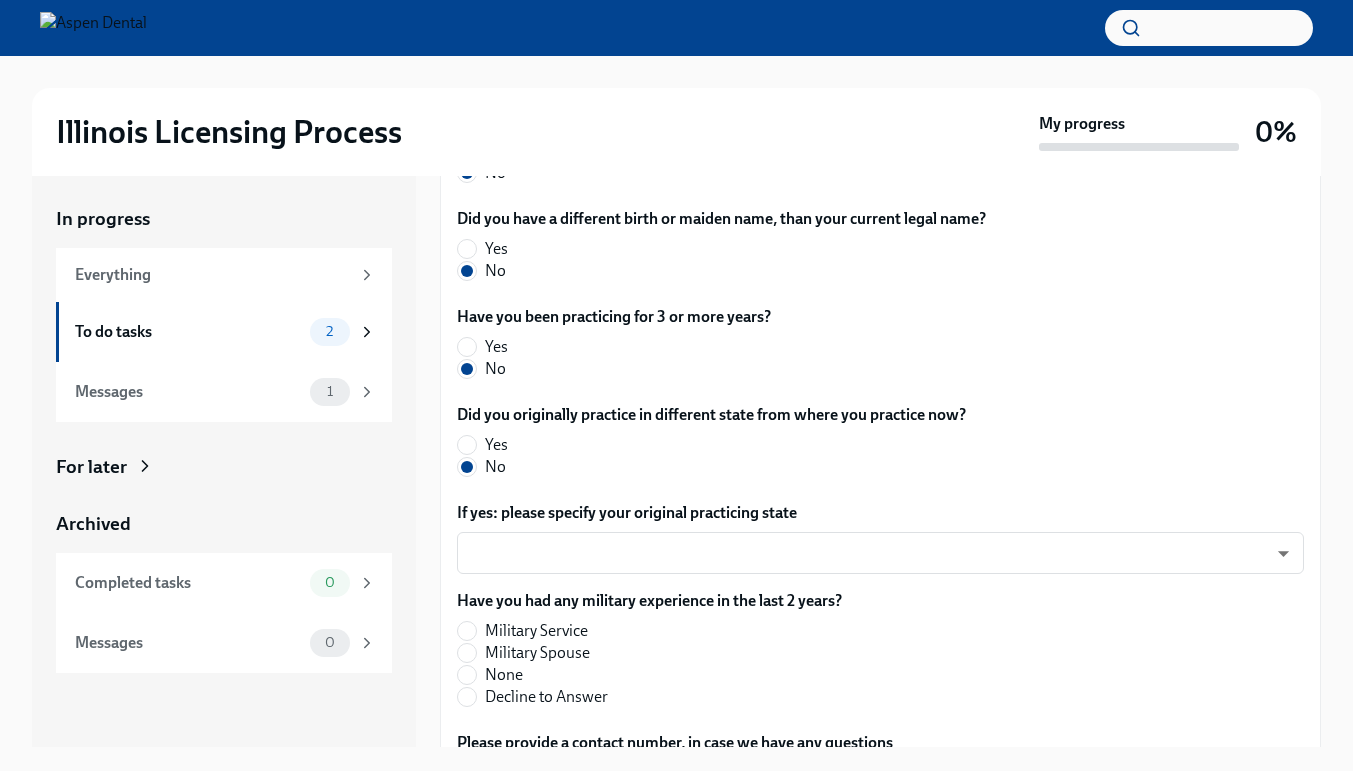scroll, scrollTop: 940, scrollLeft: 0, axis: vertical 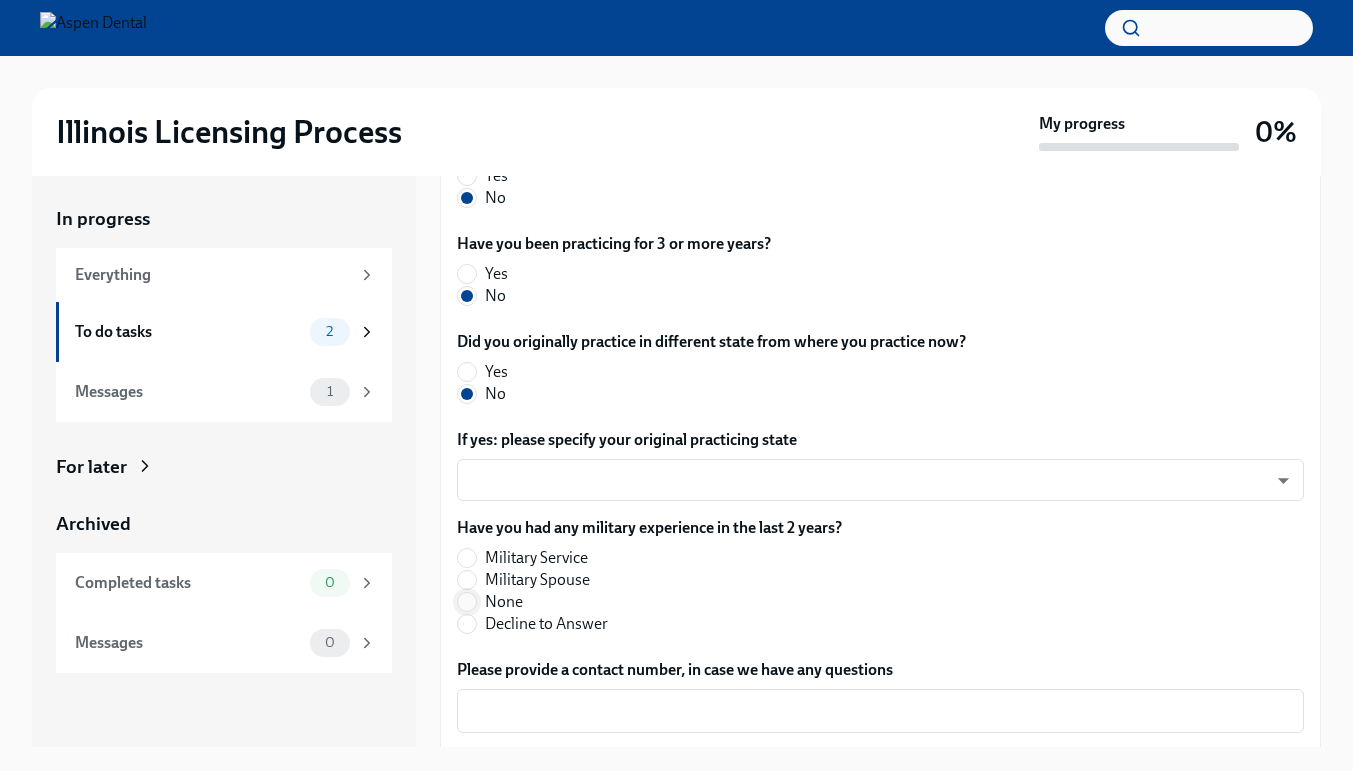 click on "None" at bounding box center (467, 602) 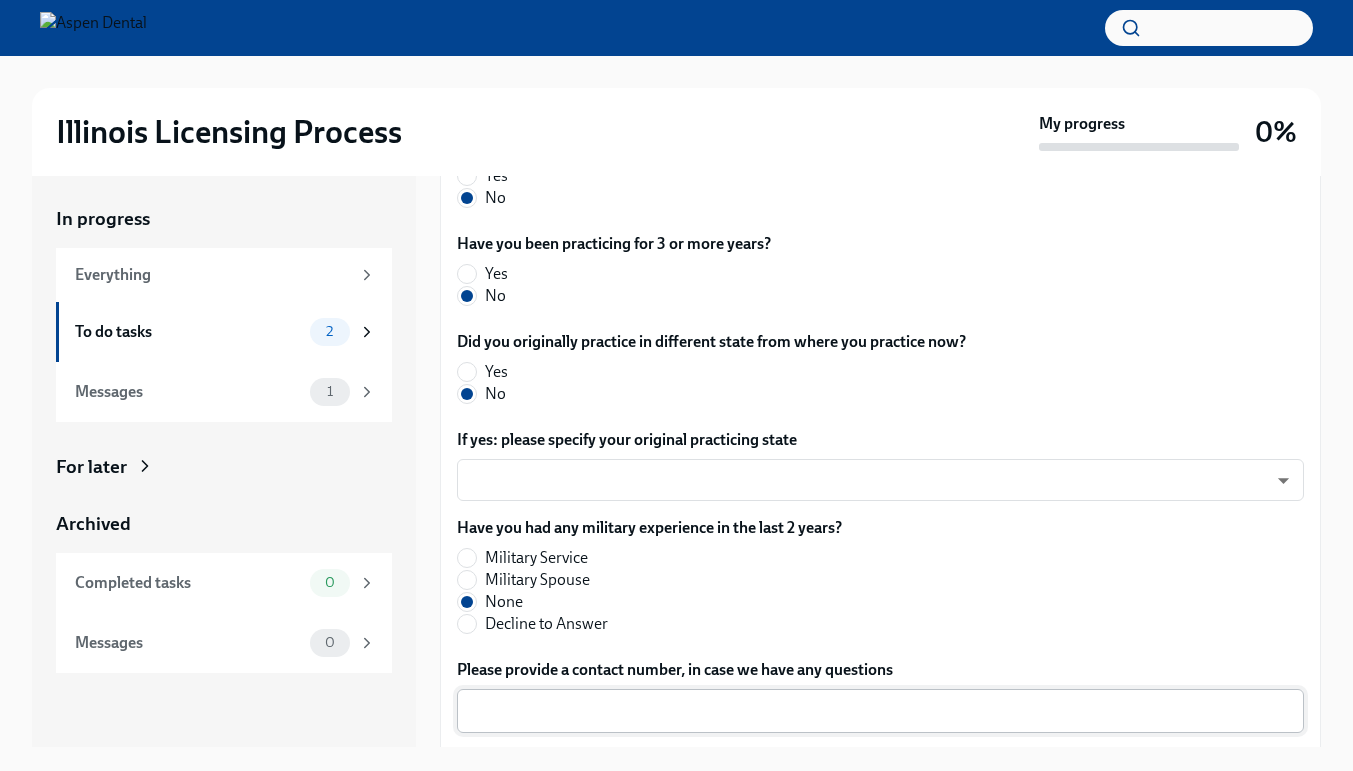 click on "x ​" at bounding box center (880, 711) 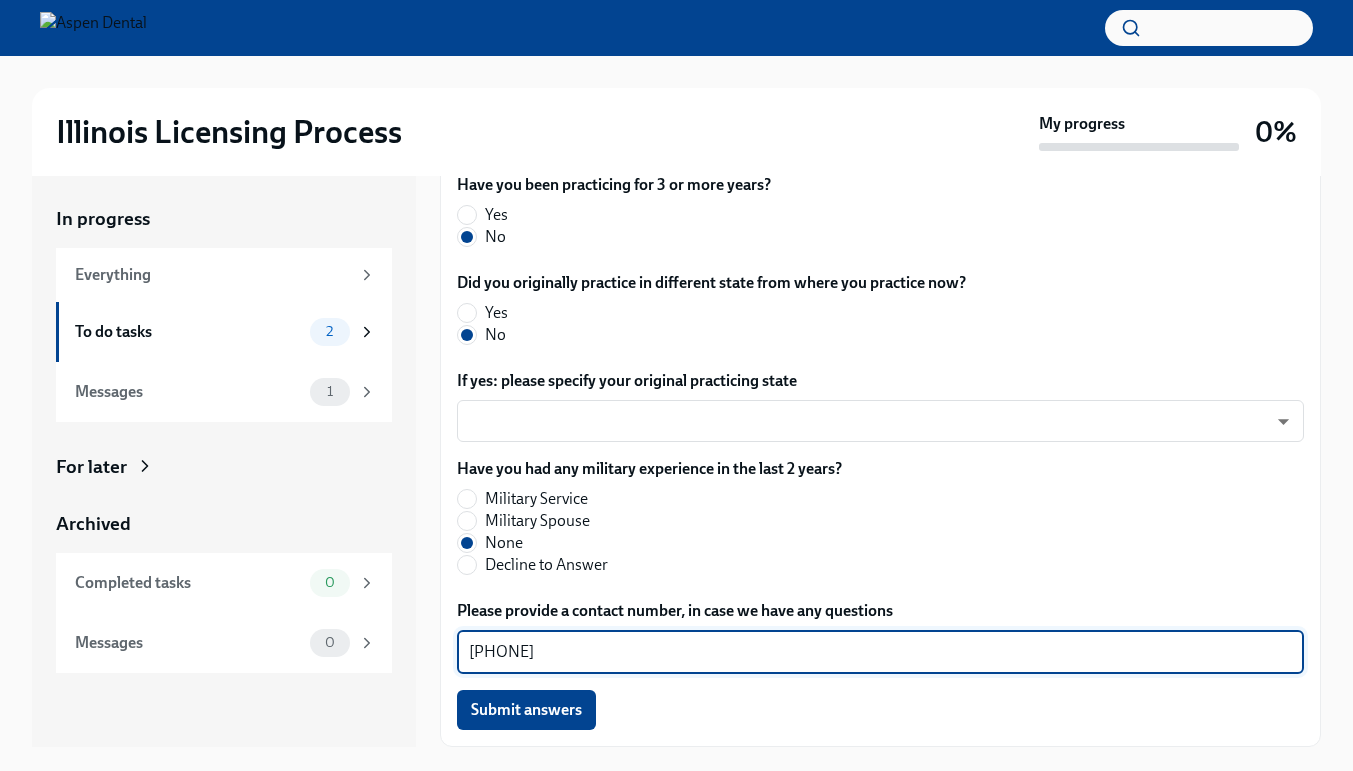 scroll, scrollTop: 999, scrollLeft: 0, axis: vertical 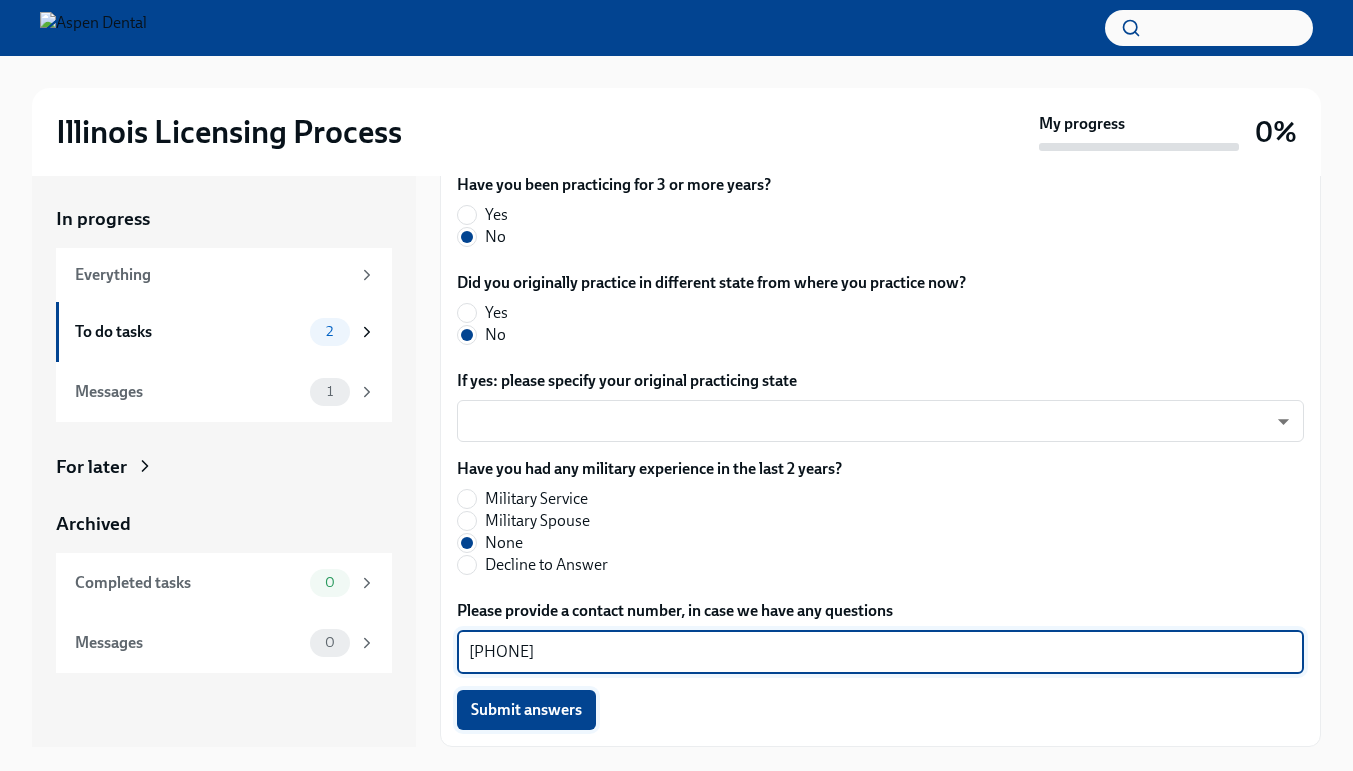 type on "[PHONE]" 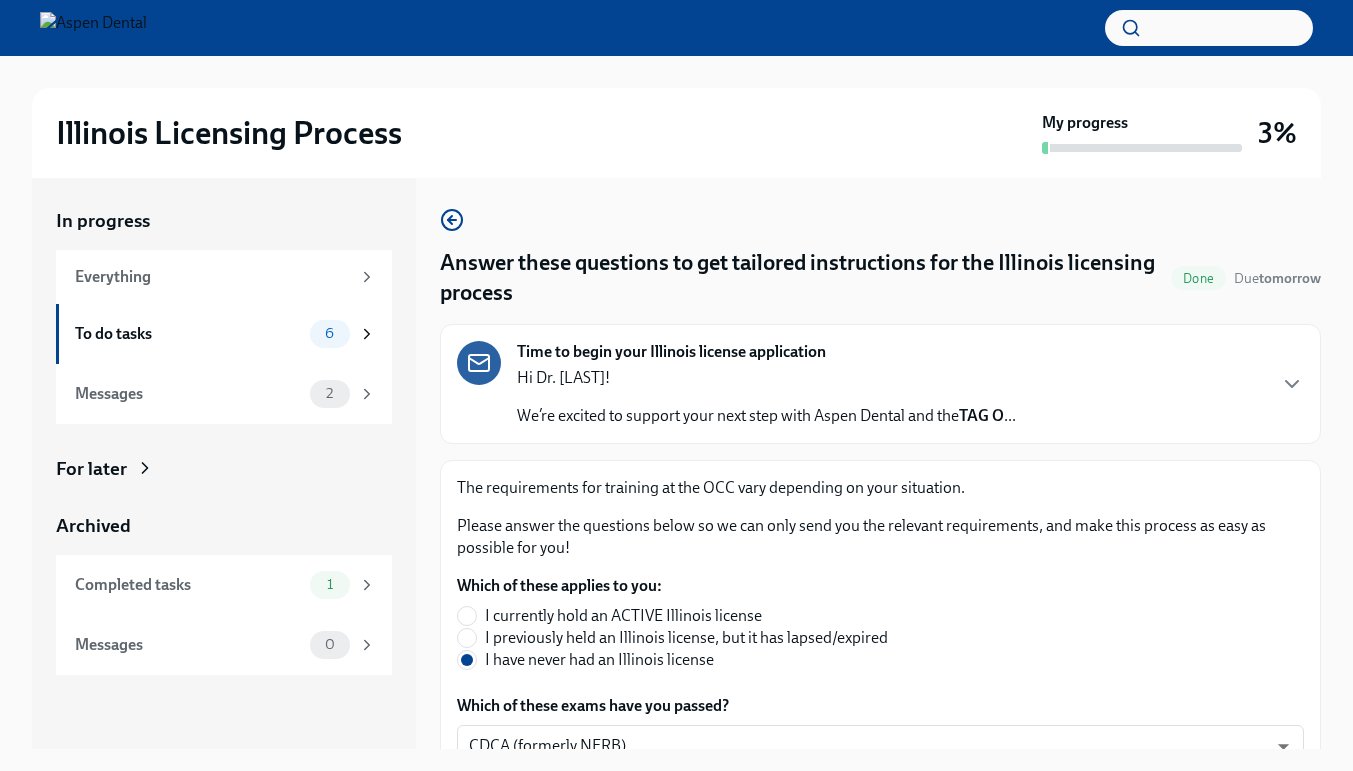 scroll, scrollTop: 0, scrollLeft: 0, axis: both 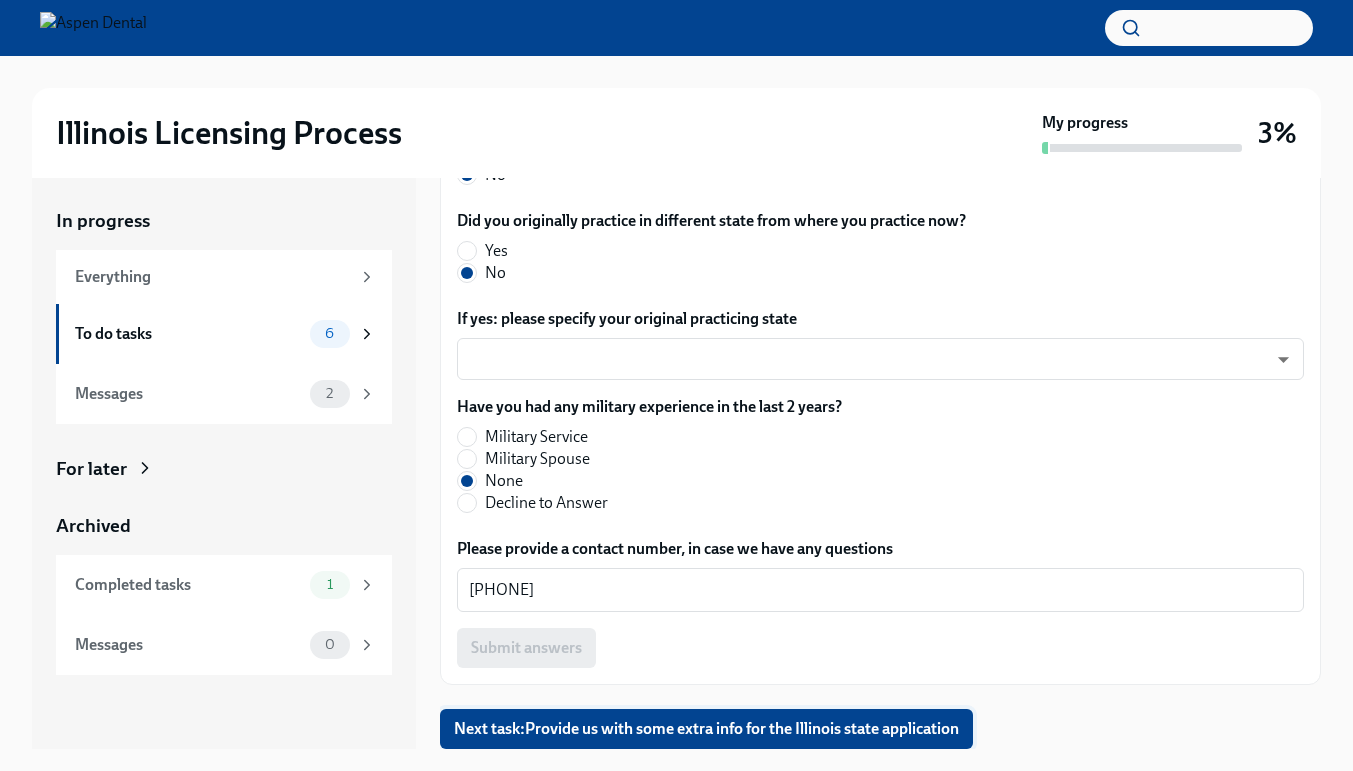 click on "Next task :  Provide us with some extra info for the Illinois state application" at bounding box center [706, 729] 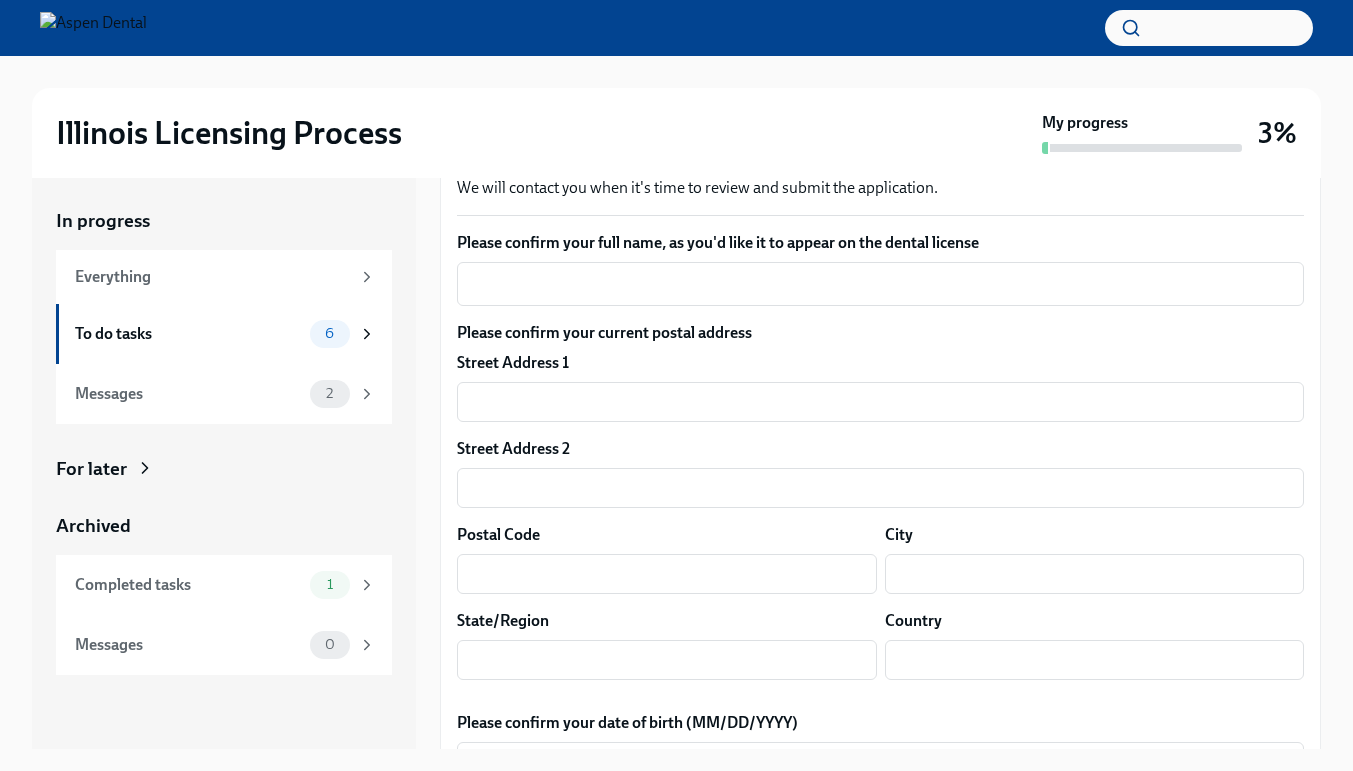 scroll, scrollTop: 839, scrollLeft: 0, axis: vertical 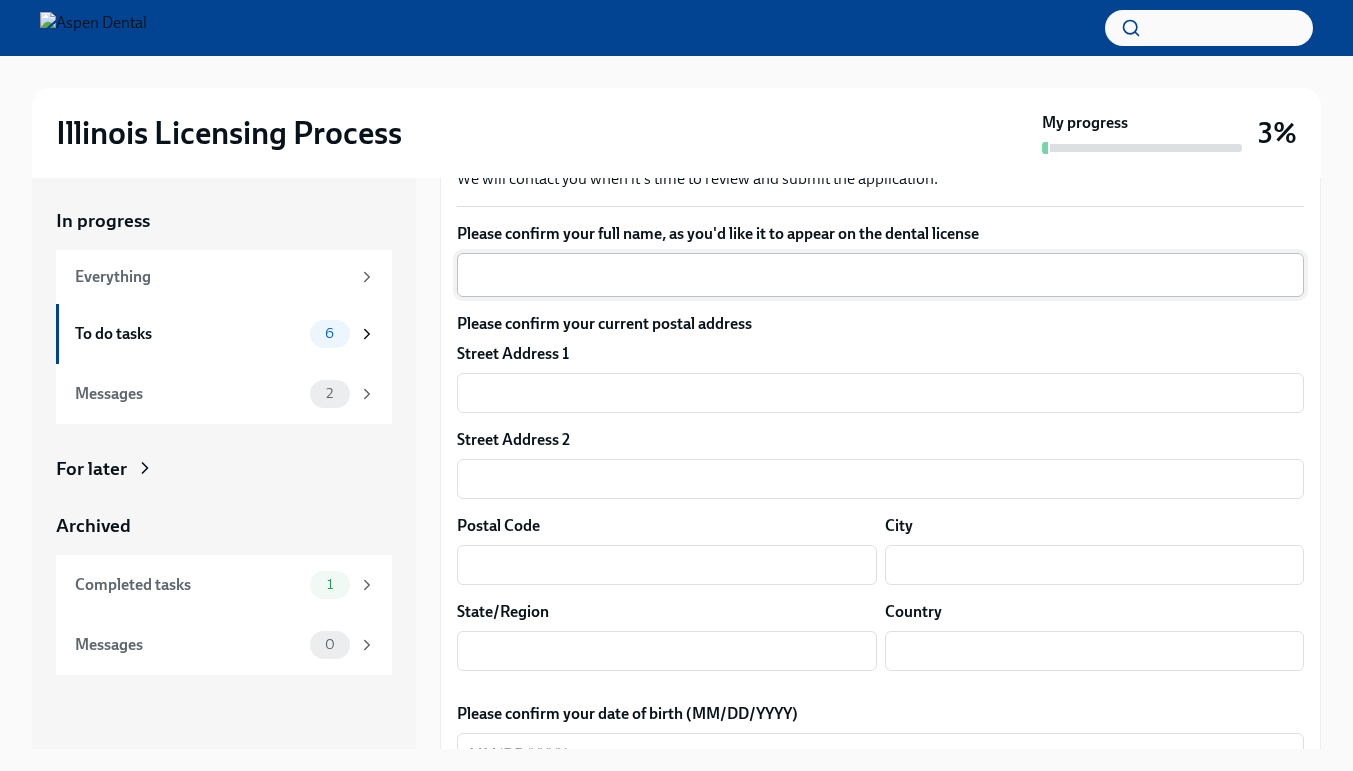 click on "Please confirm your full name, as you'd like it to appear on the dental license" at bounding box center [880, 275] 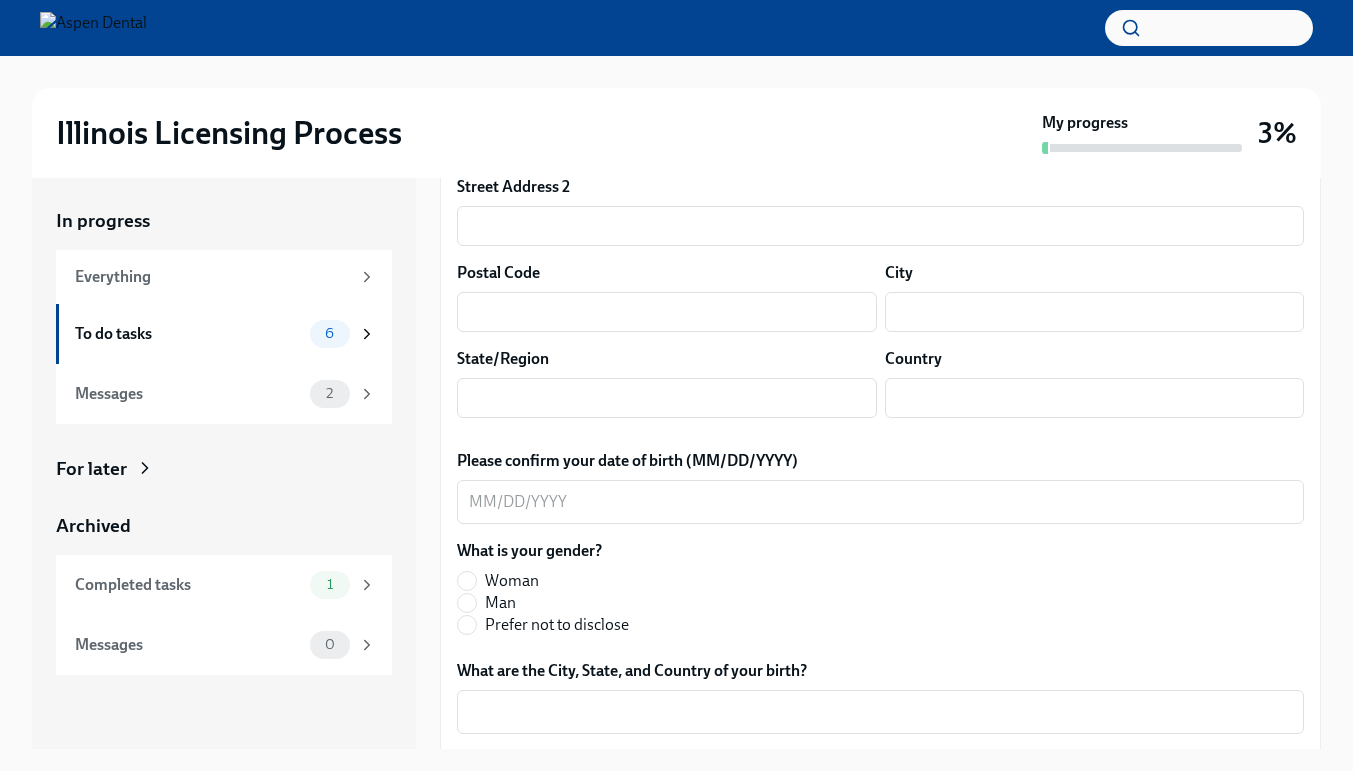 scroll, scrollTop: 1095, scrollLeft: 0, axis: vertical 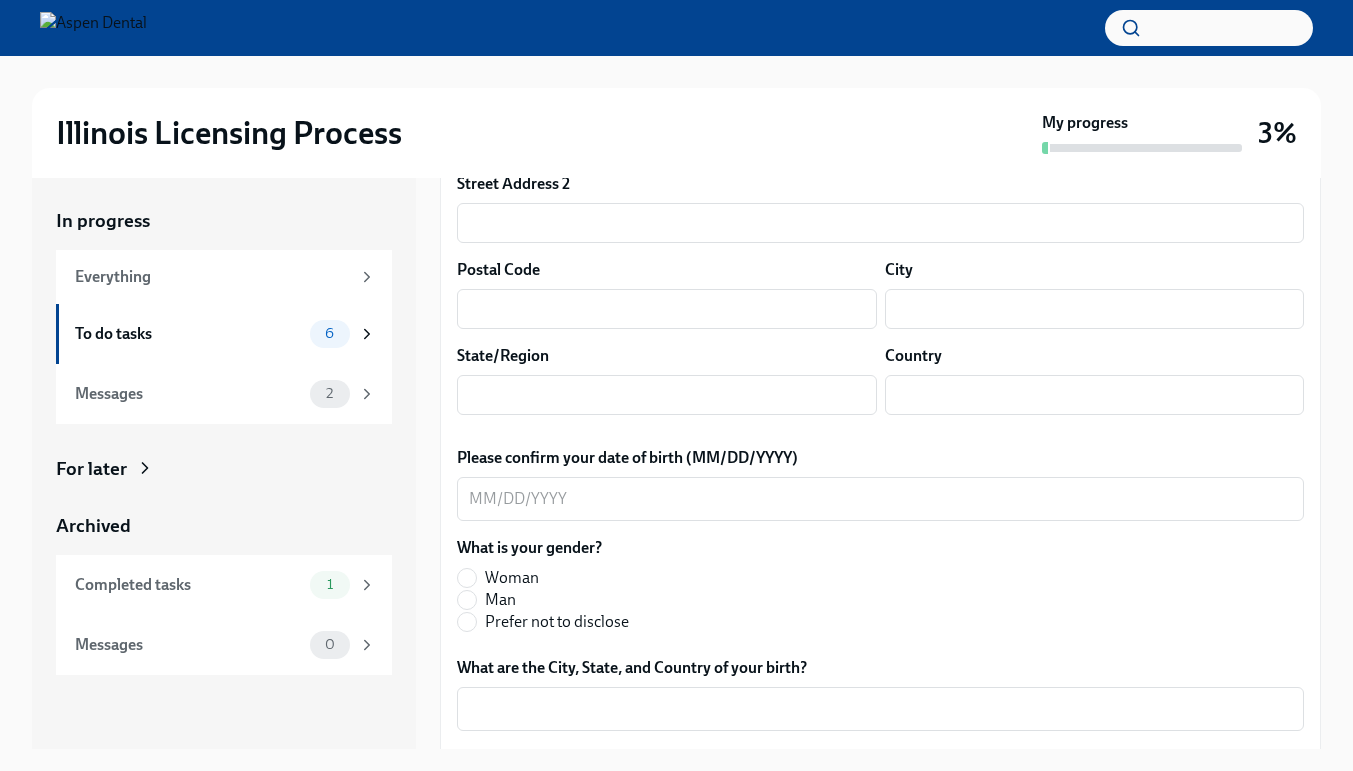 type on "[FIRST] [LAST] [LAST]" 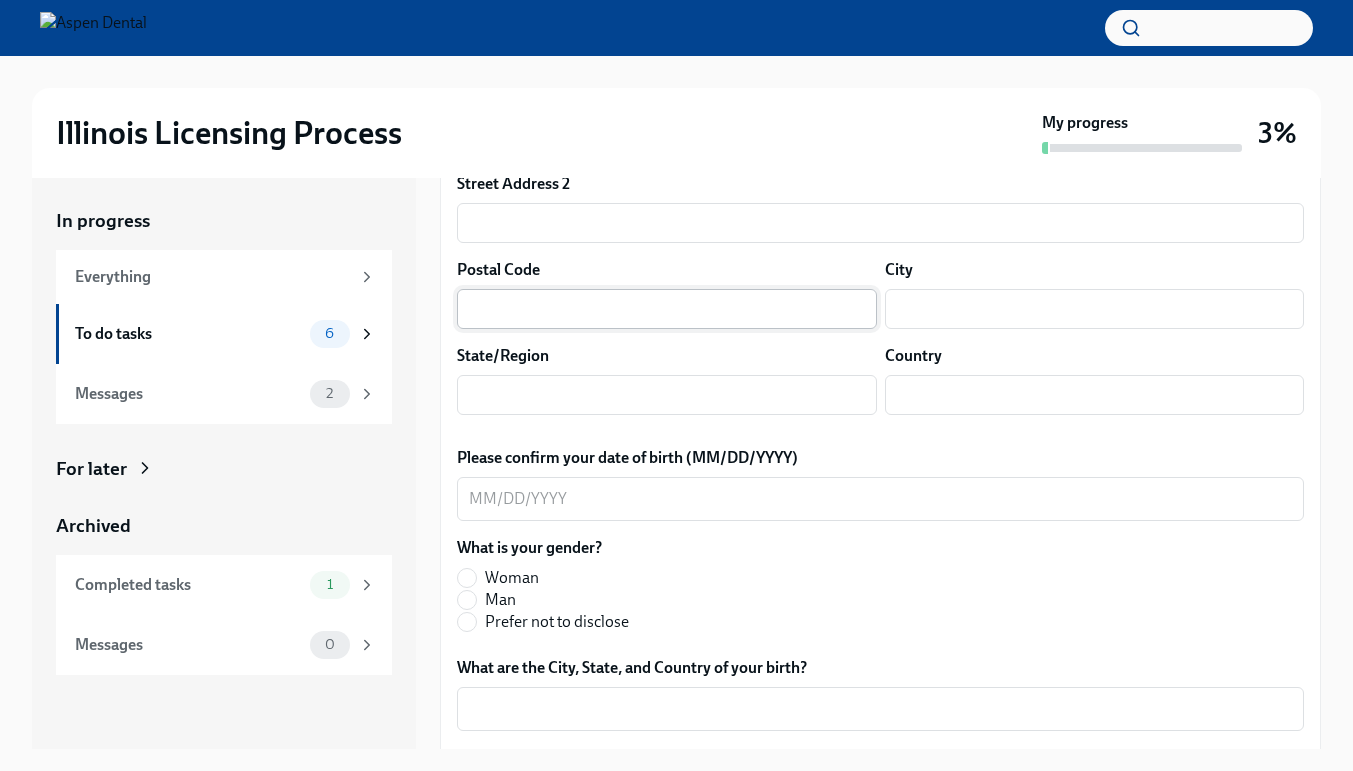 type on "[NUMBER] [STREET] [STREET] [NUMBER]" 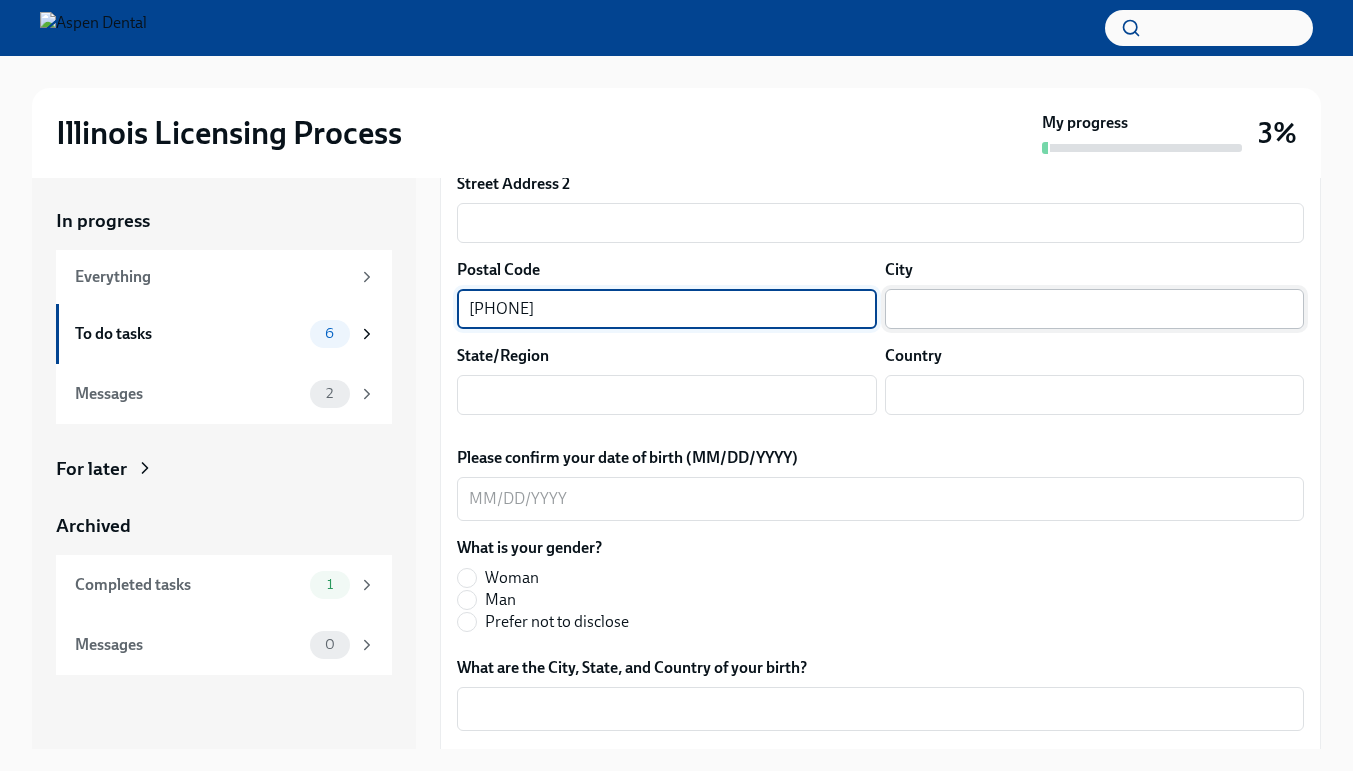 type on "[PHONE]" 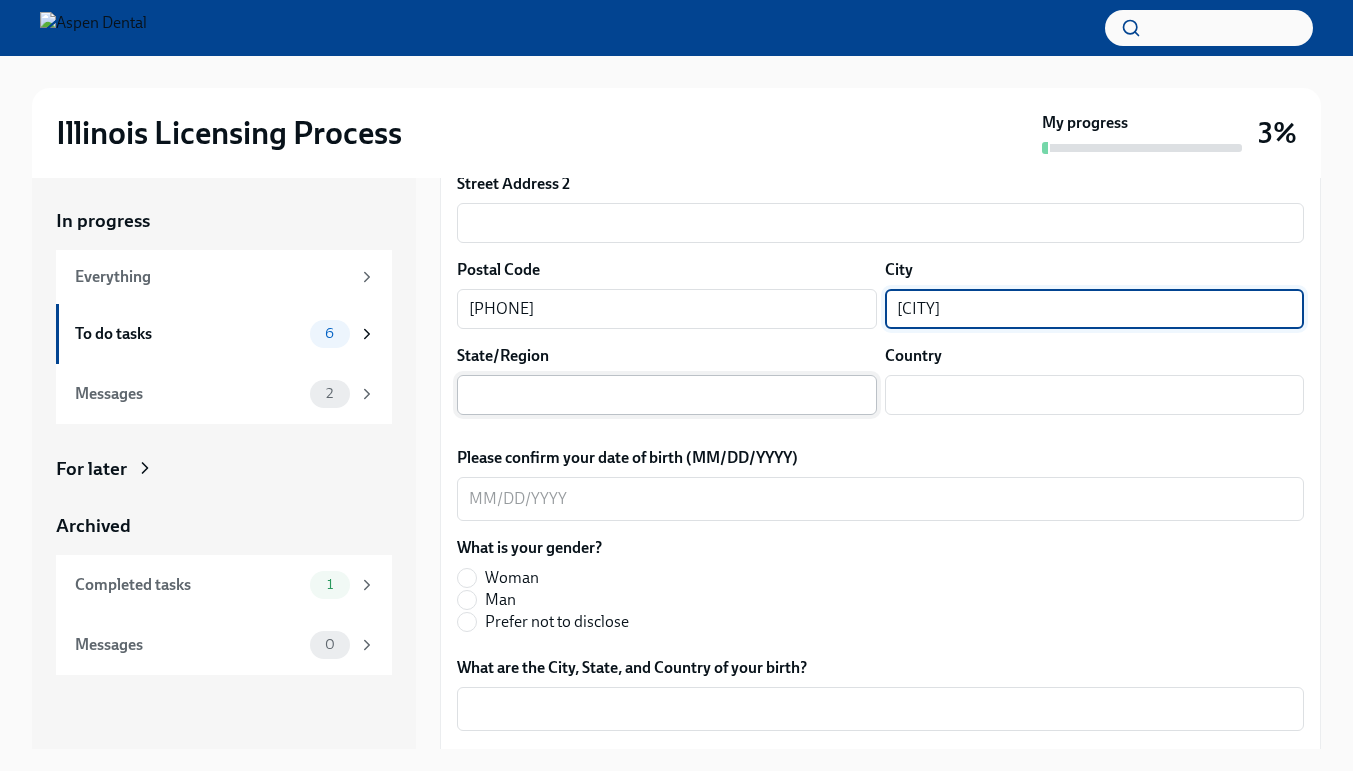 type on "[CITY]" 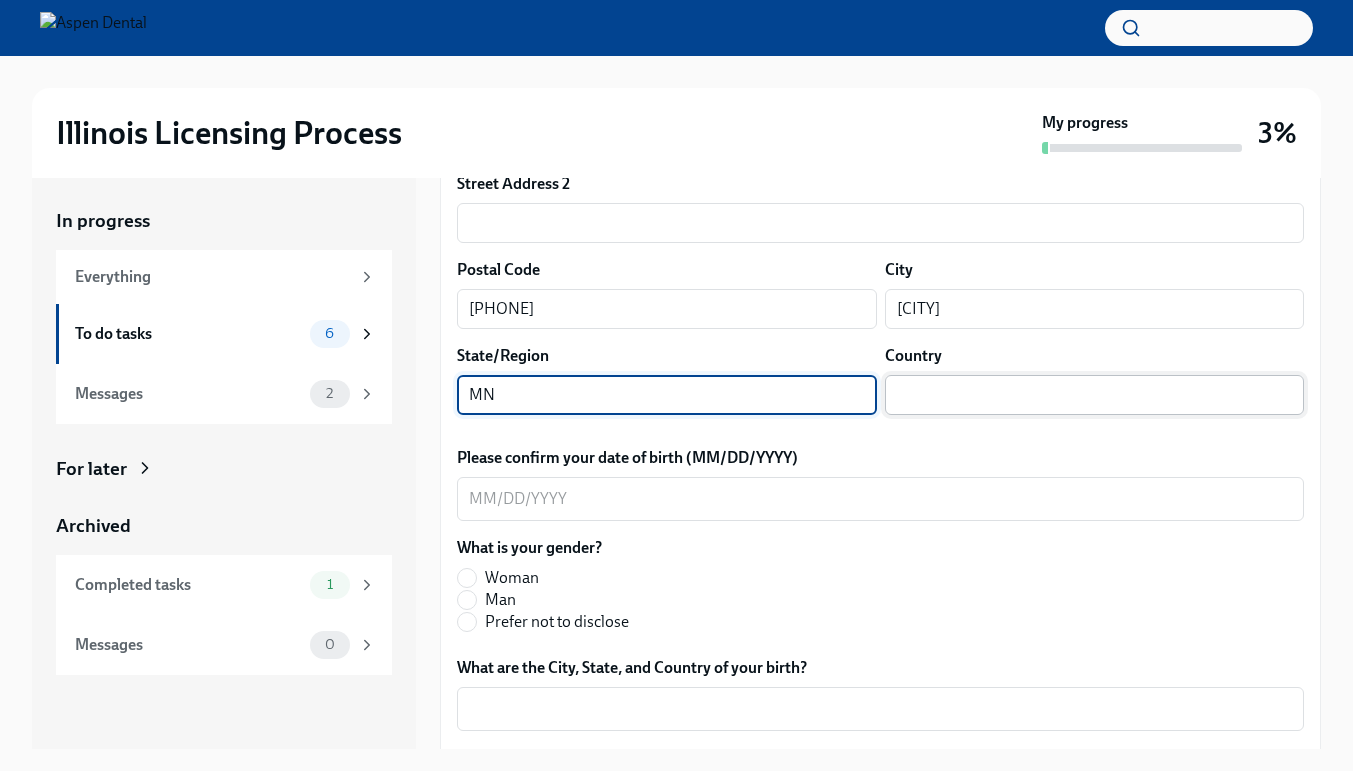 type on "MN" 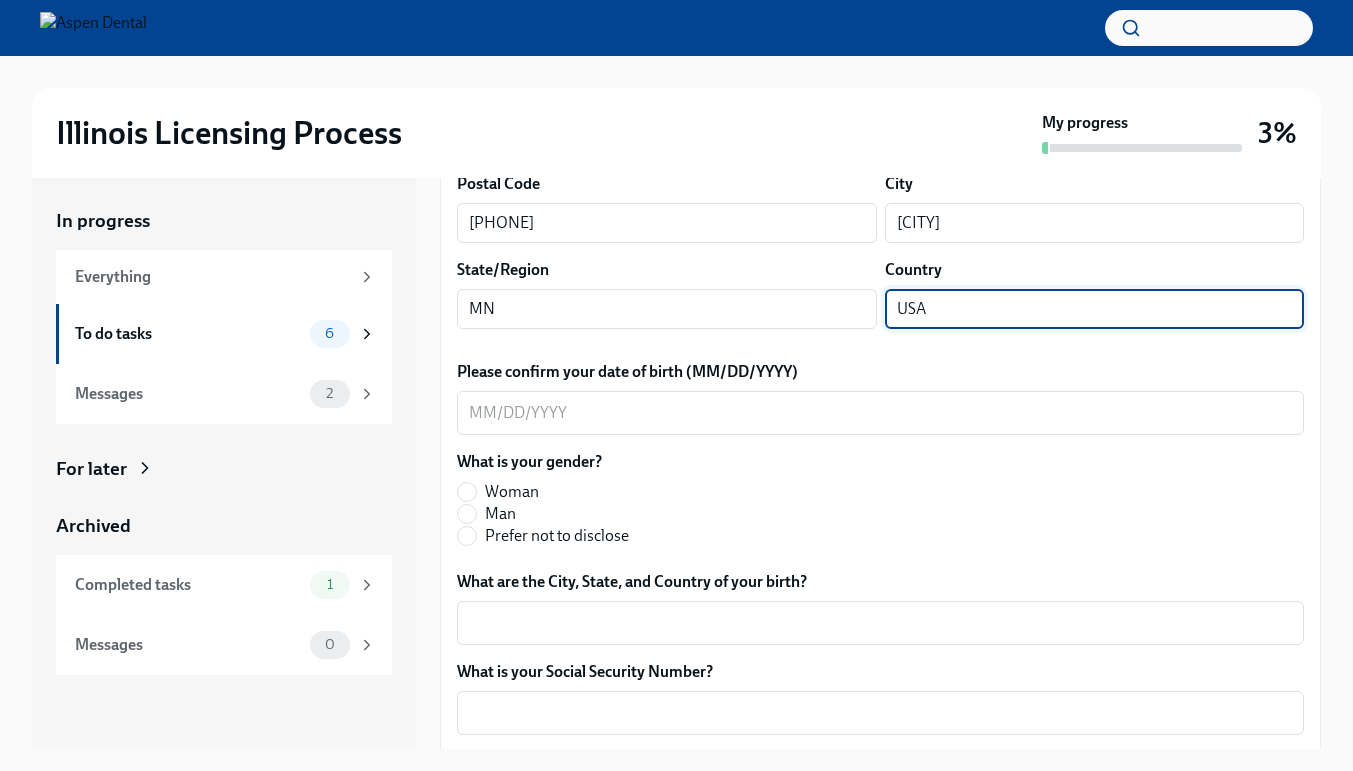 scroll, scrollTop: 1261, scrollLeft: 0, axis: vertical 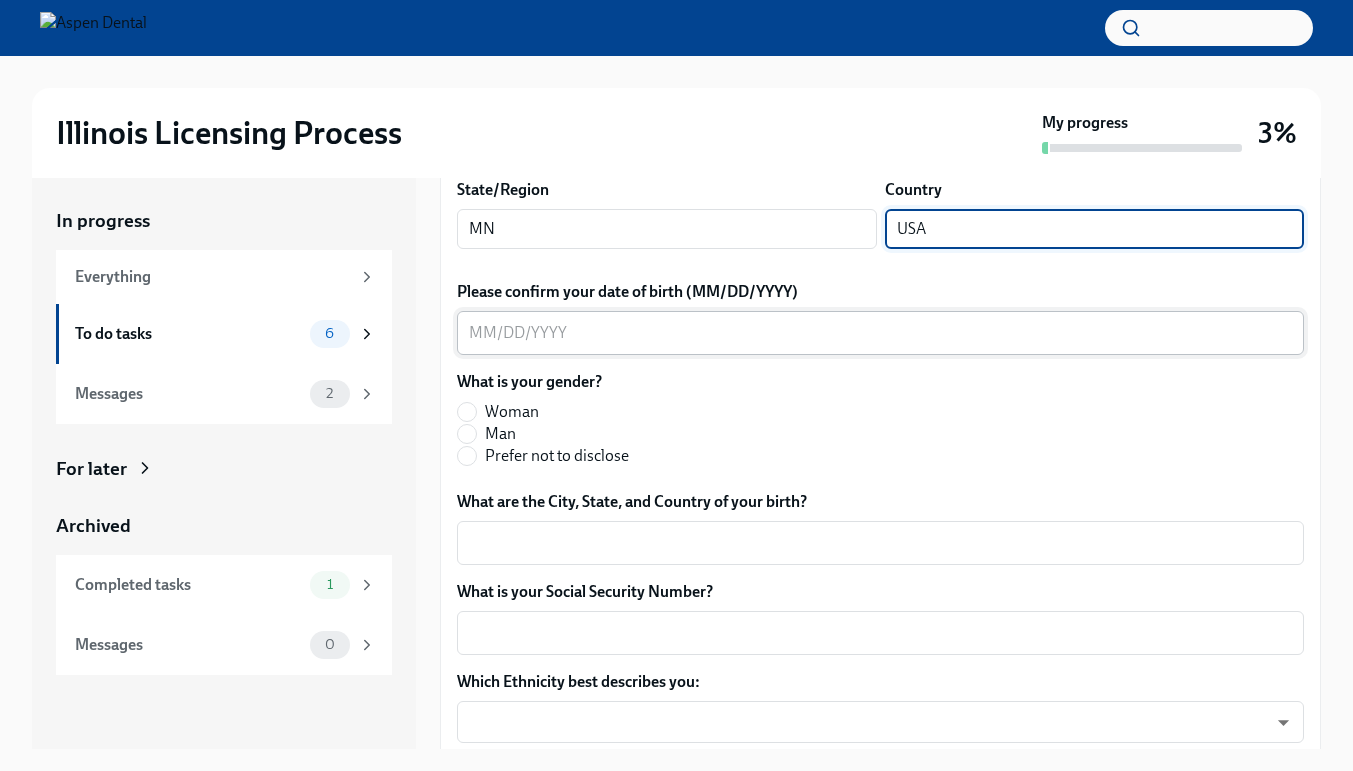 type on "USA" 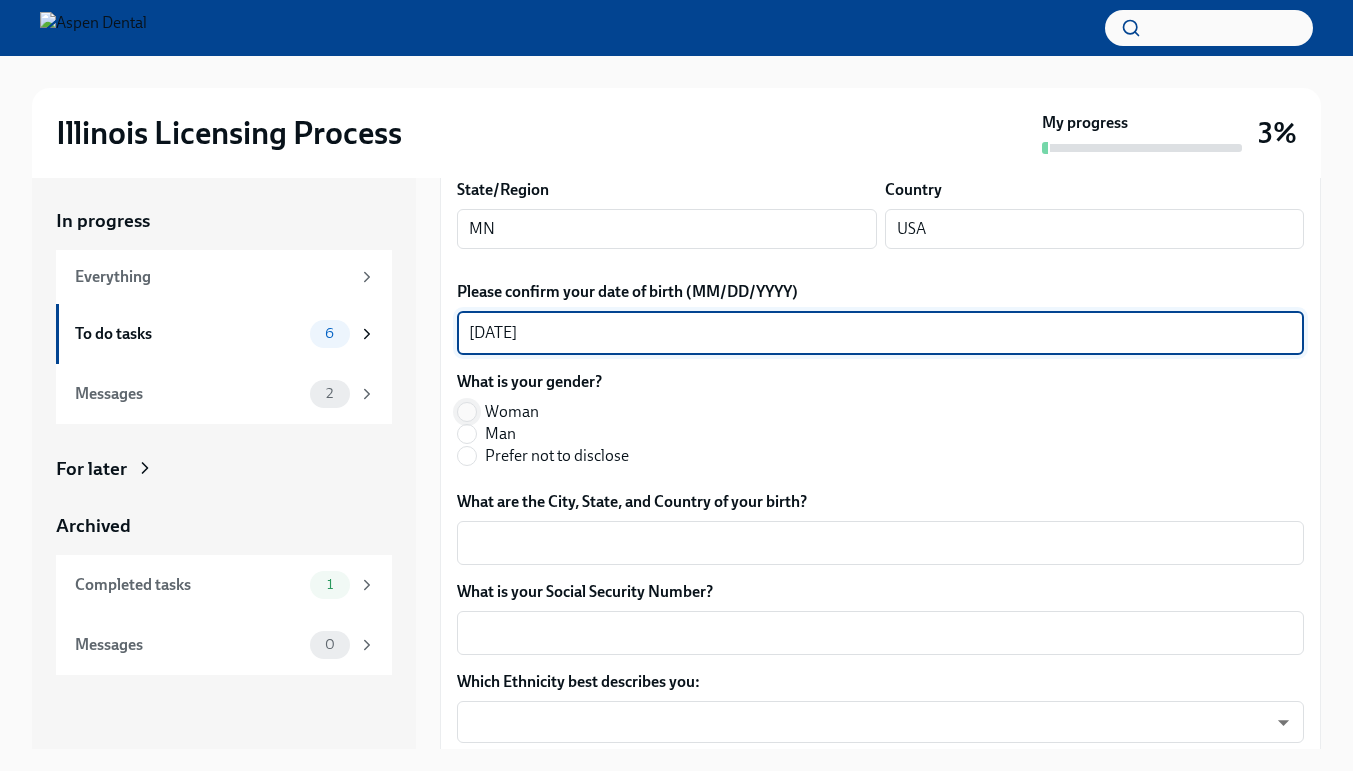 type on "[DATE]" 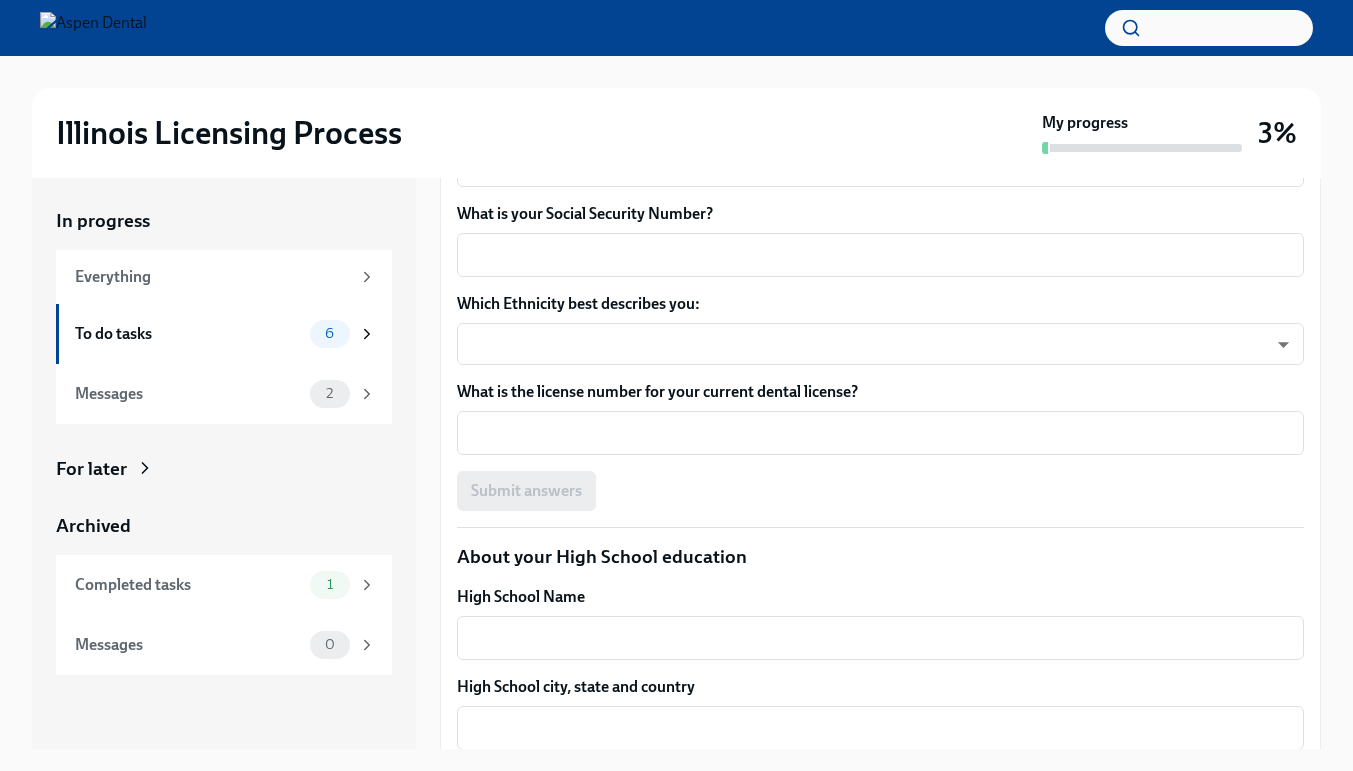 scroll, scrollTop: 1661, scrollLeft: 0, axis: vertical 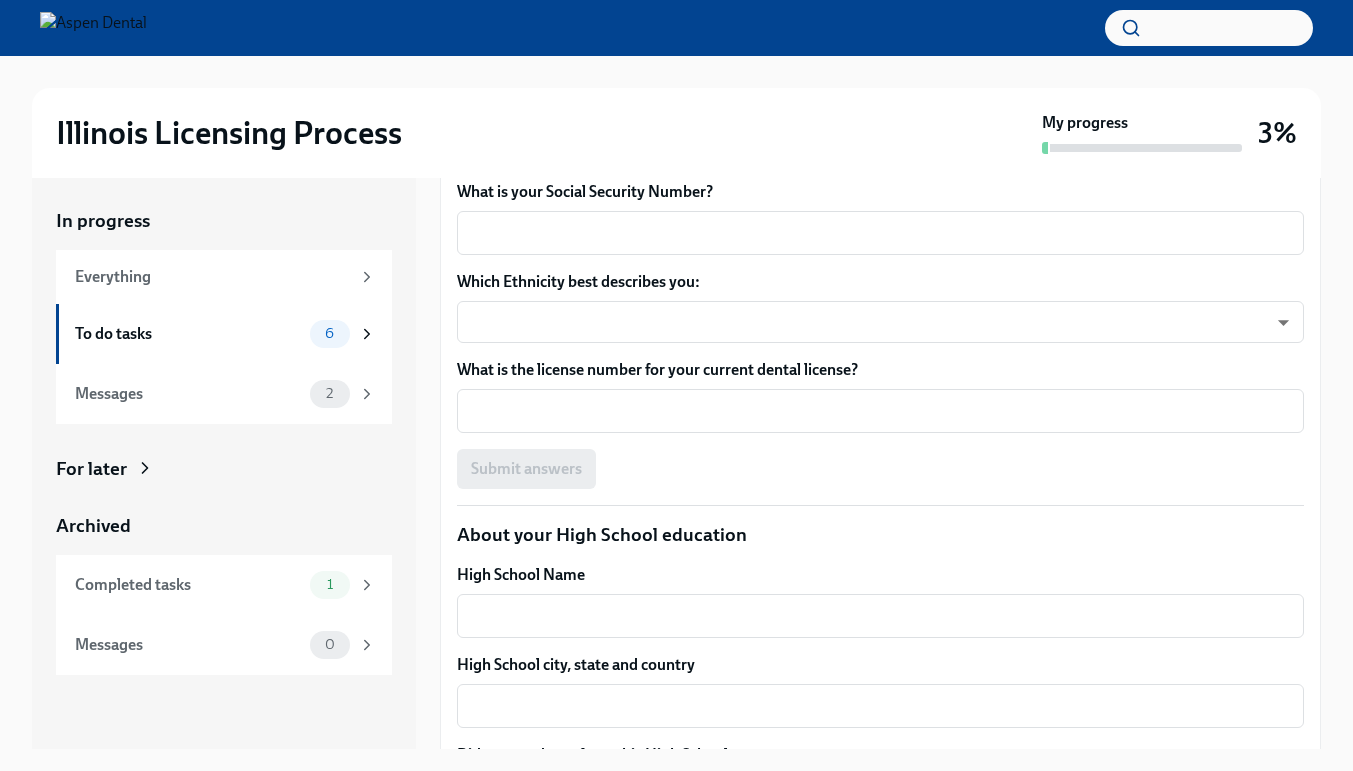 click on "What are the City, State, and Country of your birth?" at bounding box center (880, 143) 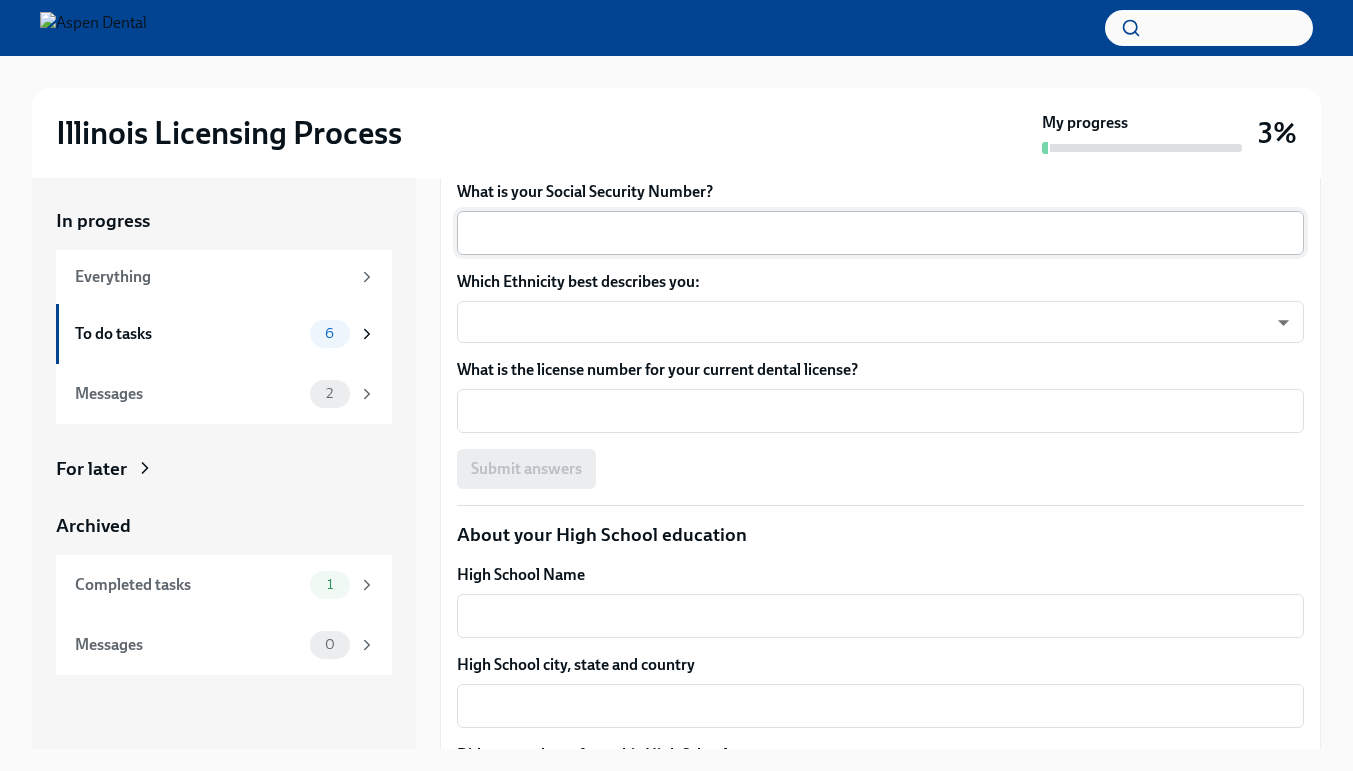 type on "[CITY],[STATE] - [COUNTRY]" 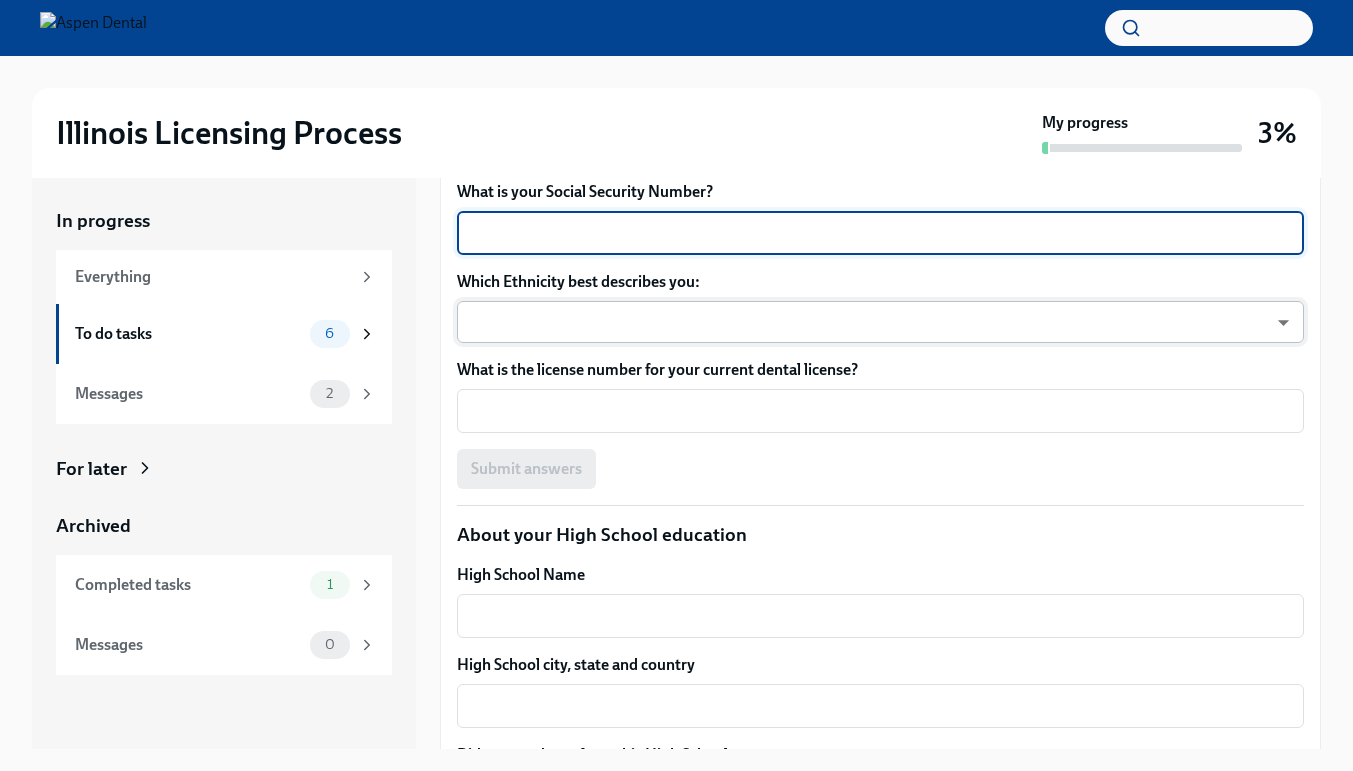 click on "Illinois Licensing Process My progress 3% In progress Everything To do tasks 6 Messages 2 For later Archived Completed tasks 1 Messages 0 Provide us with some extra info for the Illinois state application To Do Due  in 4 days Your tailored to-do list for Illinois licensing process August 7th Thanks for providing that extra information, Dr [LAST]!
Below you'll find your tailored to-do list for completing the Illinois licensing process.
If you have any difficulties with any of these steps, [FIRST] [LAST] is here to help. Just reply to this email to get in contact. Process overview
Once we receive the required documents below, we will complete the IL License application on your behalf.
Once the application is completed, we will send to you for review prior to submitting. If any updates are required, we can still make them at this stage of the process. Once you approve, we will submit on your behalf.
It may take up to 12 weeks for the issue of your IL license, so" at bounding box center [676, 401] 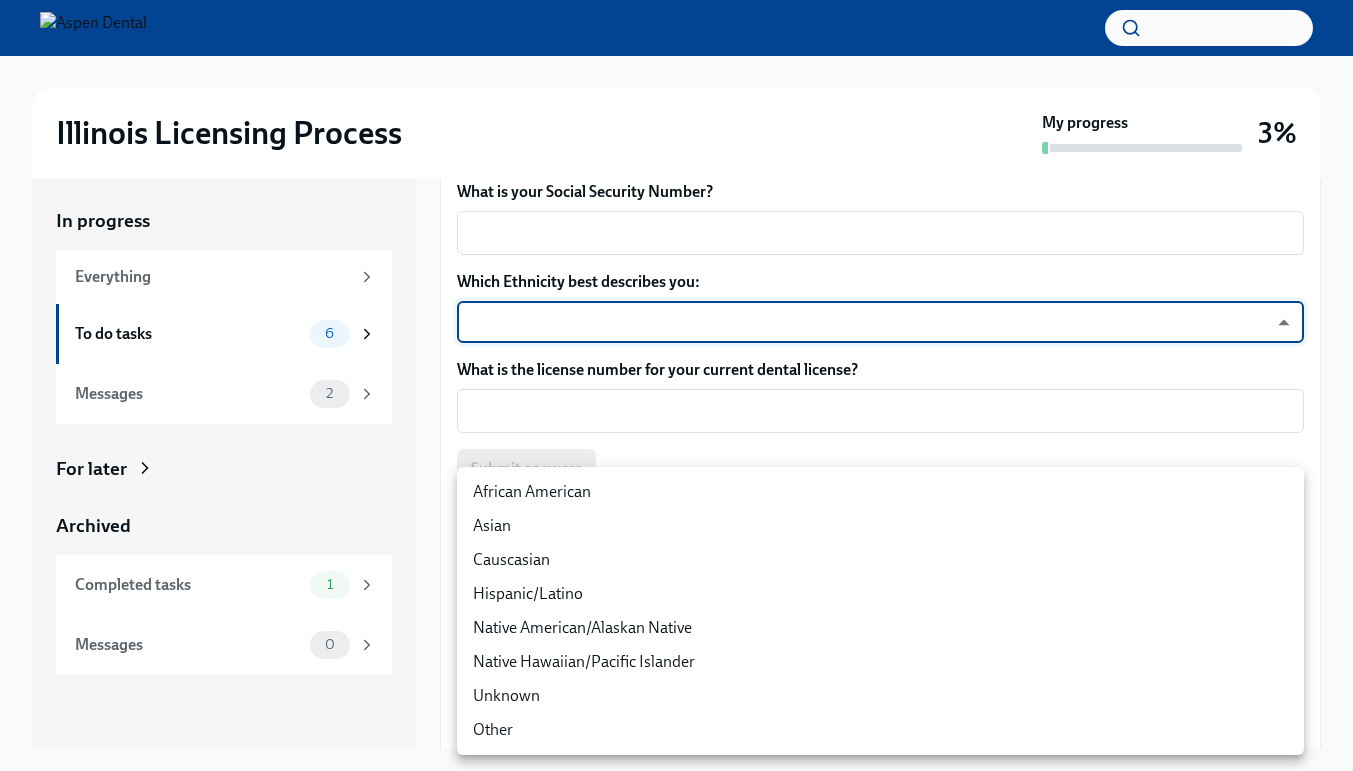 click on "Hispanic/Latino" at bounding box center [880, 594] 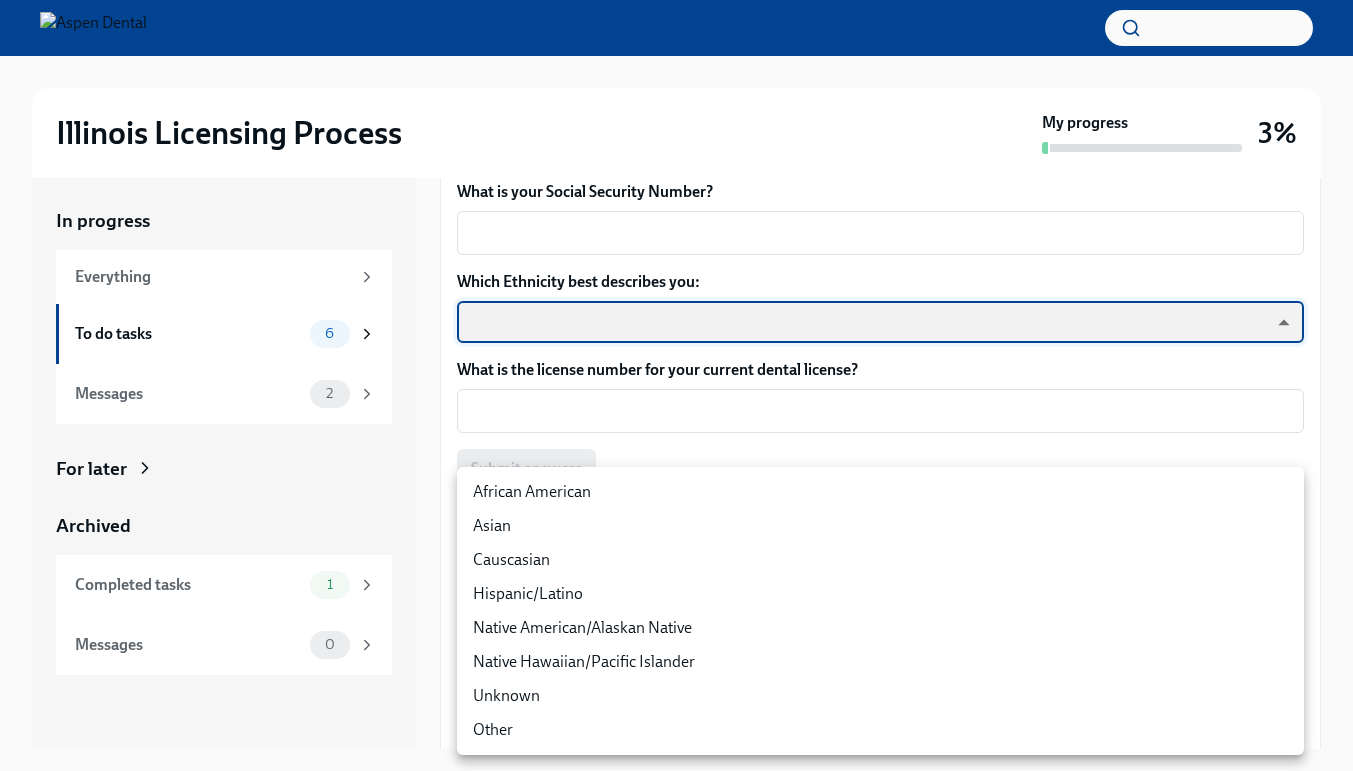 type on "RBIs4u0Gt" 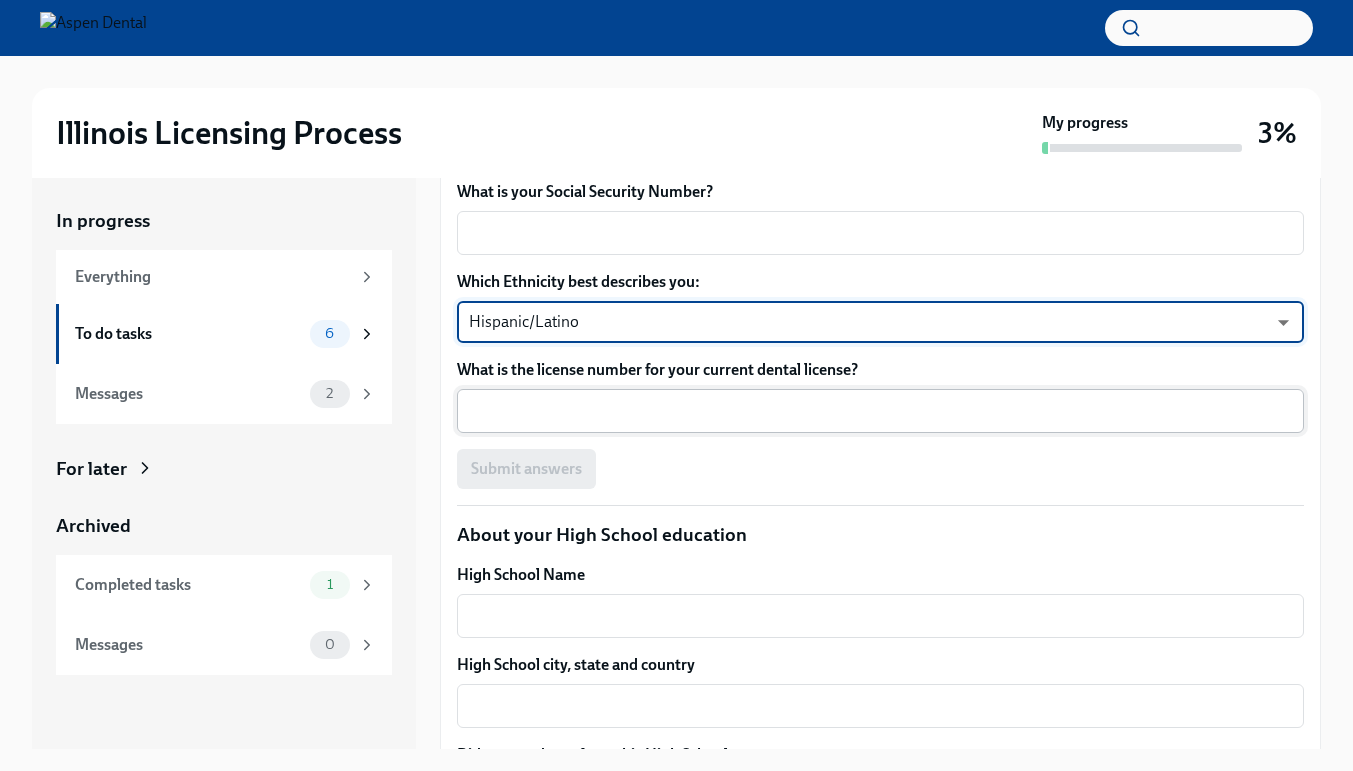 click on "What is the license number for your current dental license?" at bounding box center (880, 411) 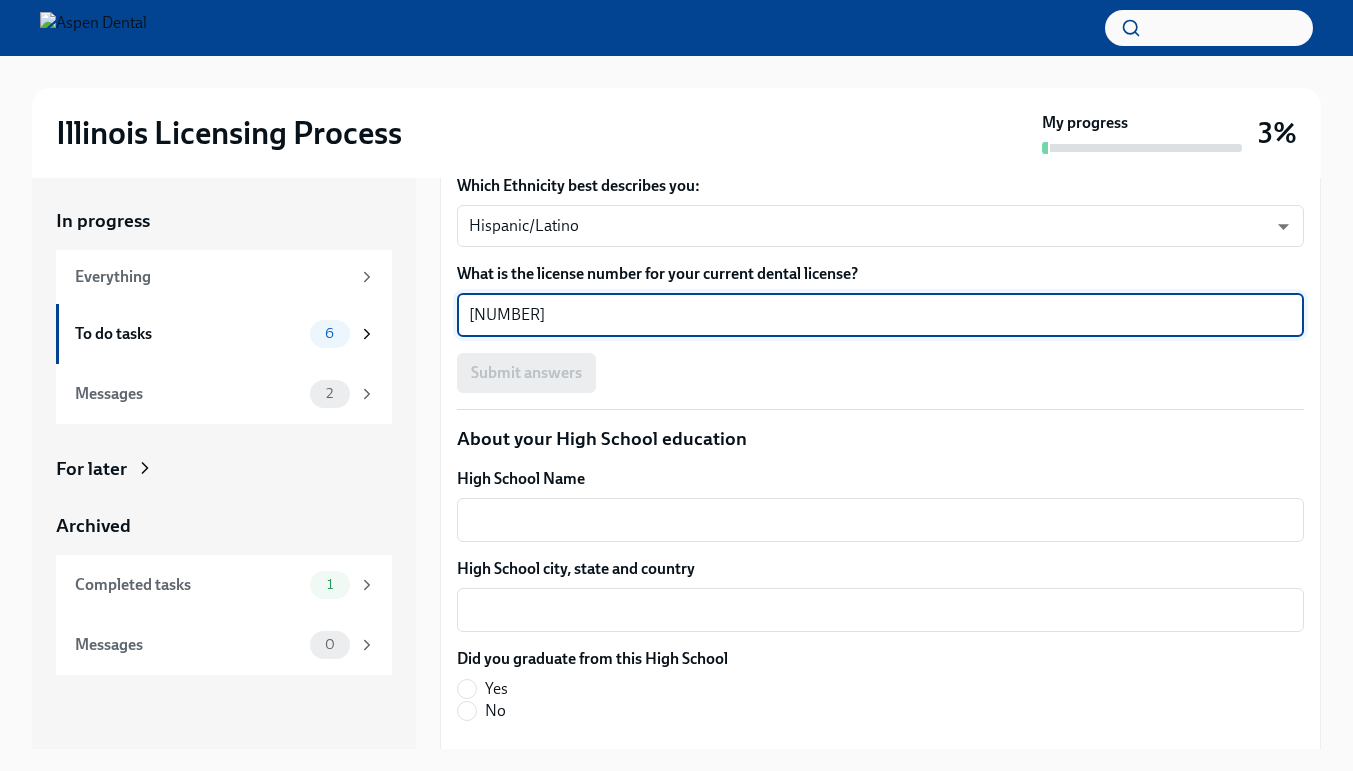 scroll, scrollTop: 1829, scrollLeft: 0, axis: vertical 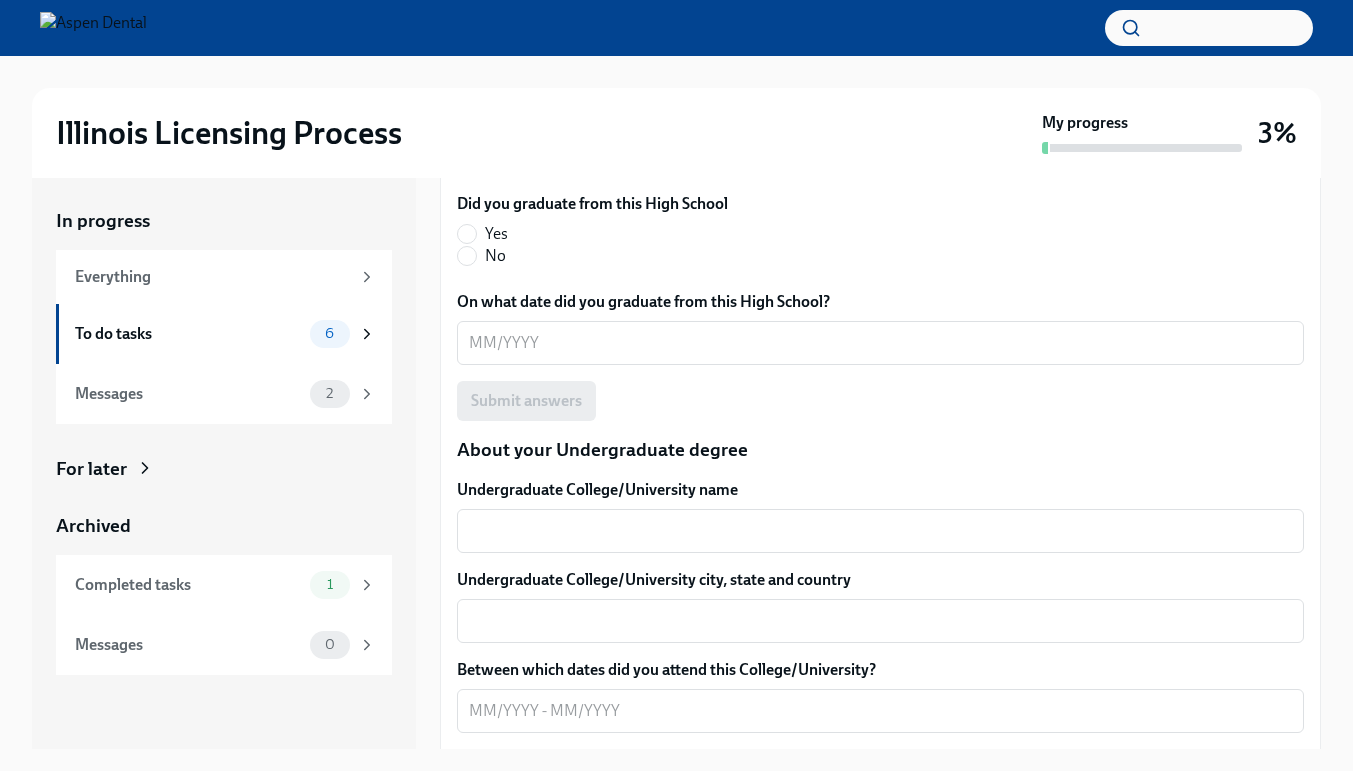 type on "[NUMBER]" 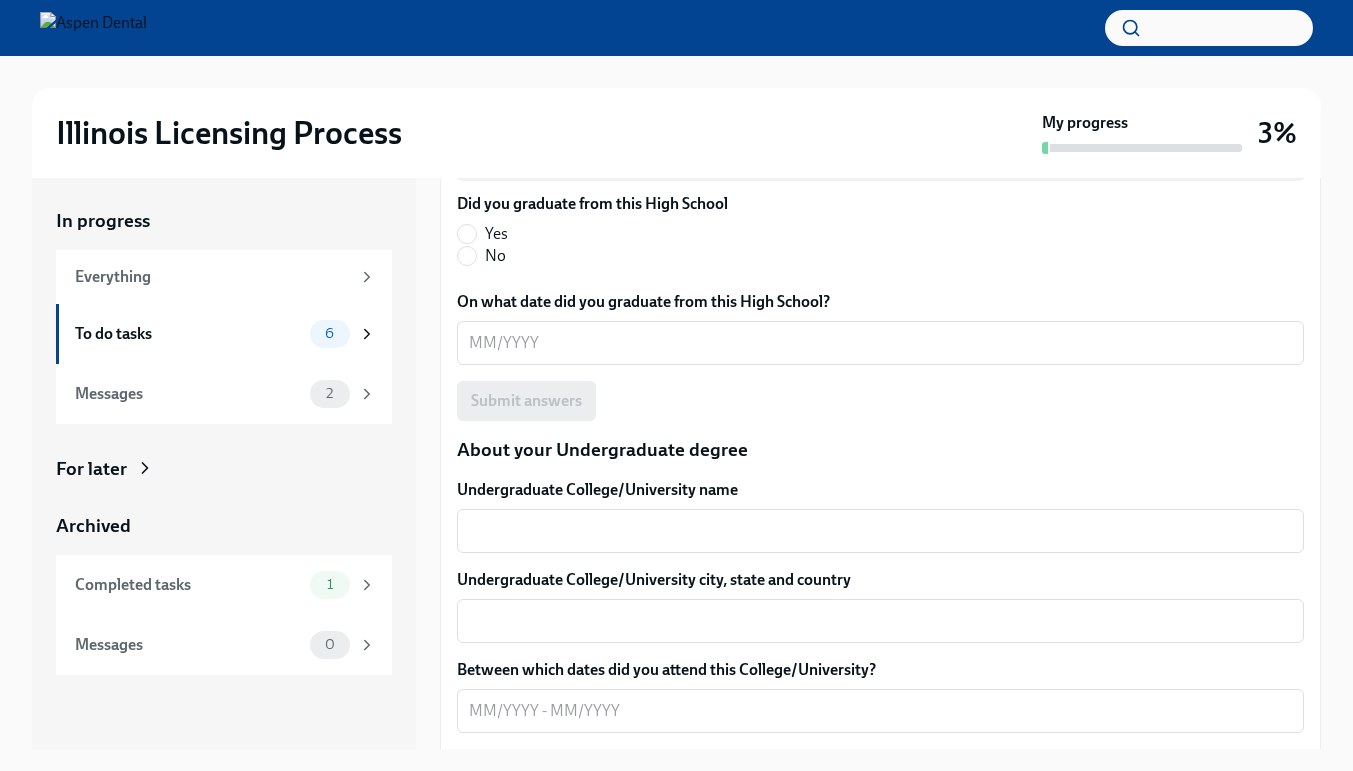 type on "[BRAND] [CITY]" 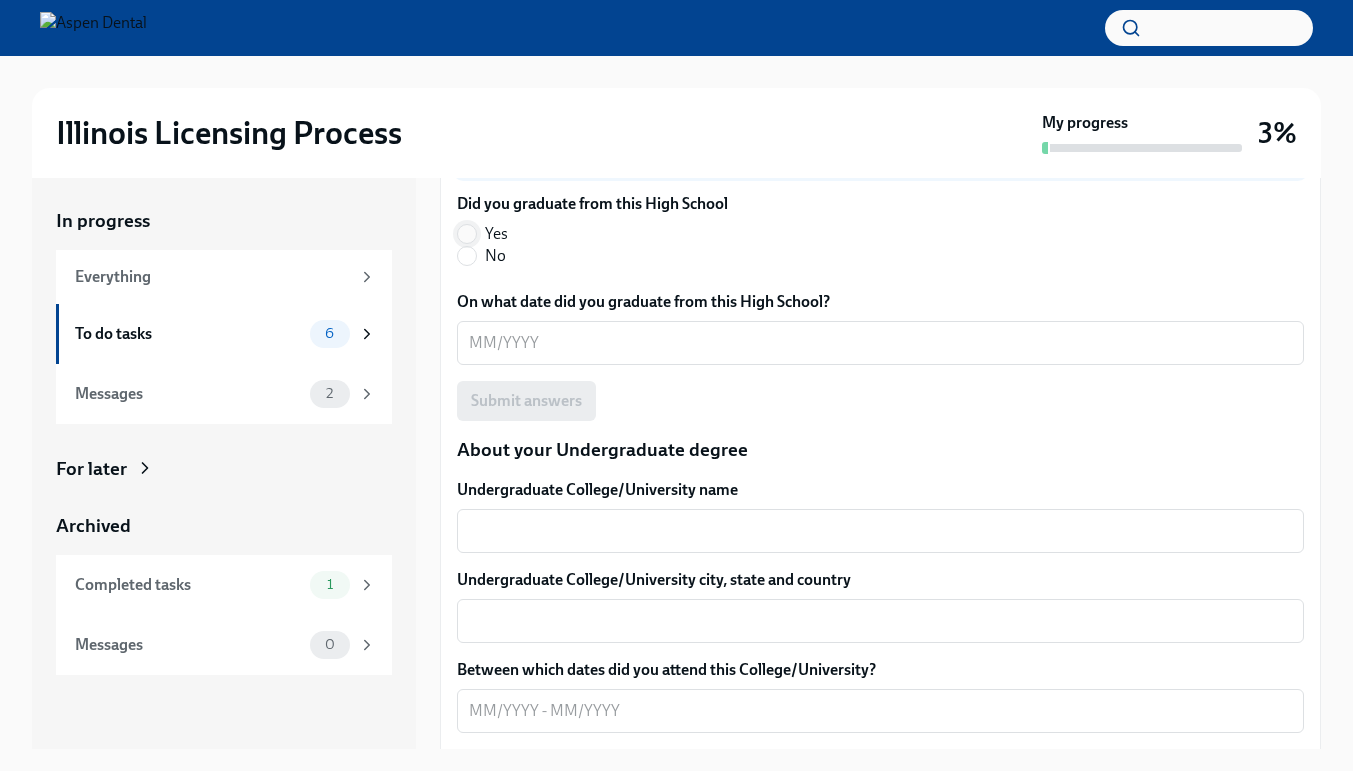 type on "[CITY] - [STATE], [COUNTRY]" 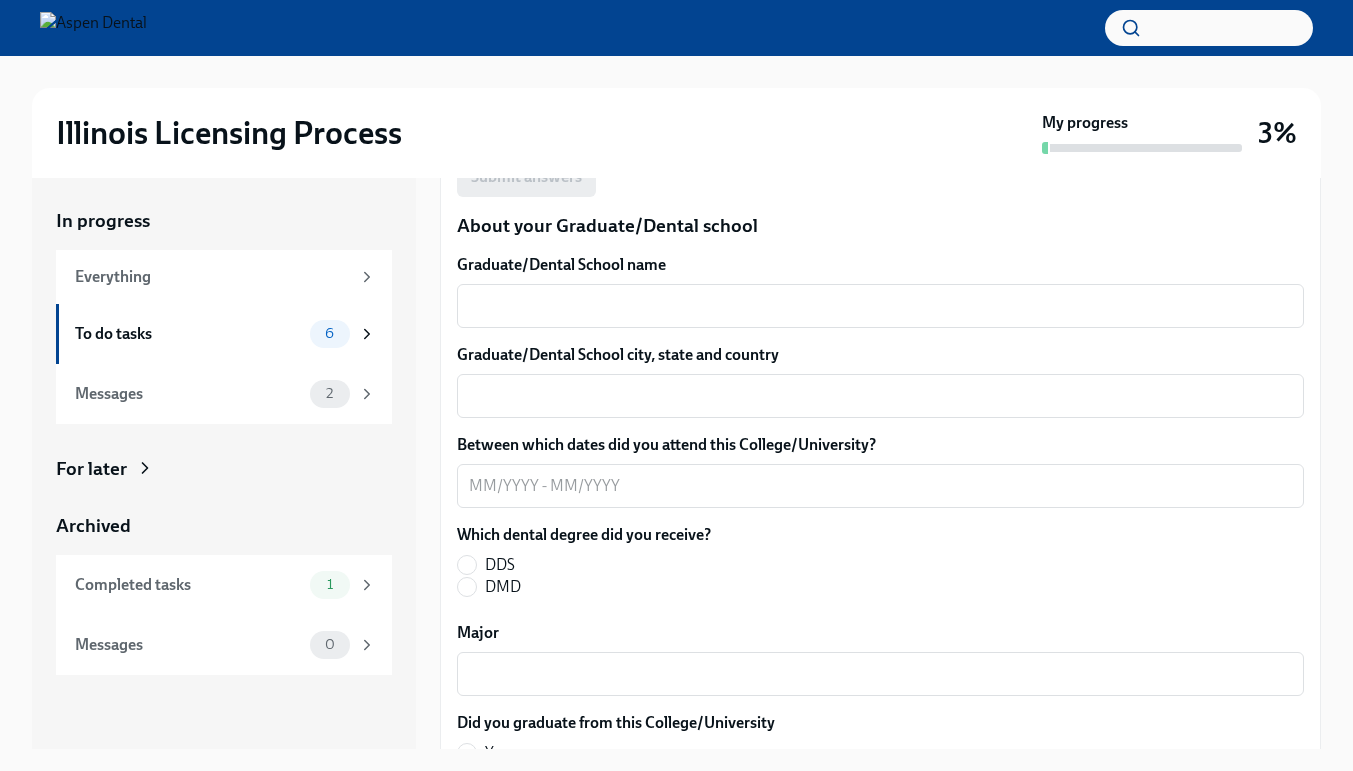 scroll, scrollTop: 3085, scrollLeft: 0, axis: vertical 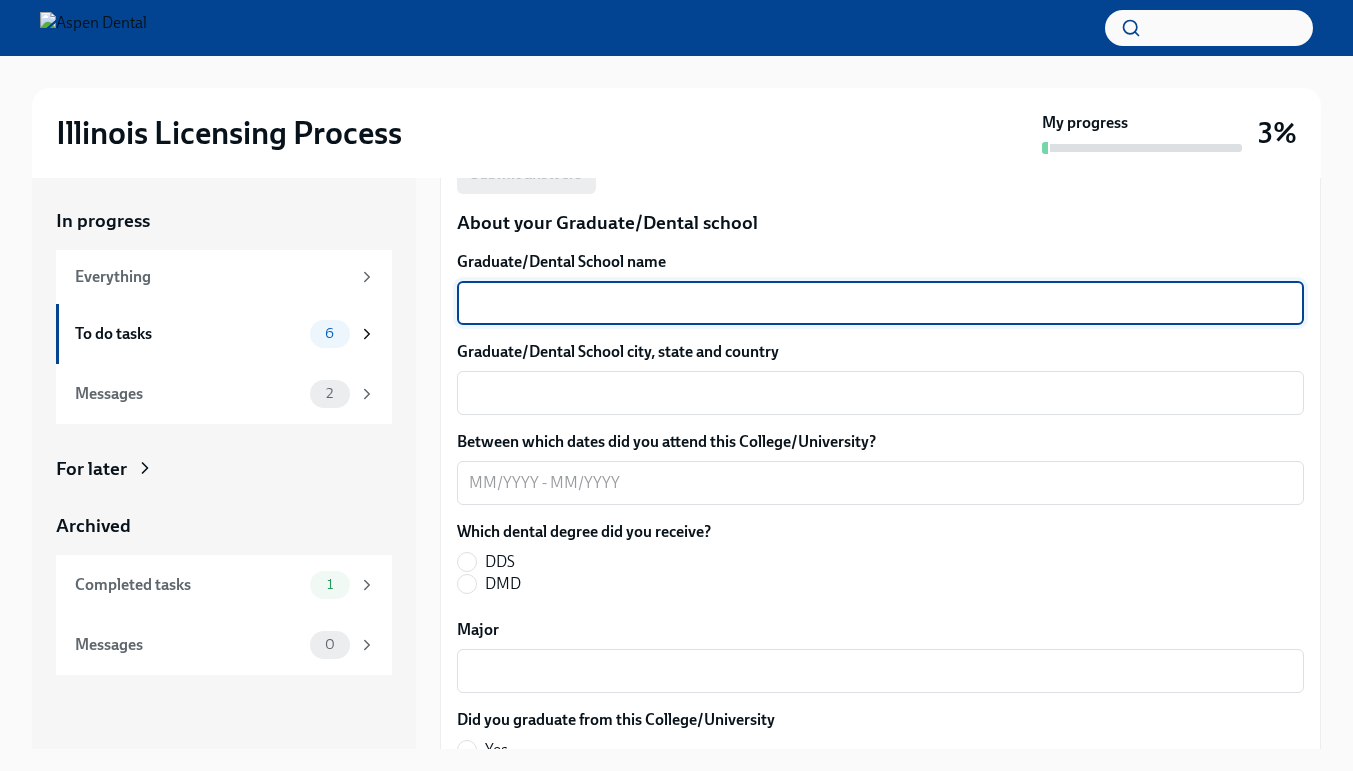 click on "Graduate/Dental School name" at bounding box center (880, 303) 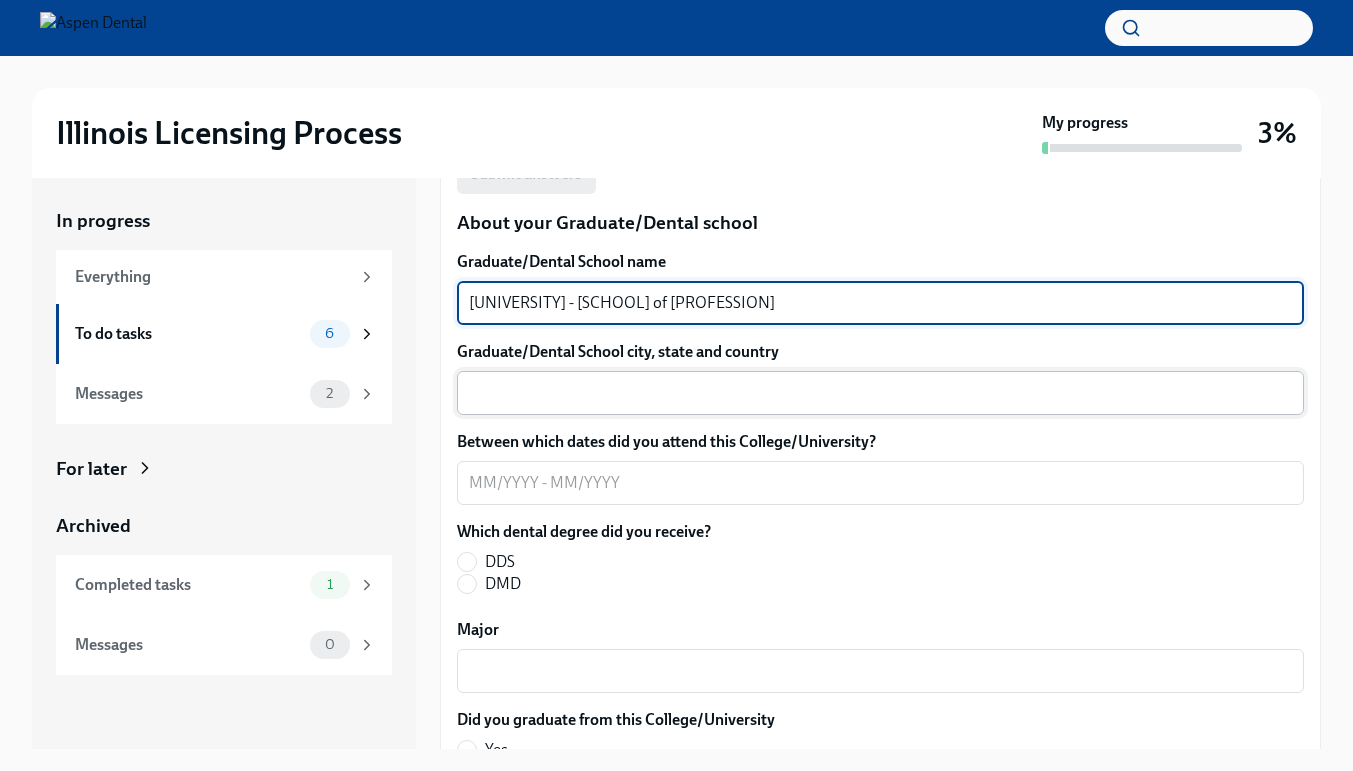 type on "[UNIVERSITY] - [SCHOOL] of [PROFESSION]" 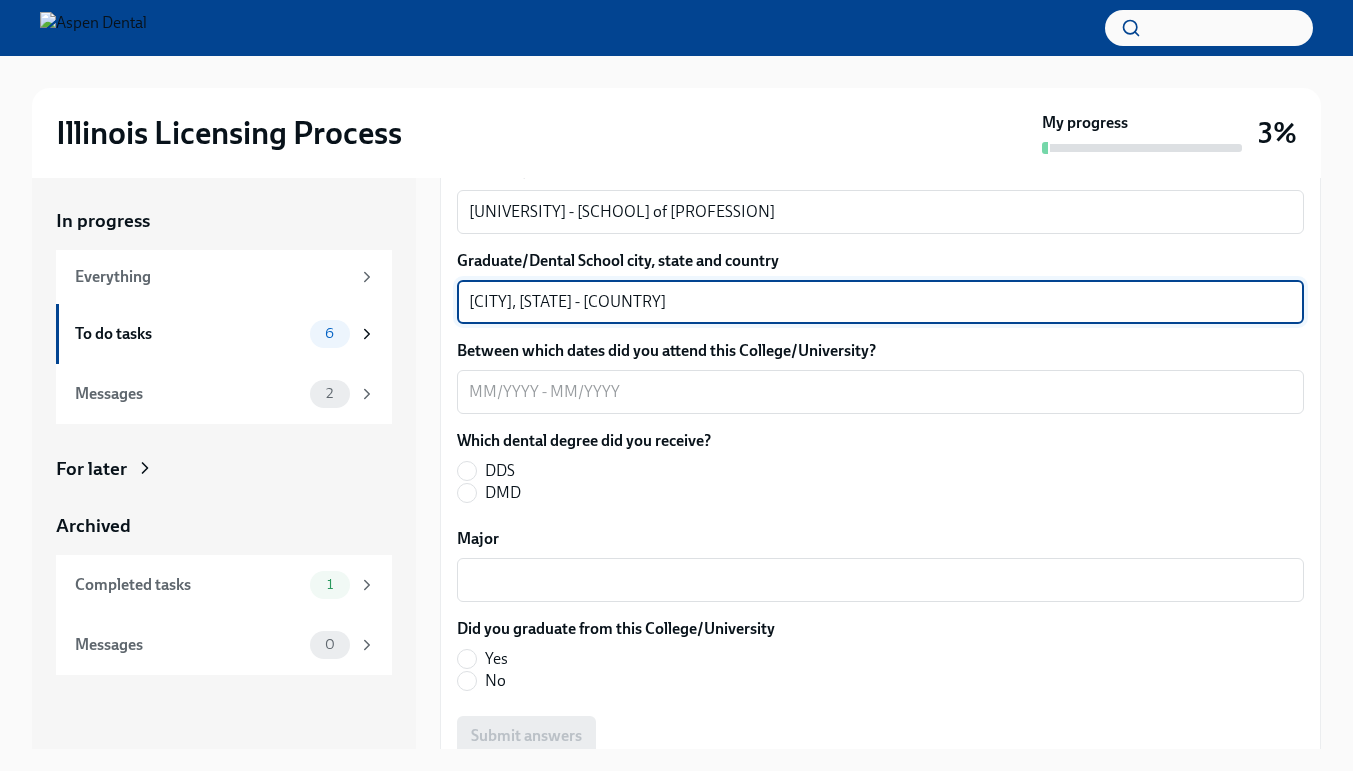 scroll, scrollTop: 3202, scrollLeft: 0, axis: vertical 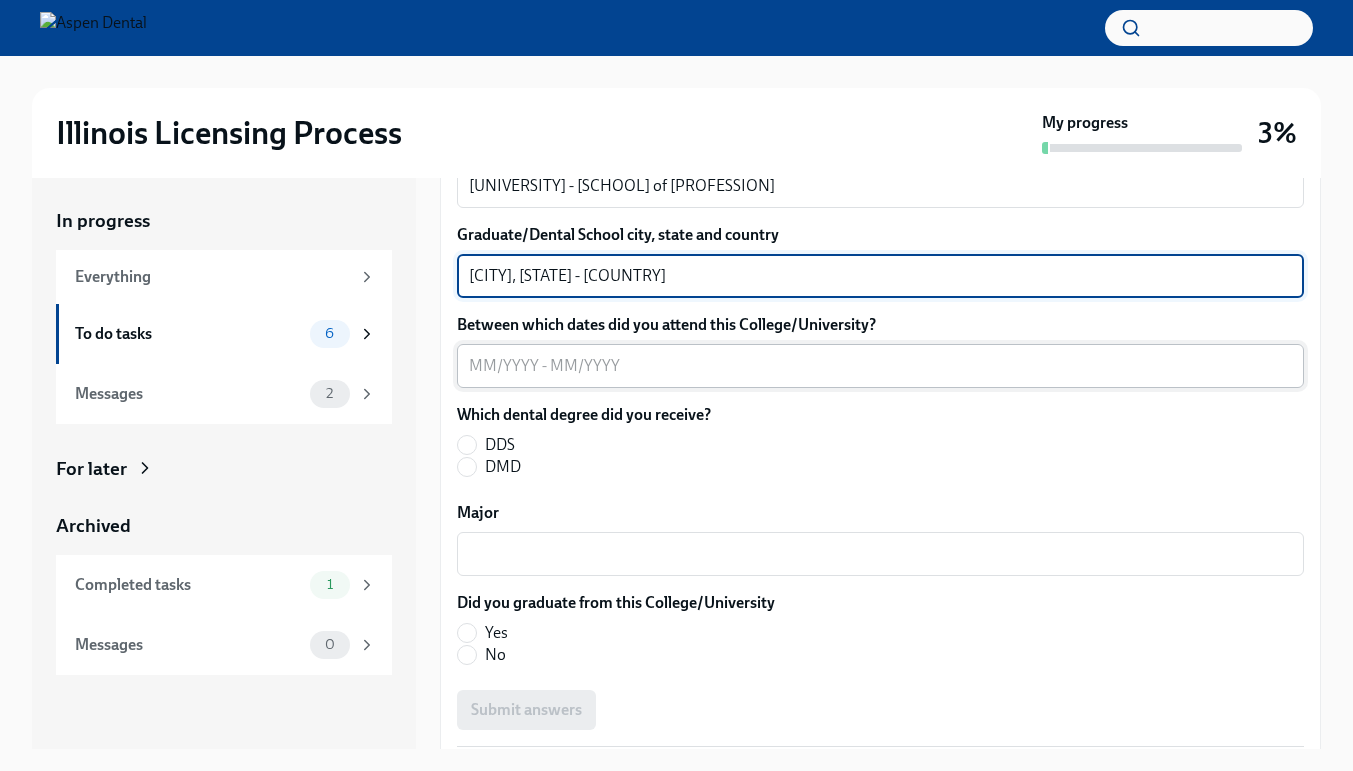 type on "[CITY], [STATE] - [COUNTRY]" 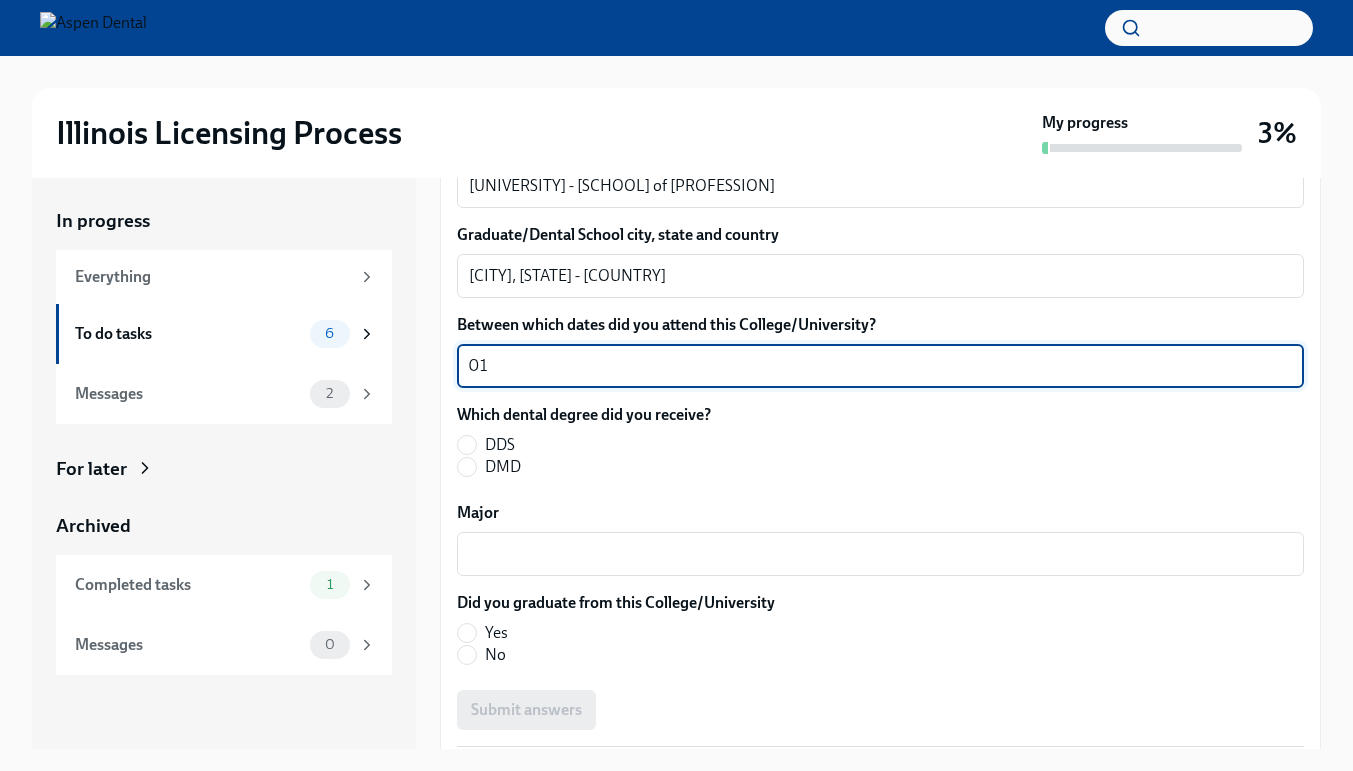 type on "0" 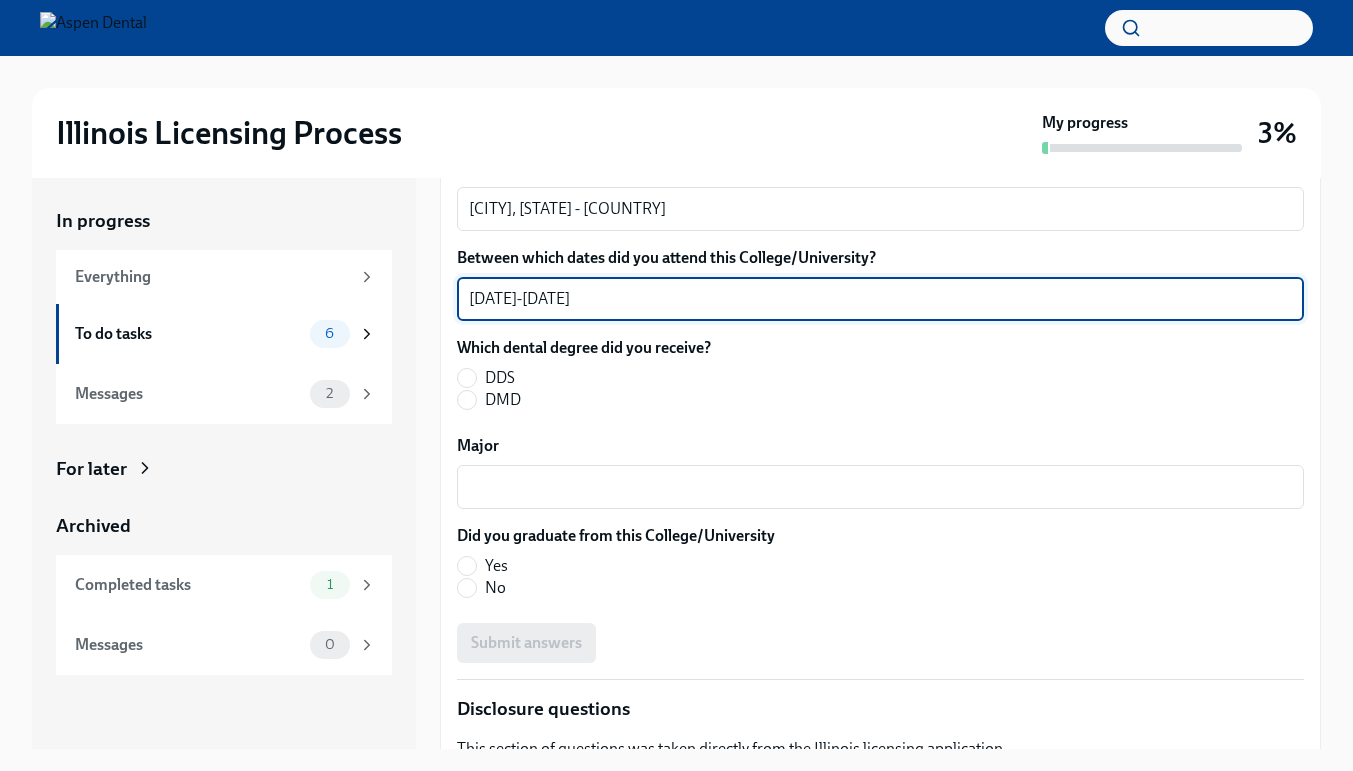 scroll, scrollTop: 3307, scrollLeft: 0, axis: vertical 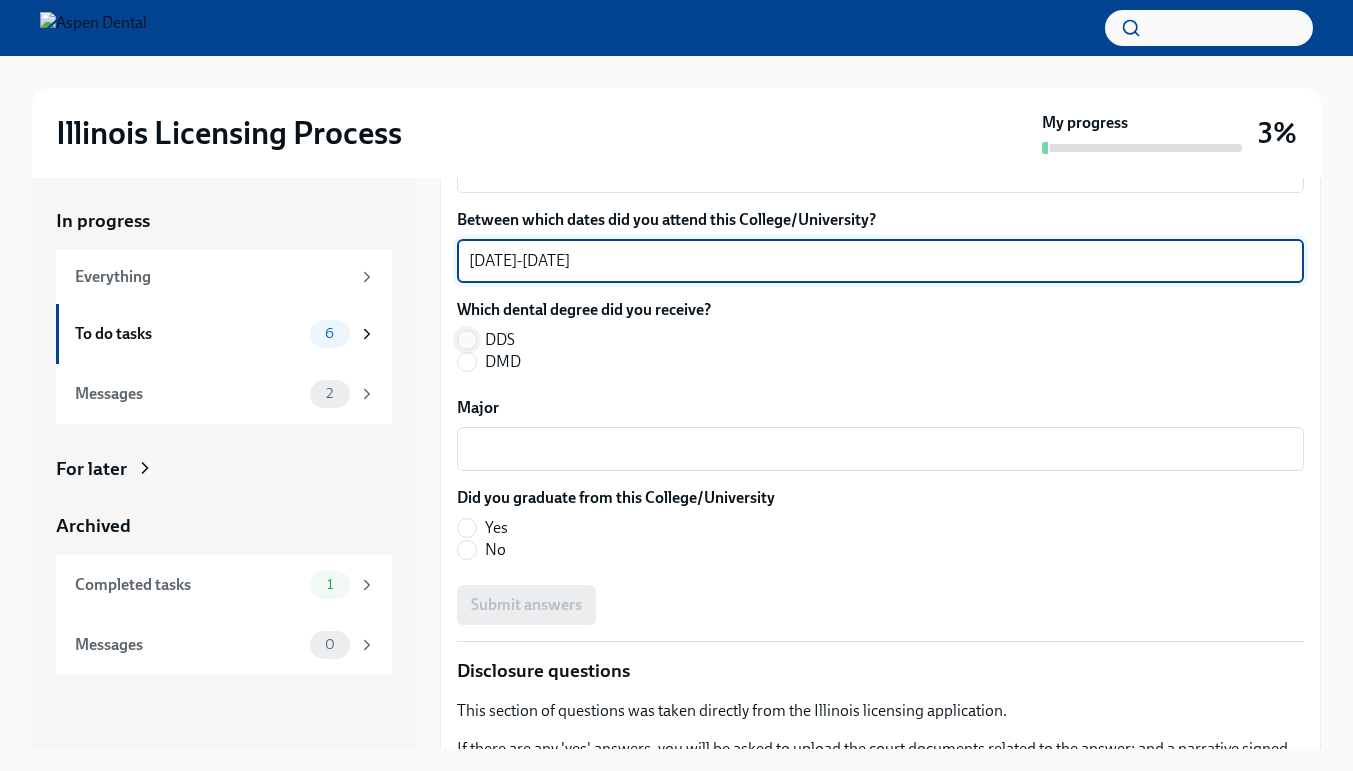 type on "[DATE]-[DATE]" 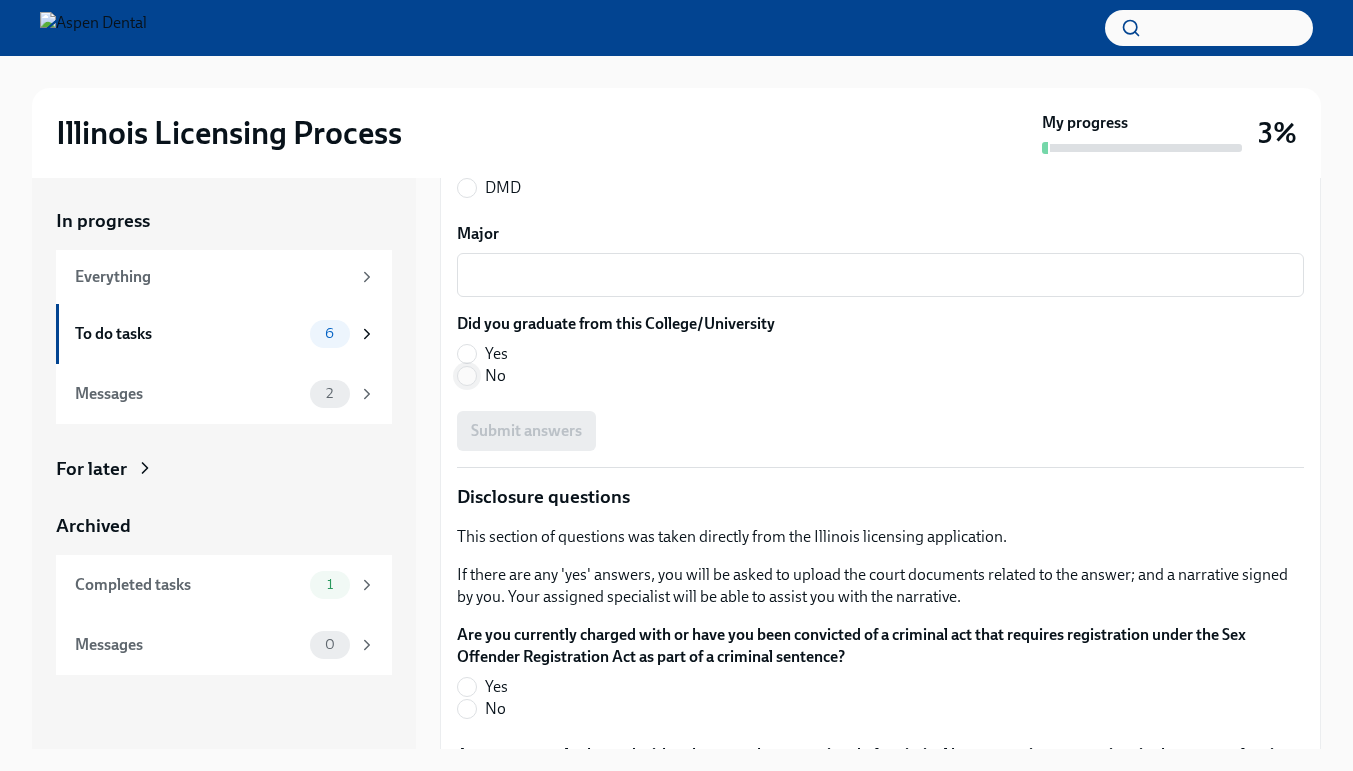 scroll, scrollTop: 3488, scrollLeft: 0, axis: vertical 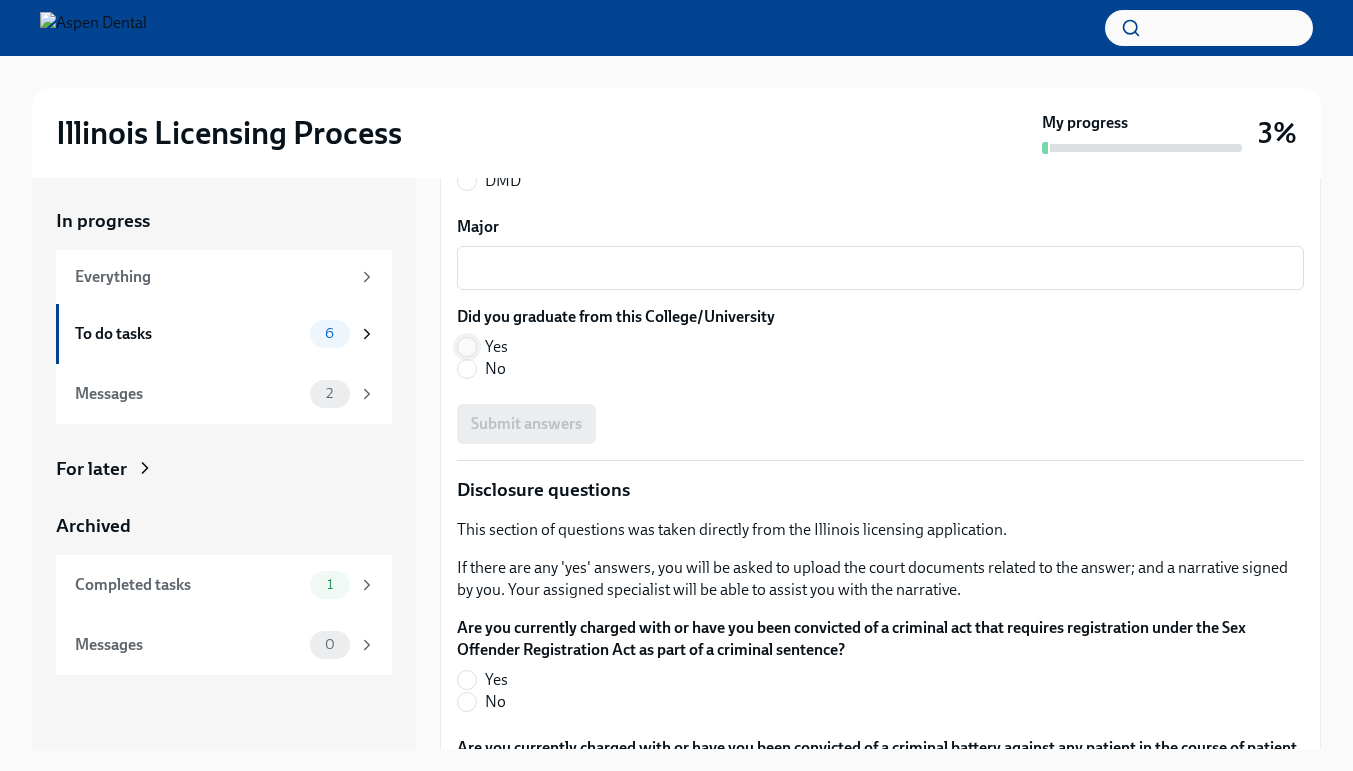 click on "Yes" at bounding box center (467, 347) 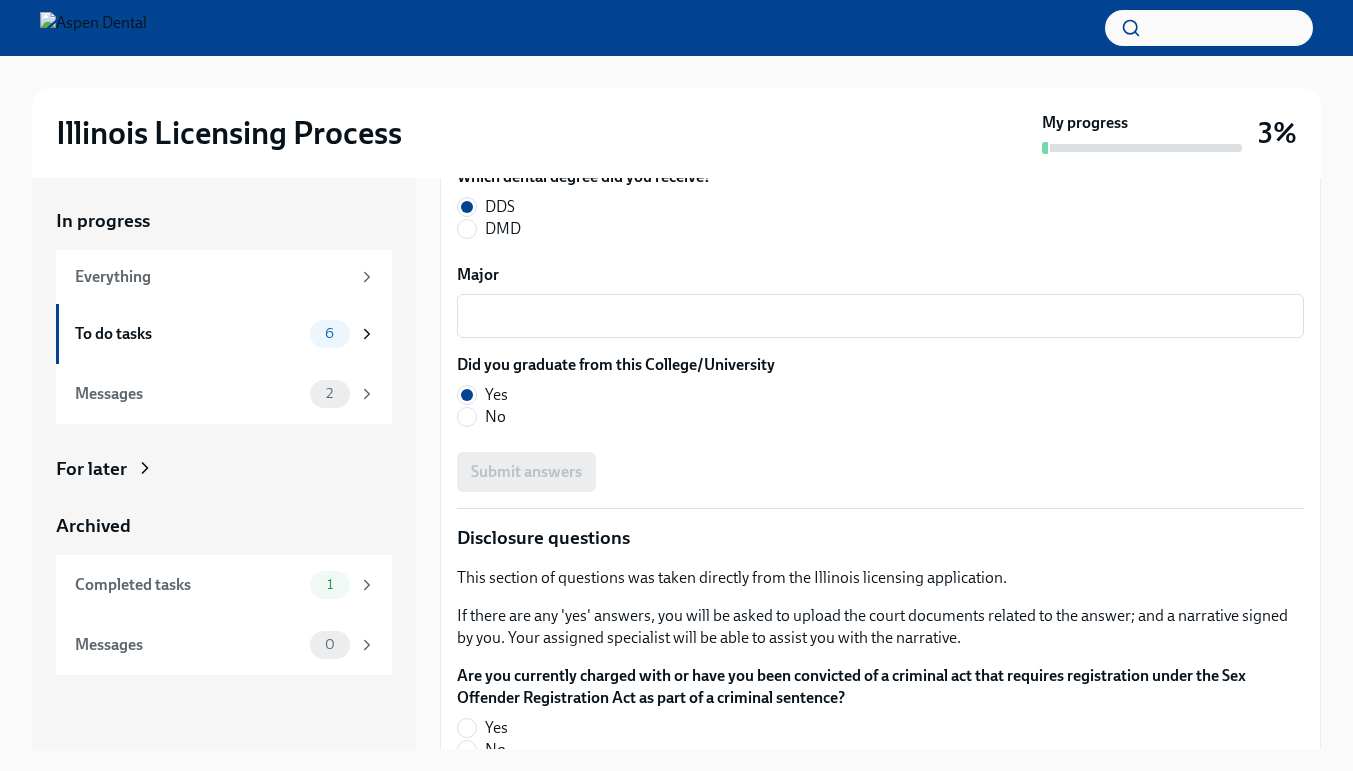 scroll, scrollTop: 3427, scrollLeft: 0, axis: vertical 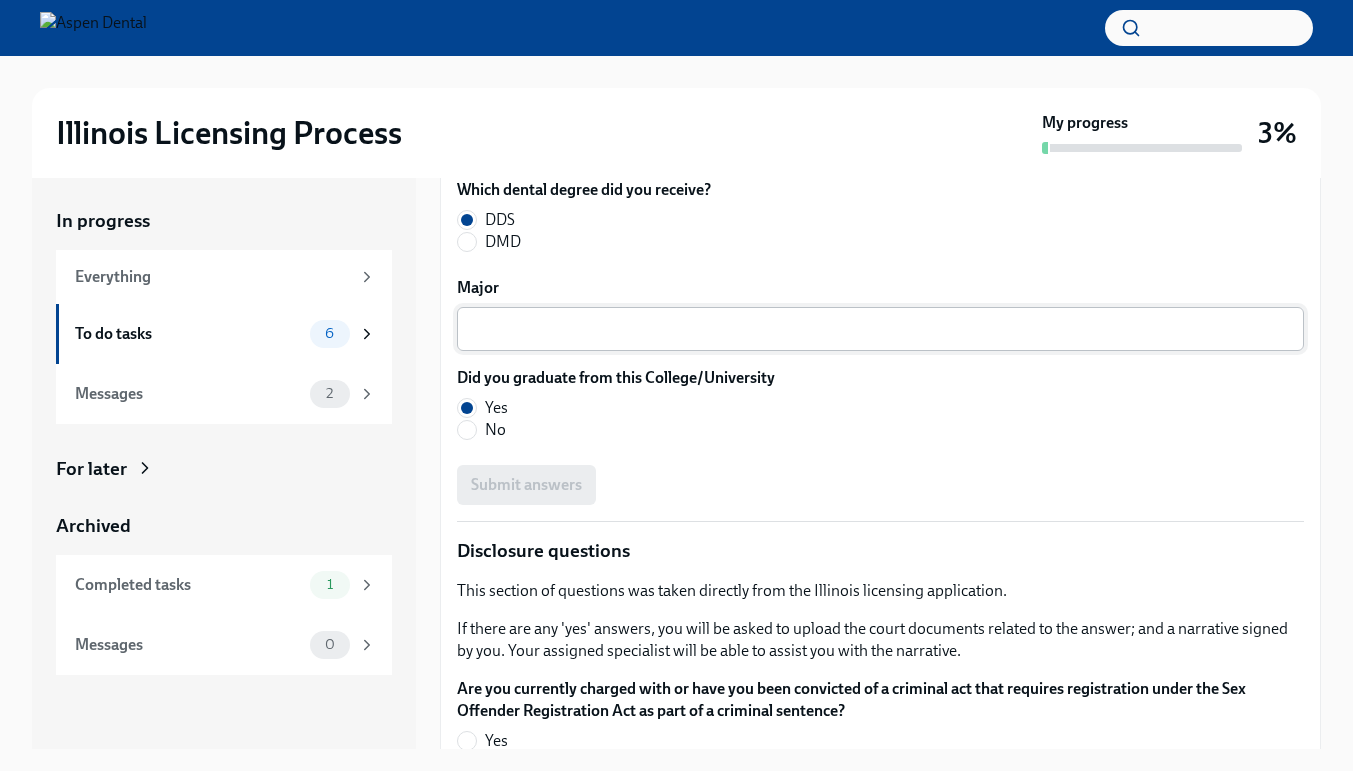 click on "Major" at bounding box center (880, 329) 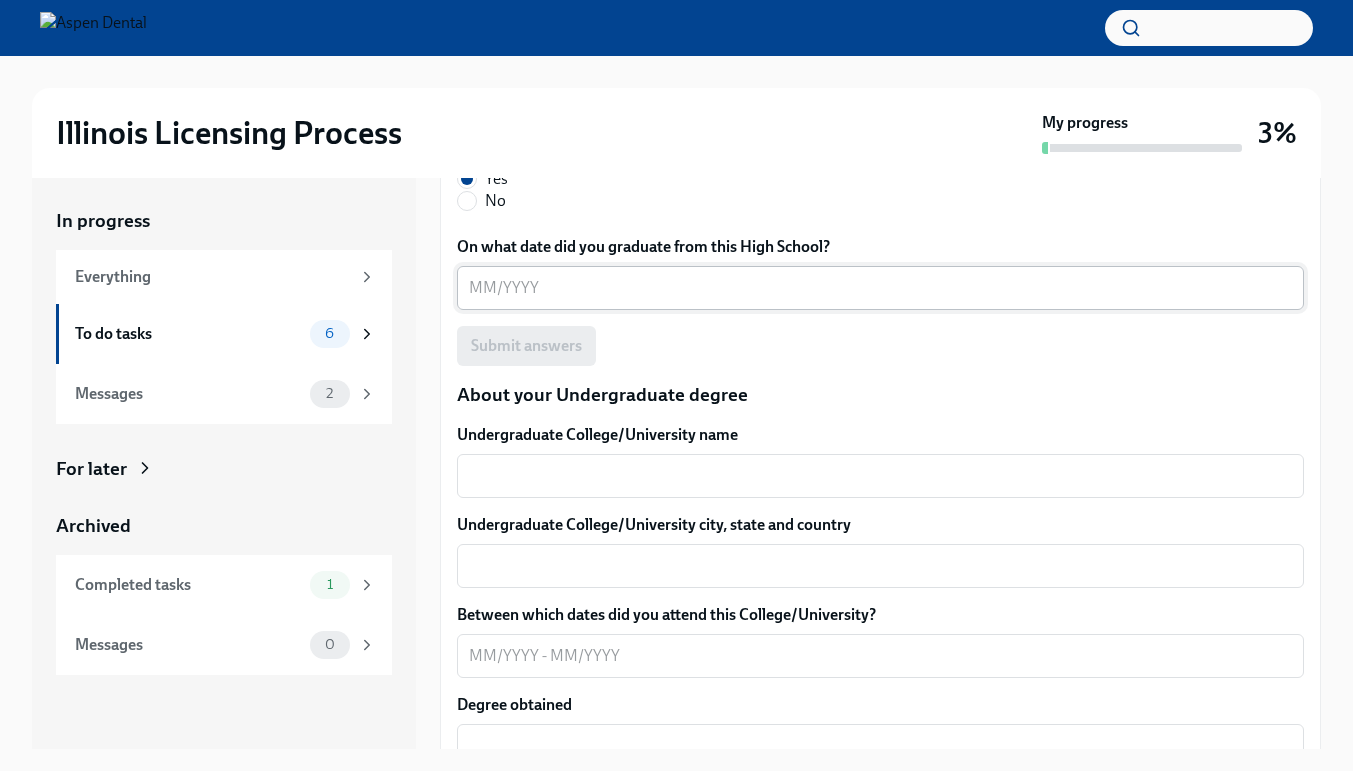 scroll, scrollTop: 2280, scrollLeft: 0, axis: vertical 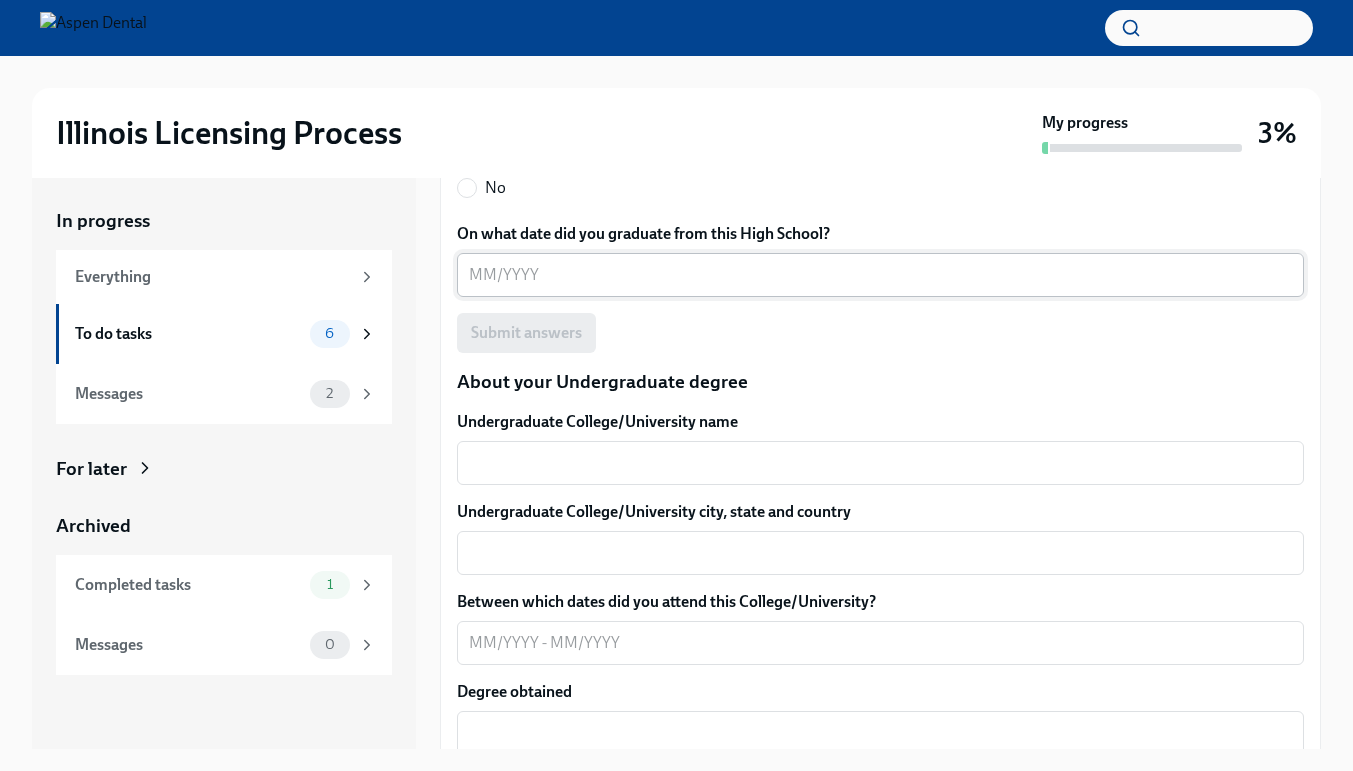 click on "On what date did you graduate from this High School?" at bounding box center (880, 275) 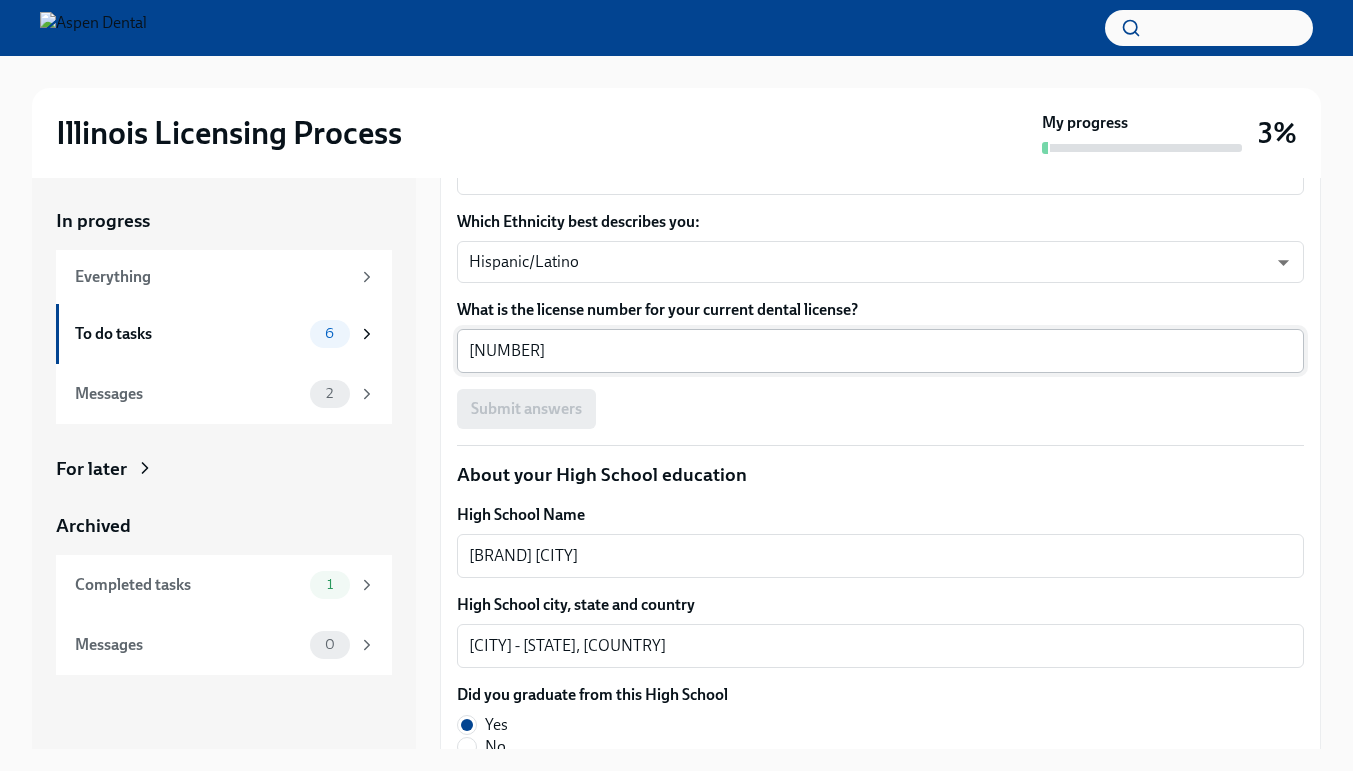 scroll, scrollTop: 1701, scrollLeft: 0, axis: vertical 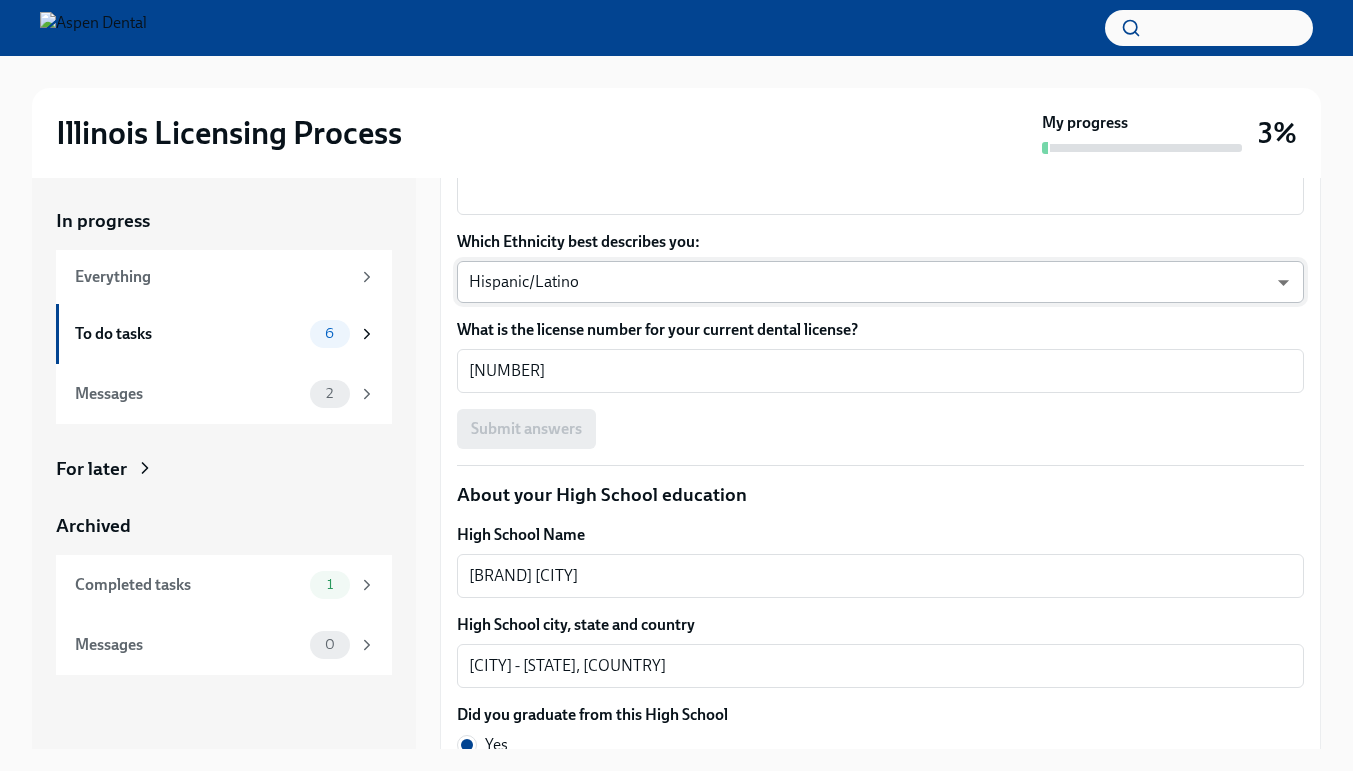 type on "[DATE]" 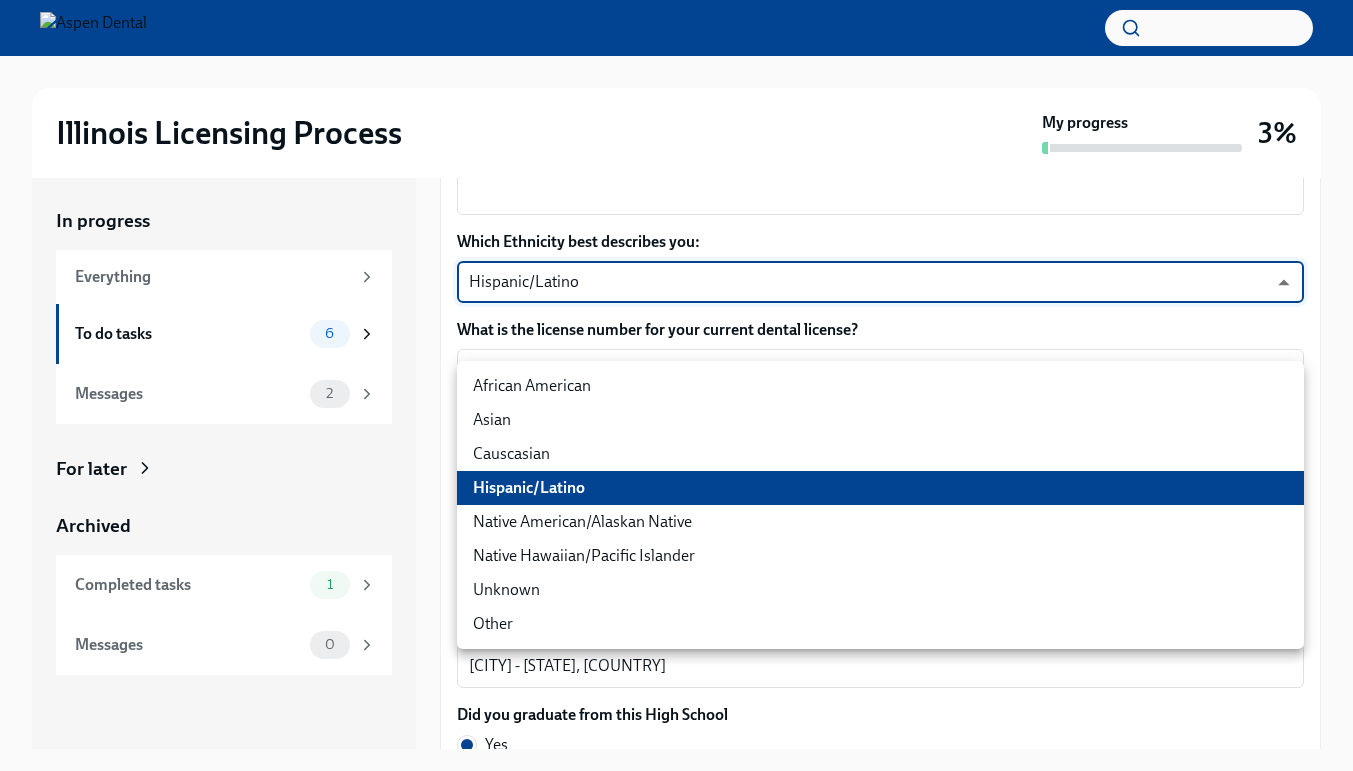 click on "Hispanic/Latino" at bounding box center [880, 488] 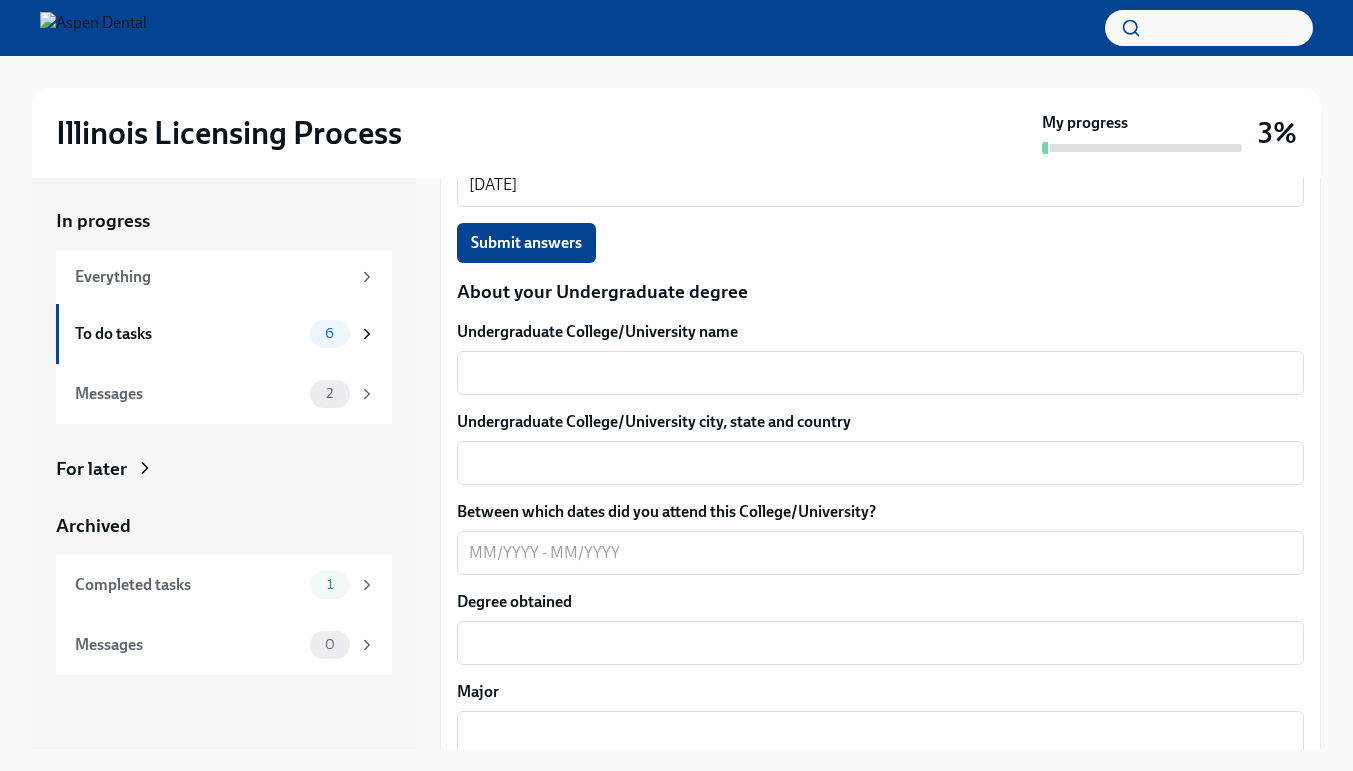 scroll, scrollTop: 2391, scrollLeft: 0, axis: vertical 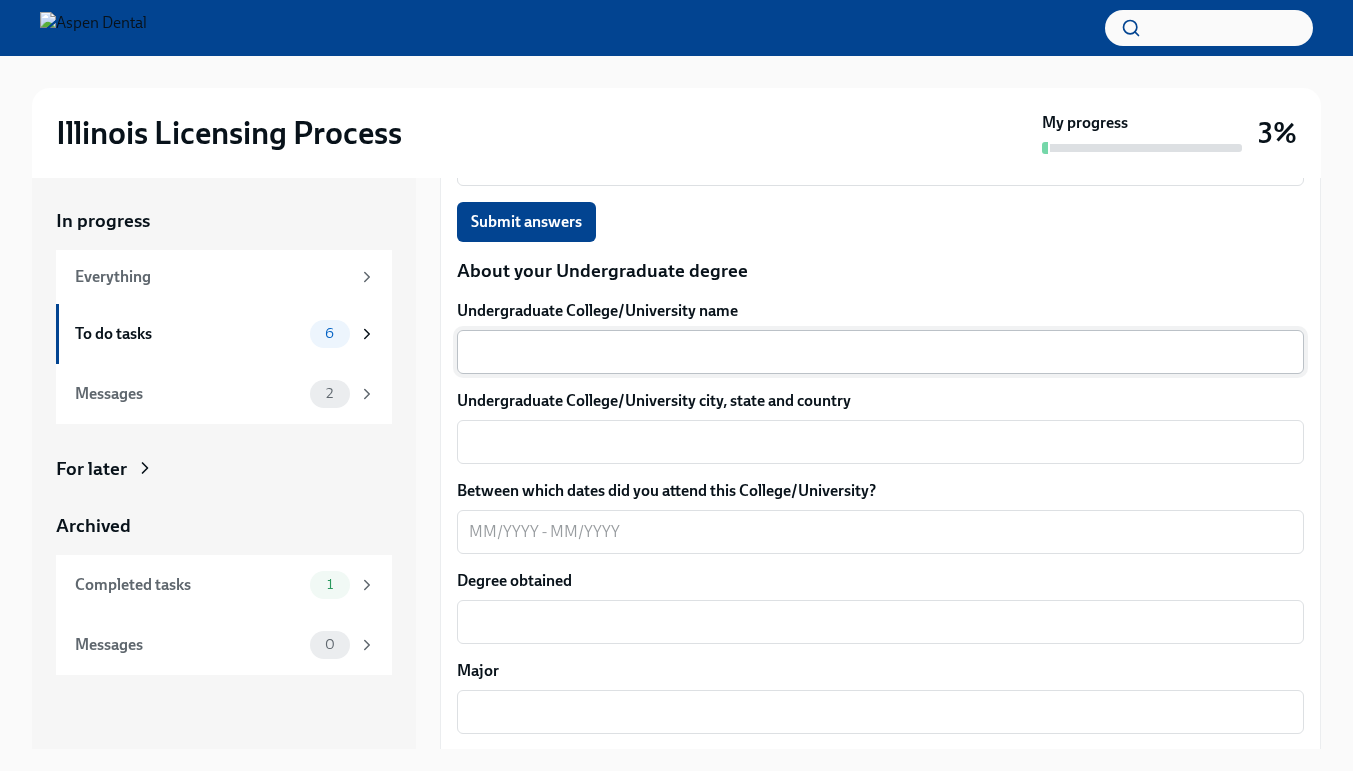 click on "x ​" at bounding box center (880, 352) 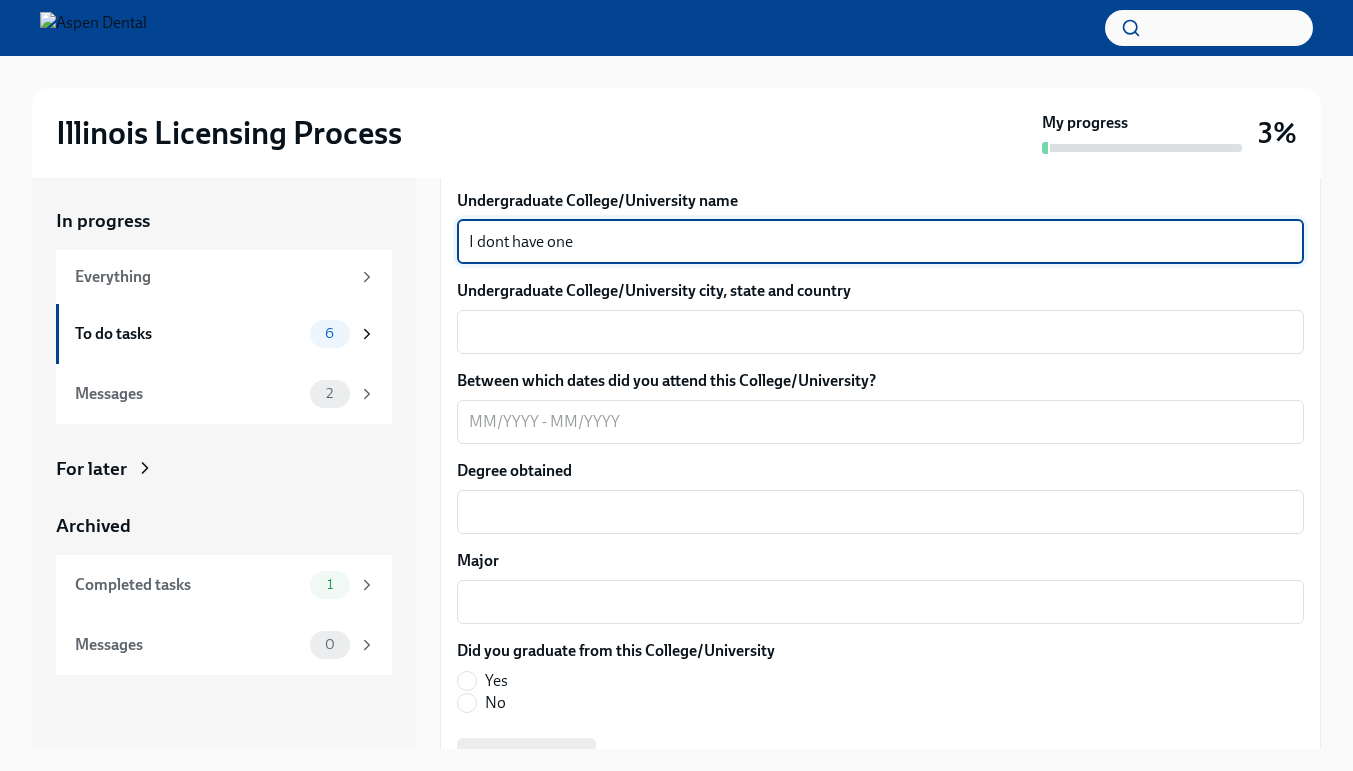 scroll, scrollTop: 2516, scrollLeft: 0, axis: vertical 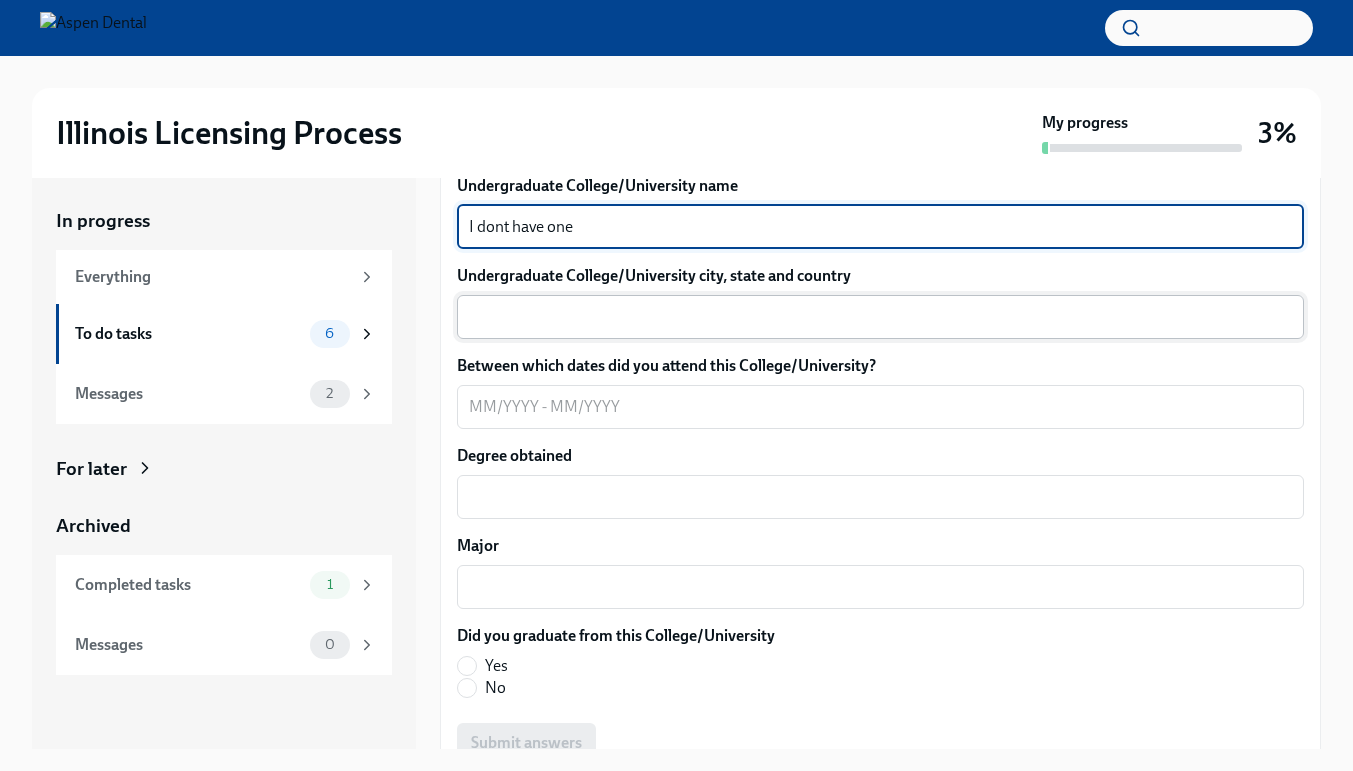 type on "I dont have one" 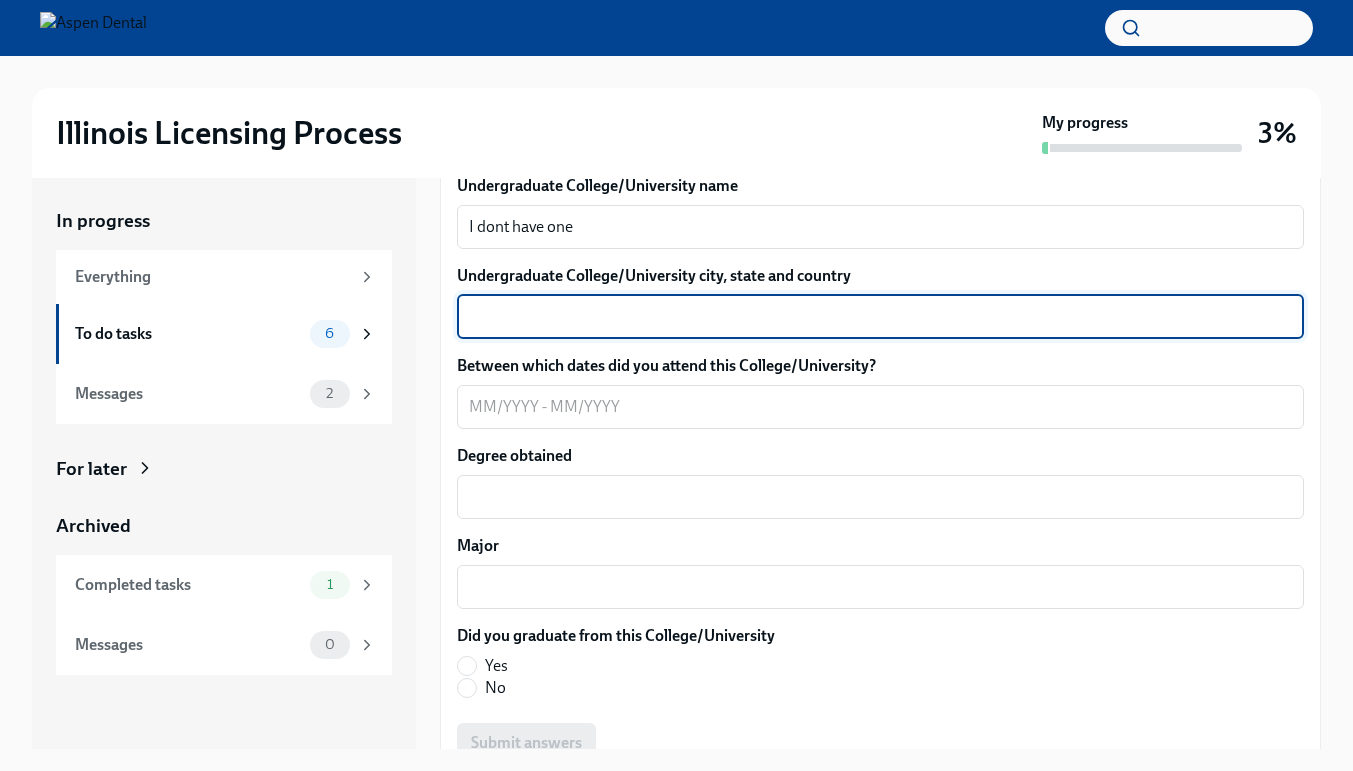 click on "Undergraduate College/University city, state and country" at bounding box center [880, 317] 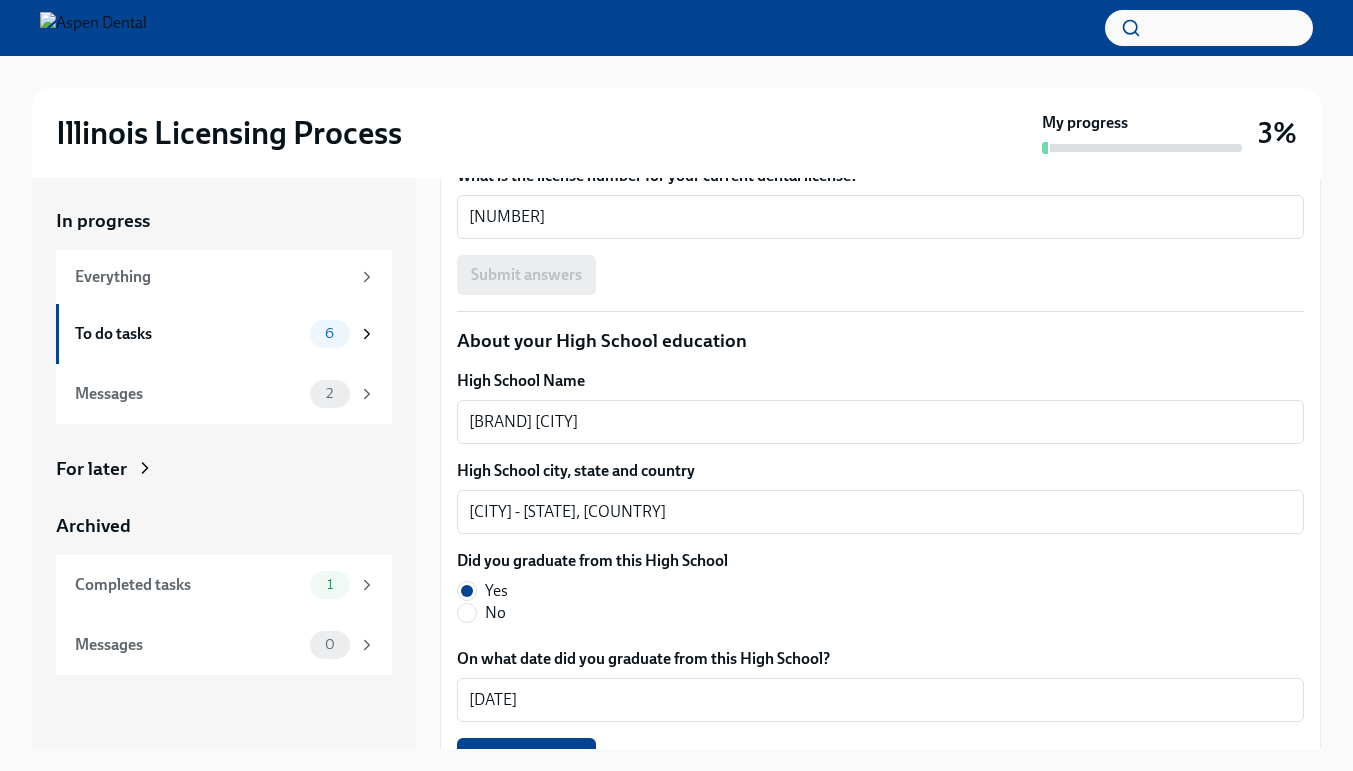 scroll, scrollTop: 1798, scrollLeft: 0, axis: vertical 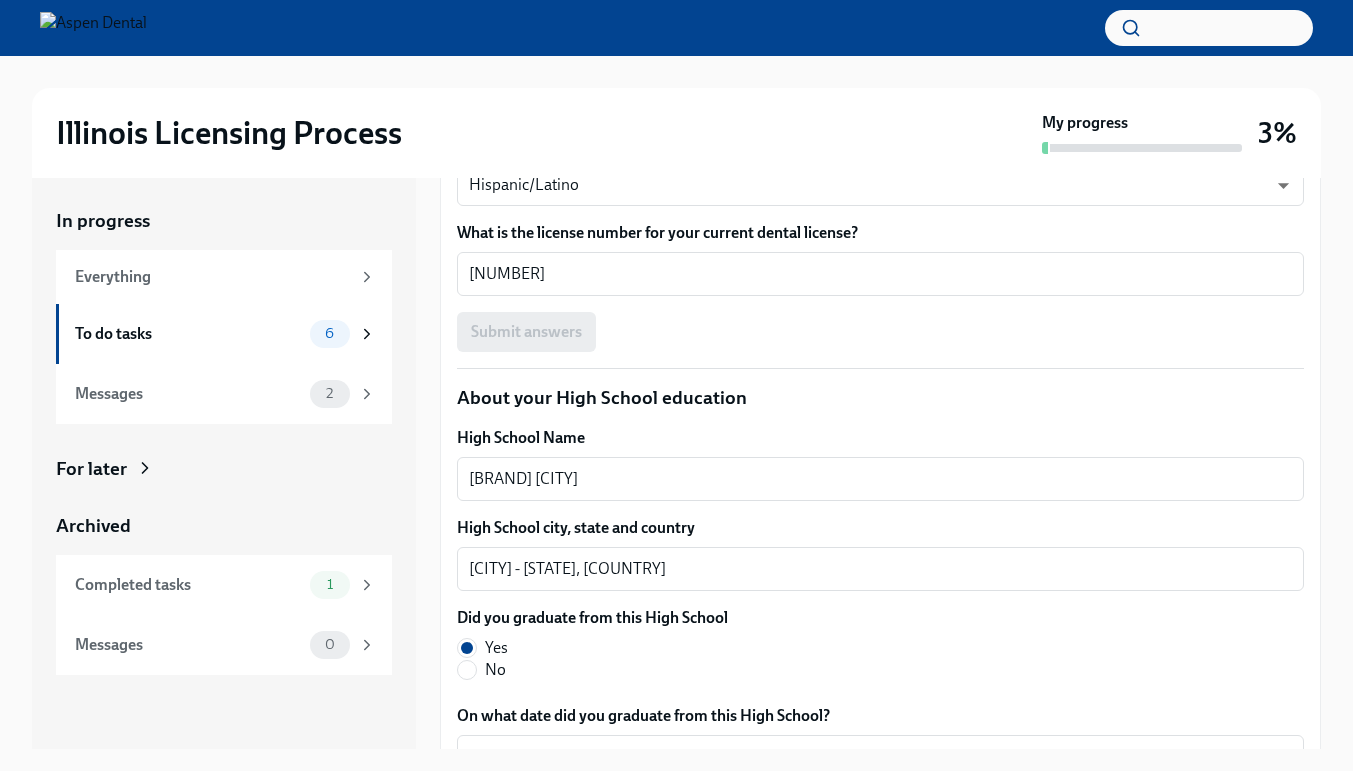 type on "I dont have one" 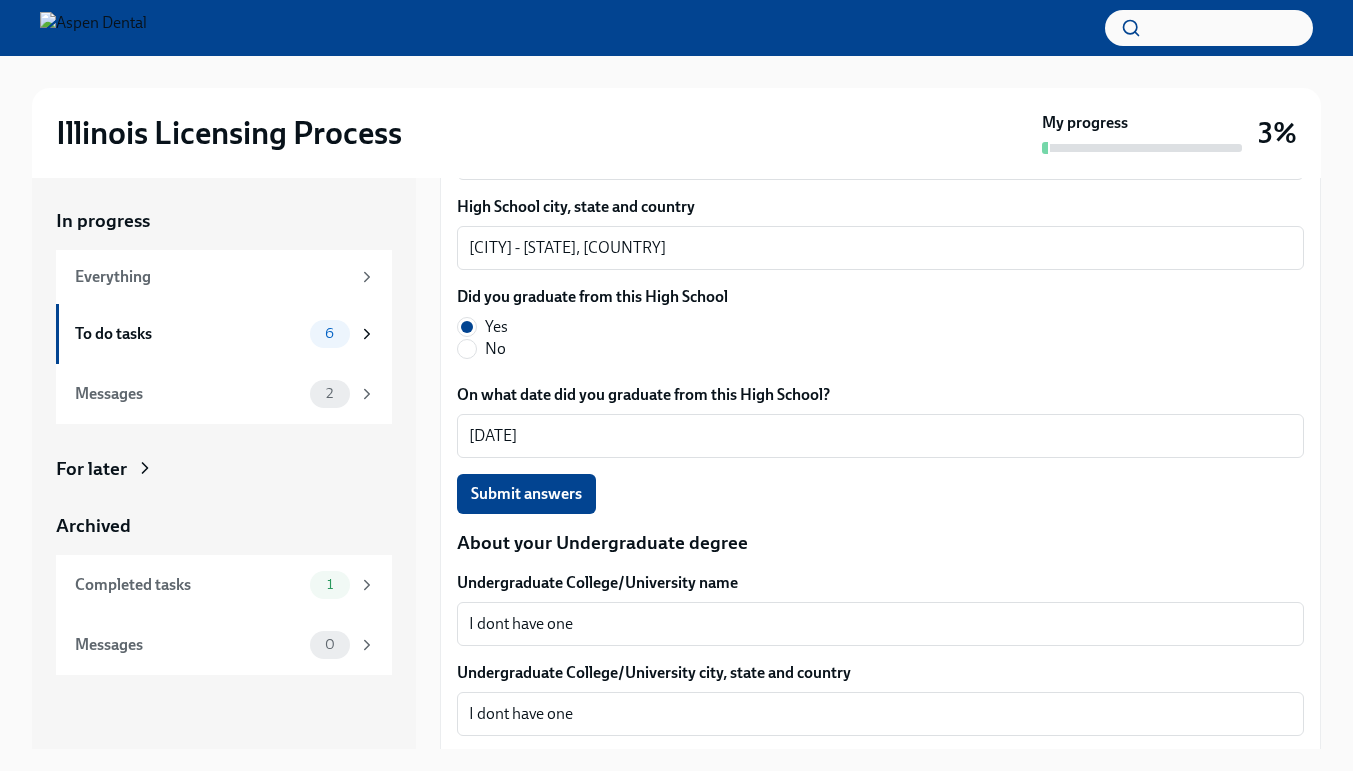 scroll, scrollTop: 2131, scrollLeft: 0, axis: vertical 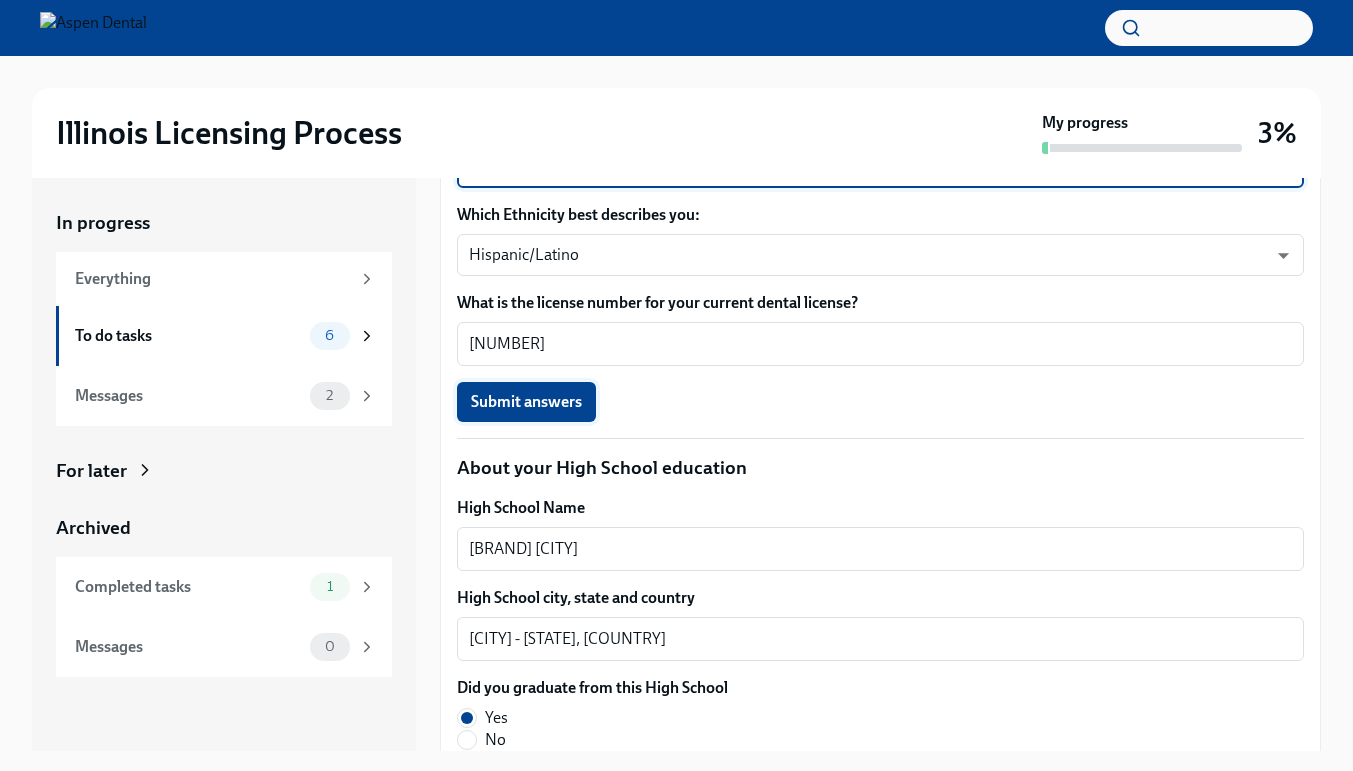 type on "[PHONE]" 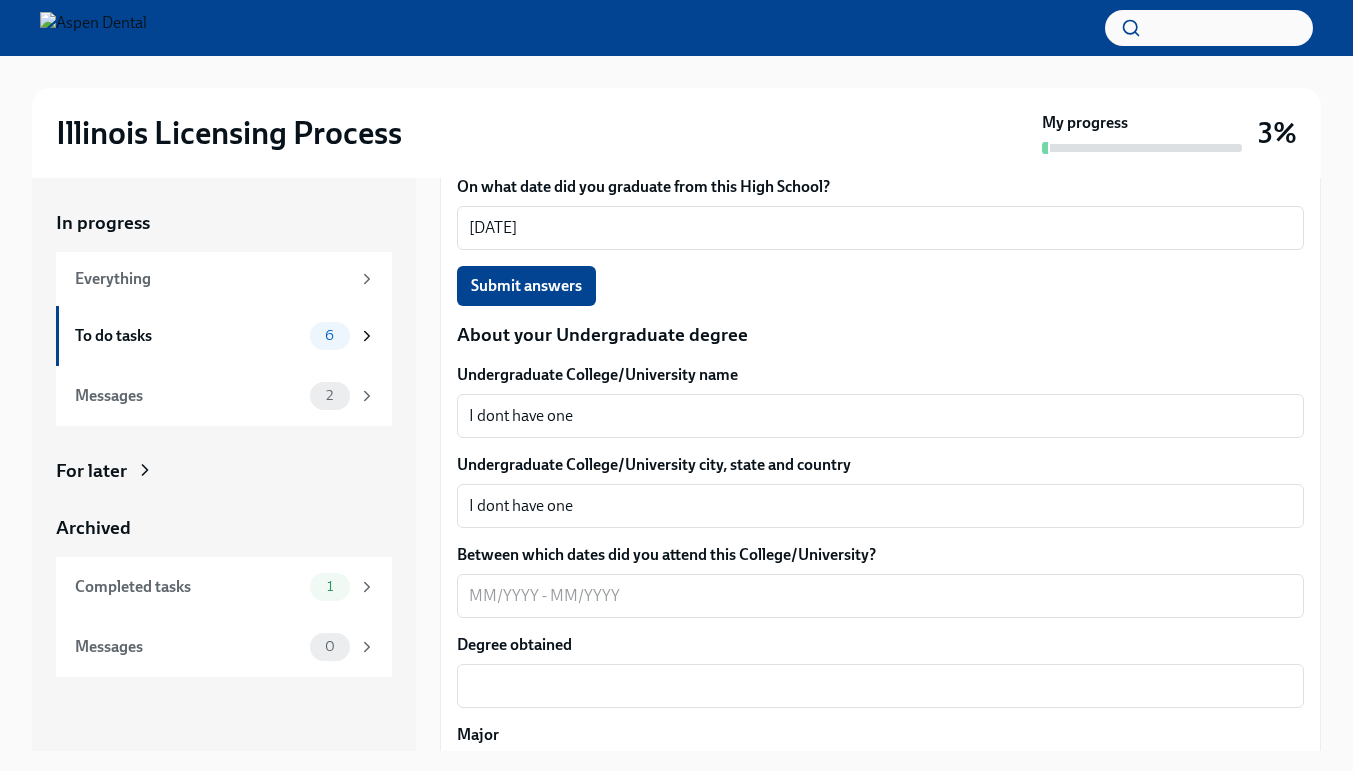 scroll, scrollTop: 2325, scrollLeft: 0, axis: vertical 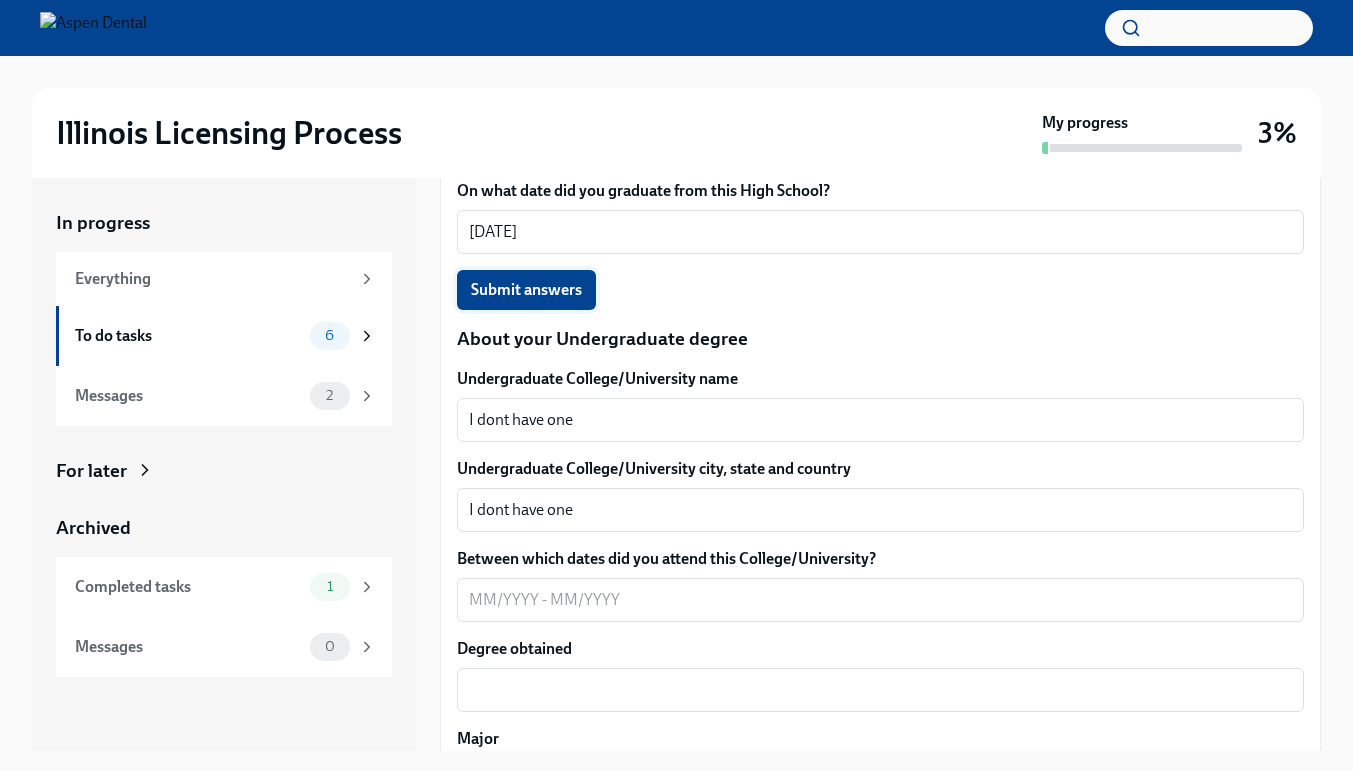 click on "Submit answers" at bounding box center [526, 290] 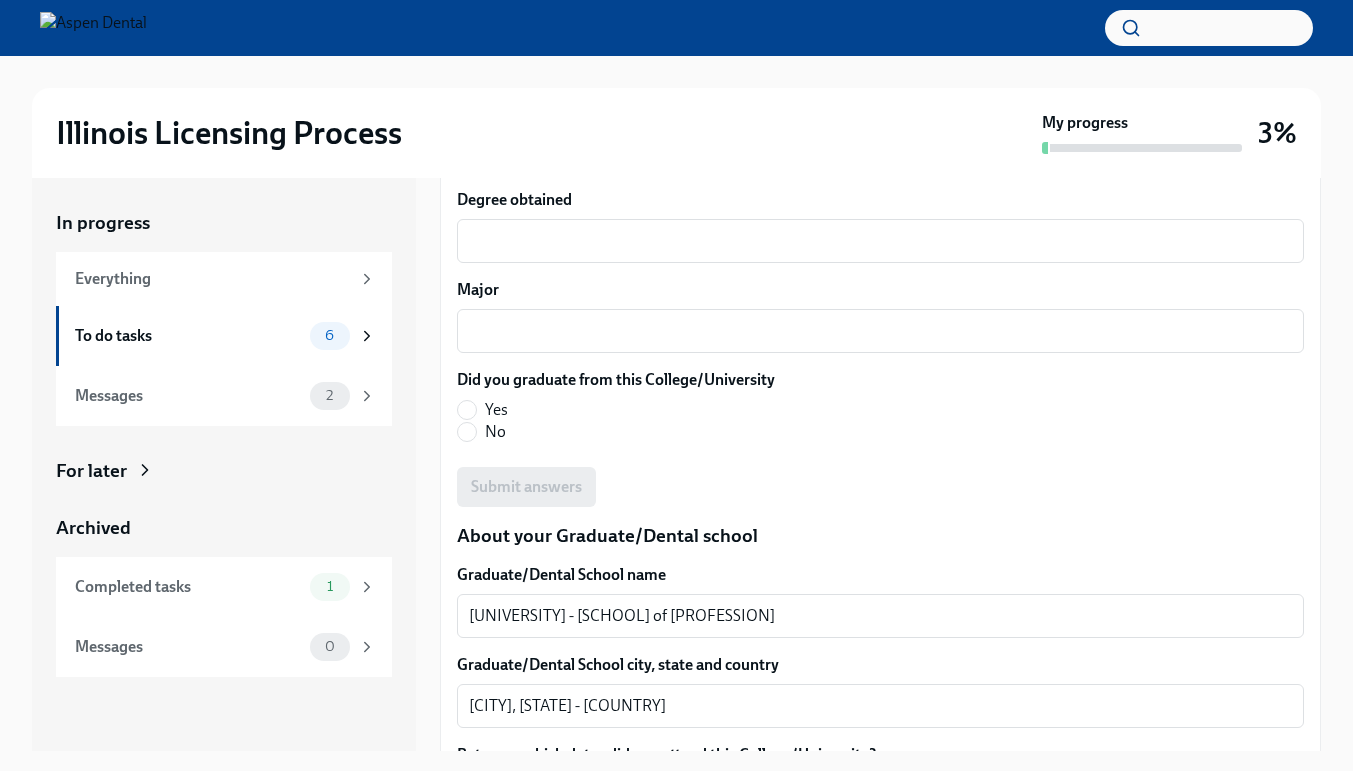 scroll, scrollTop: 2778, scrollLeft: 0, axis: vertical 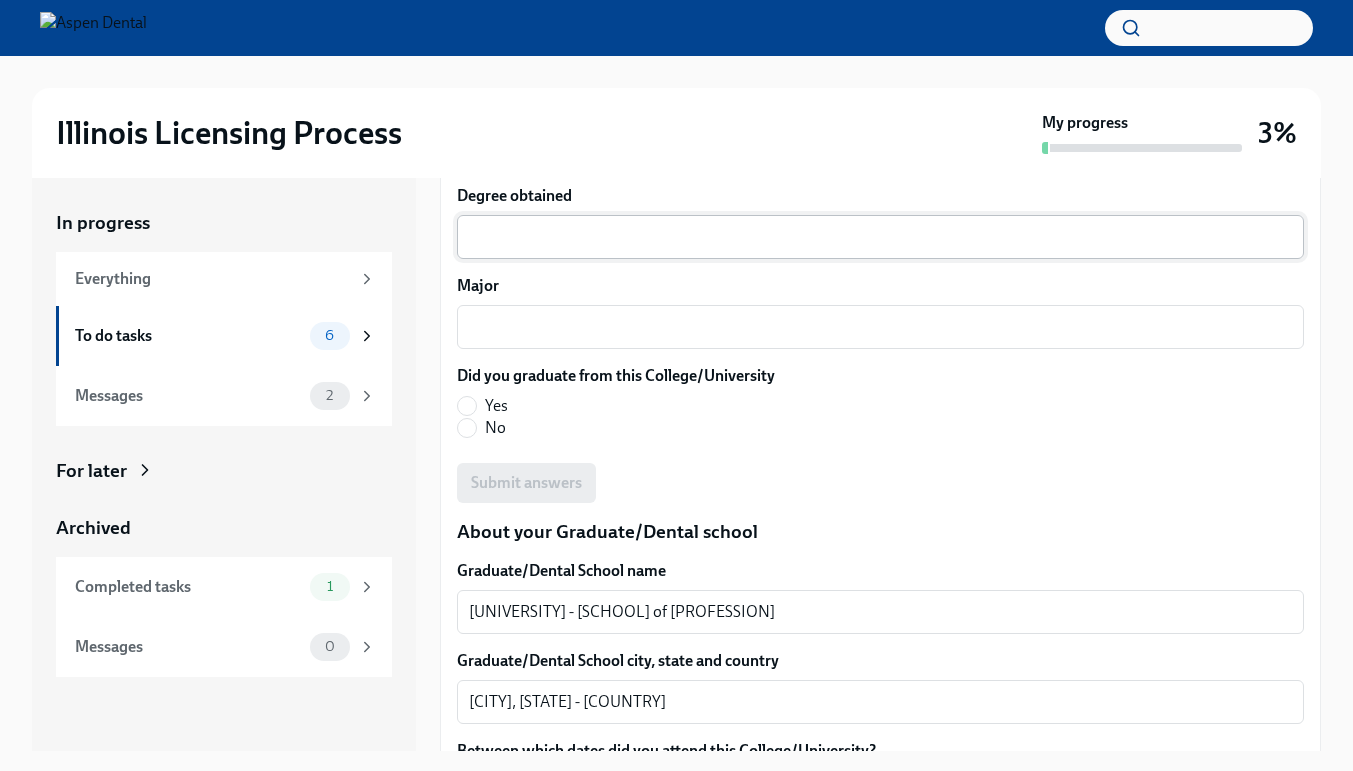 click on "Degree obtained" at bounding box center [880, 237] 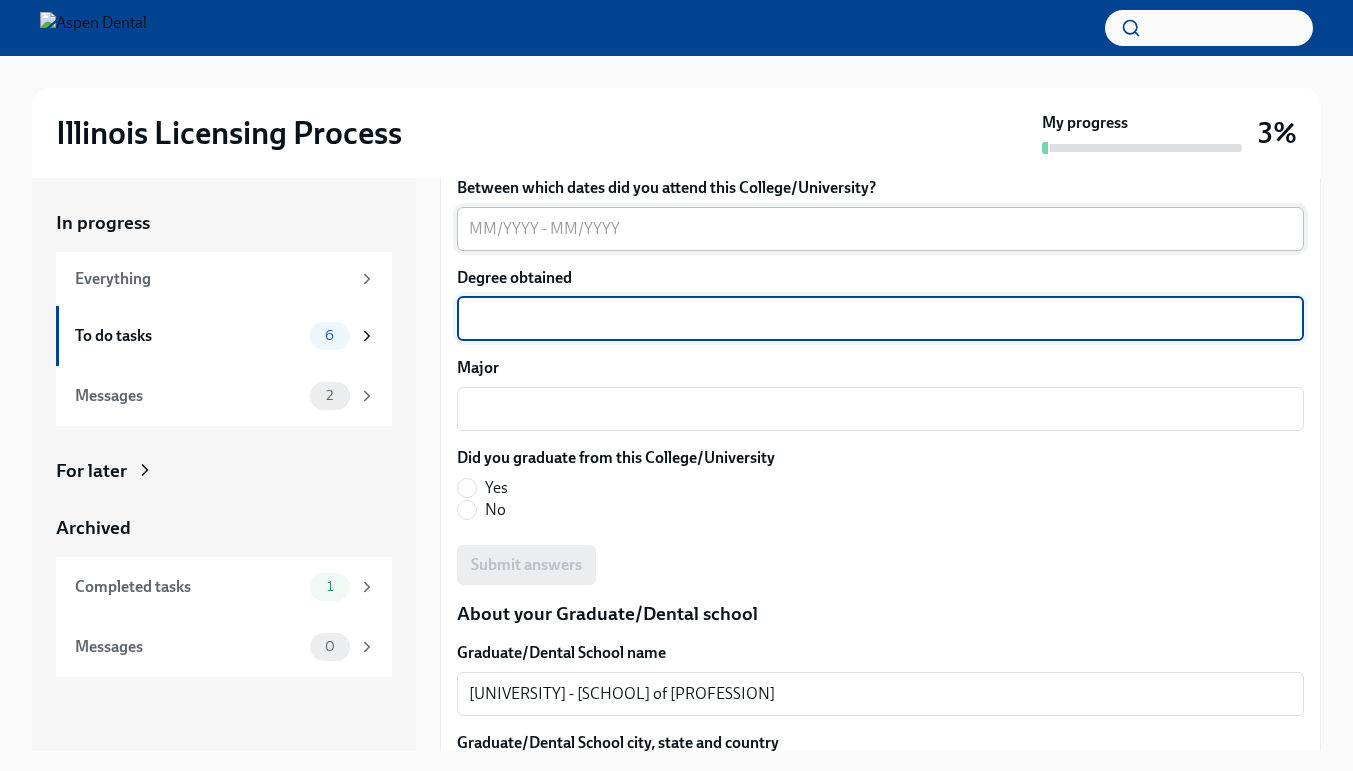 scroll, scrollTop: 2692, scrollLeft: 0, axis: vertical 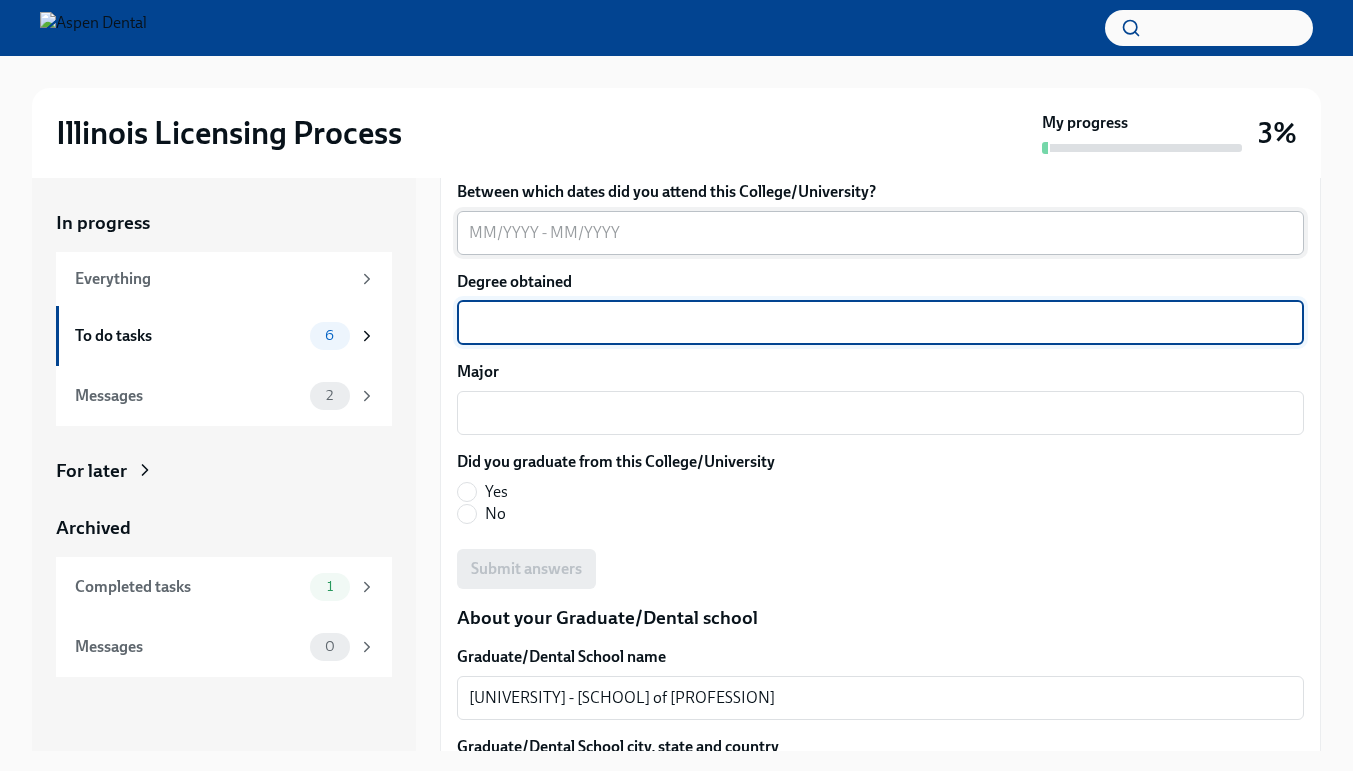 click on "Between which dates did you attend this College/University?" at bounding box center [880, 233] 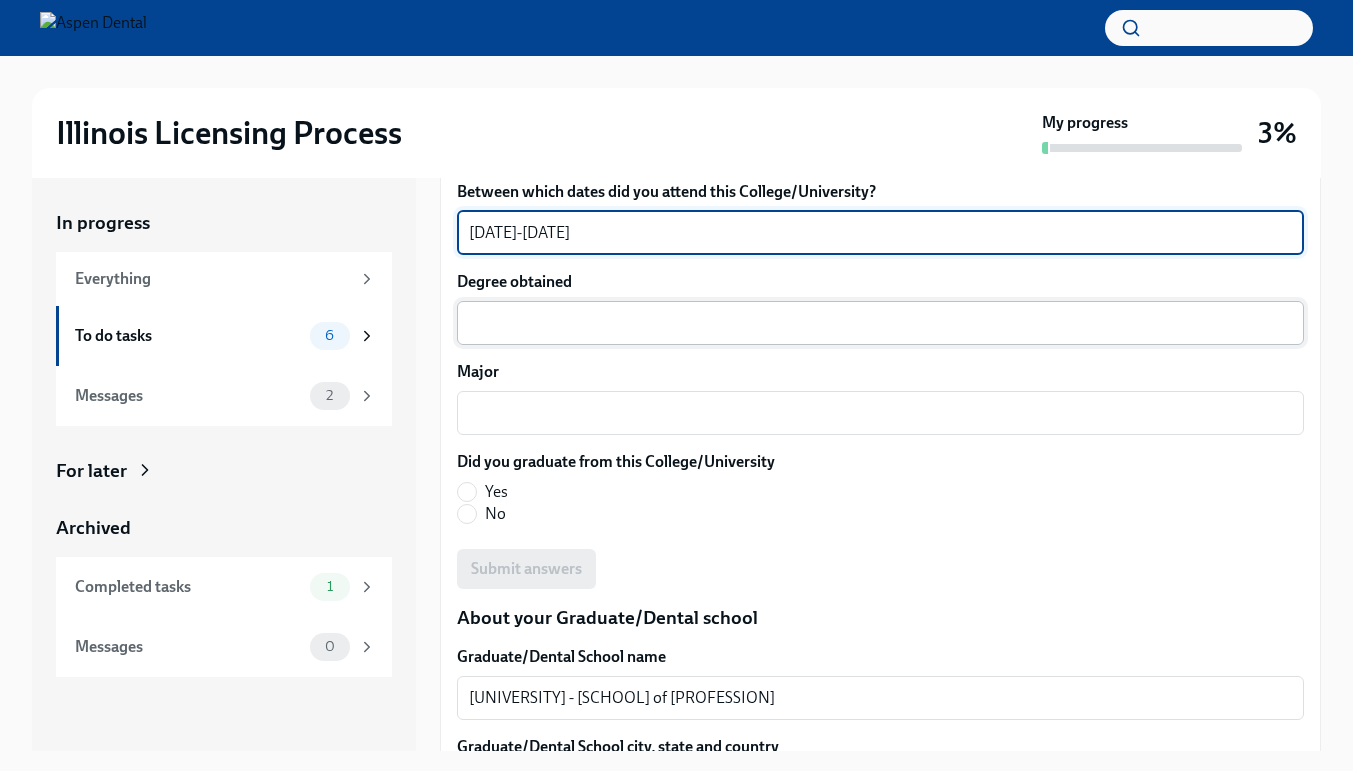type on "[DATE]-[DATE]" 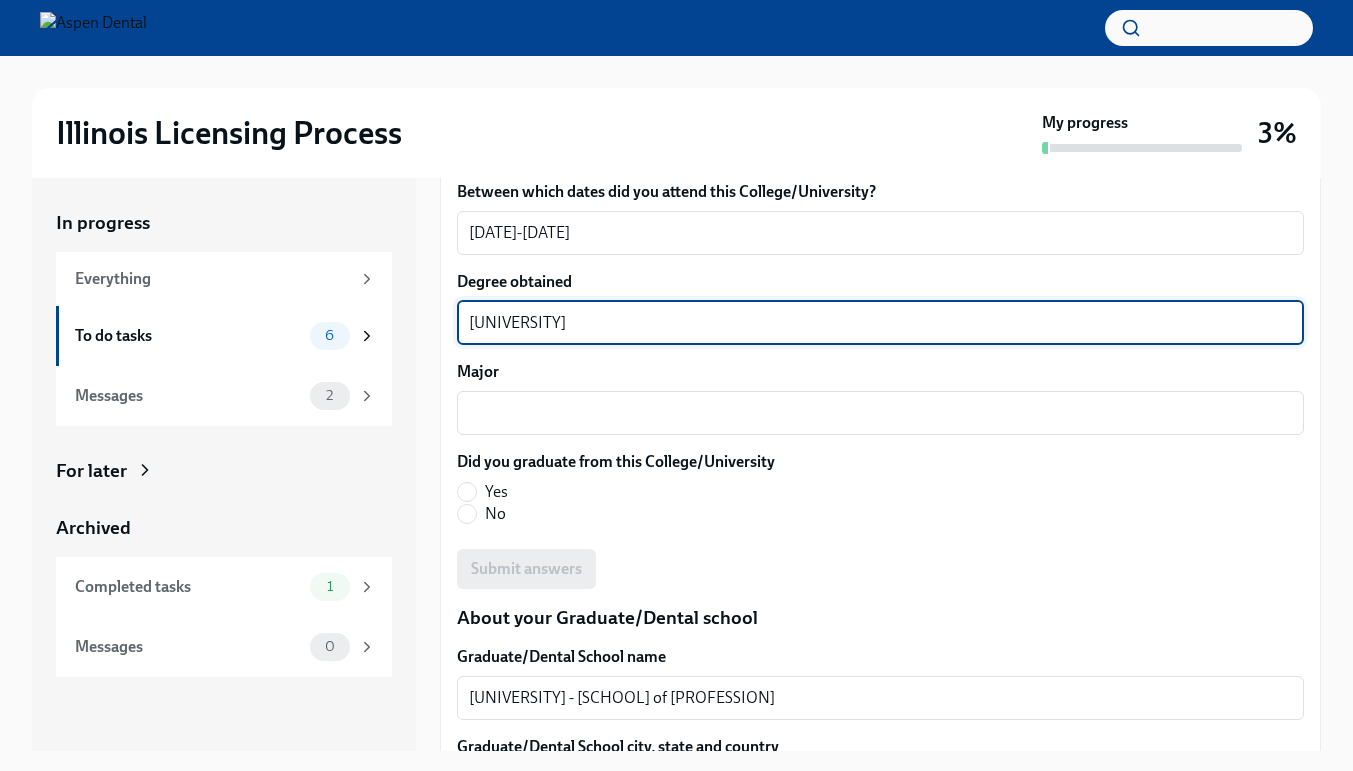 type on "[UNIVERSITY]" 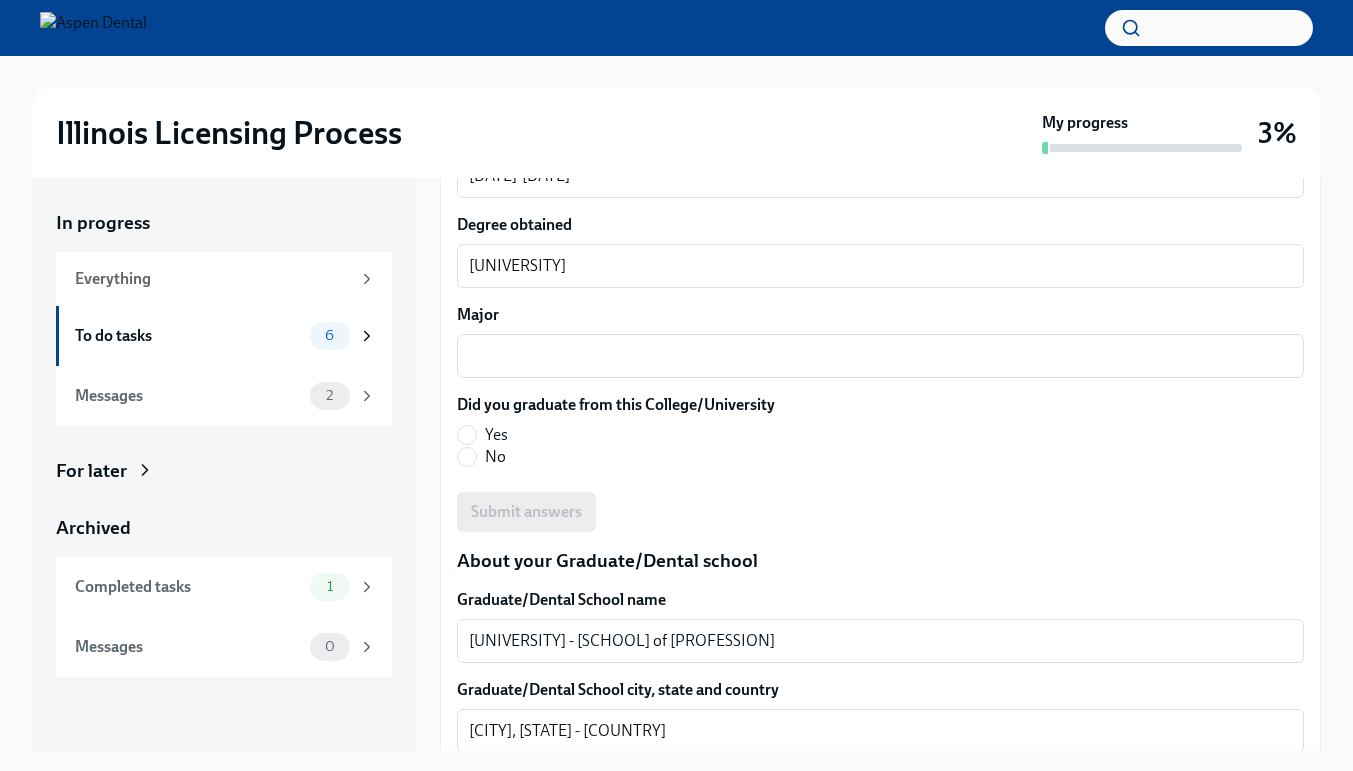 scroll, scrollTop: 2748, scrollLeft: 0, axis: vertical 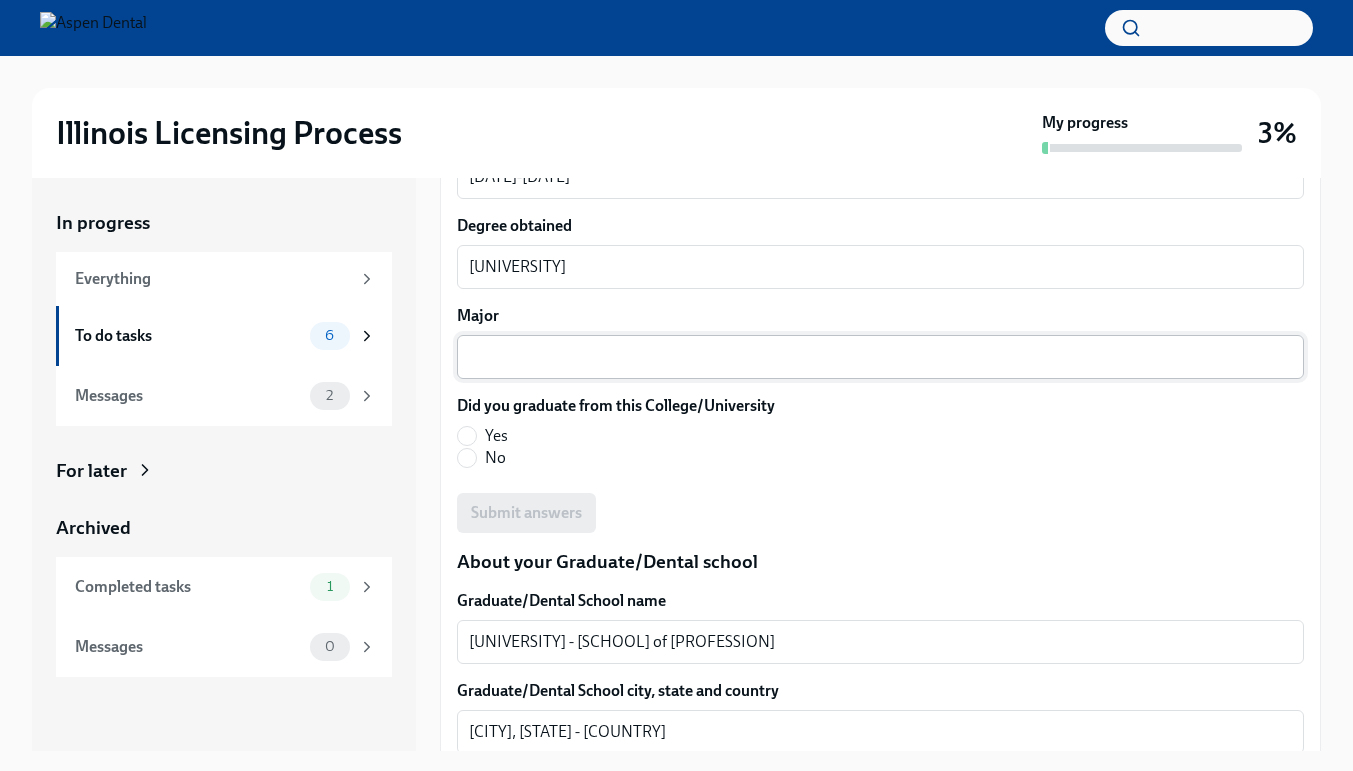 click on "Major" at bounding box center [880, 357] 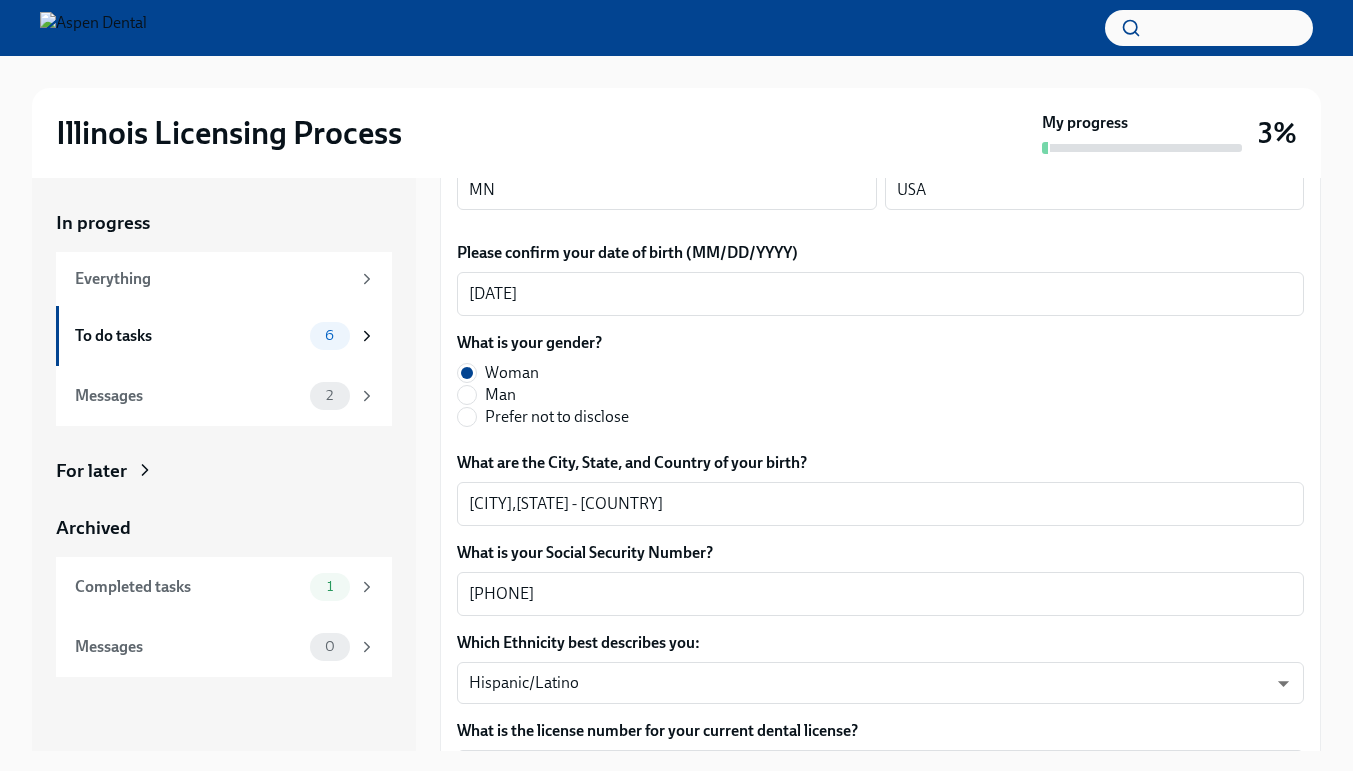 type on "[UNIVERSITY]" 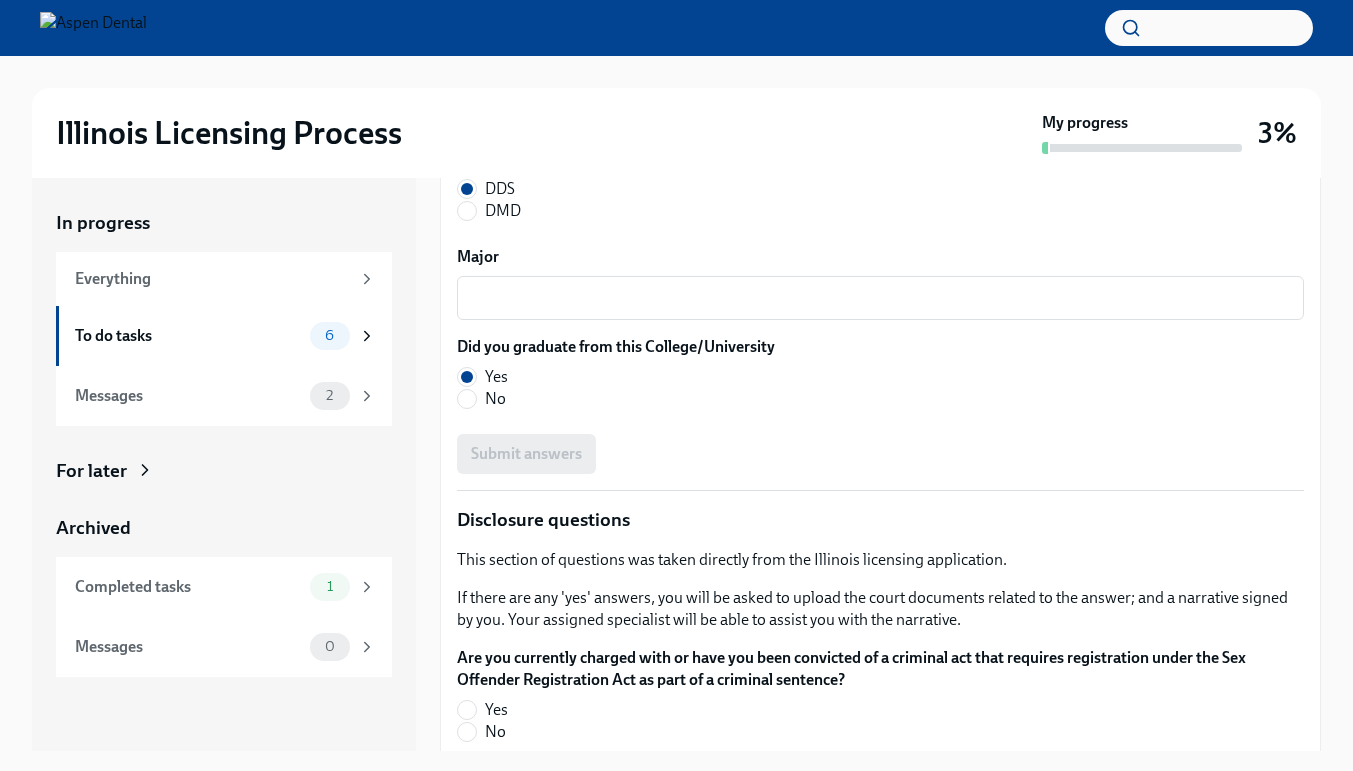scroll, scrollTop: 3471, scrollLeft: 0, axis: vertical 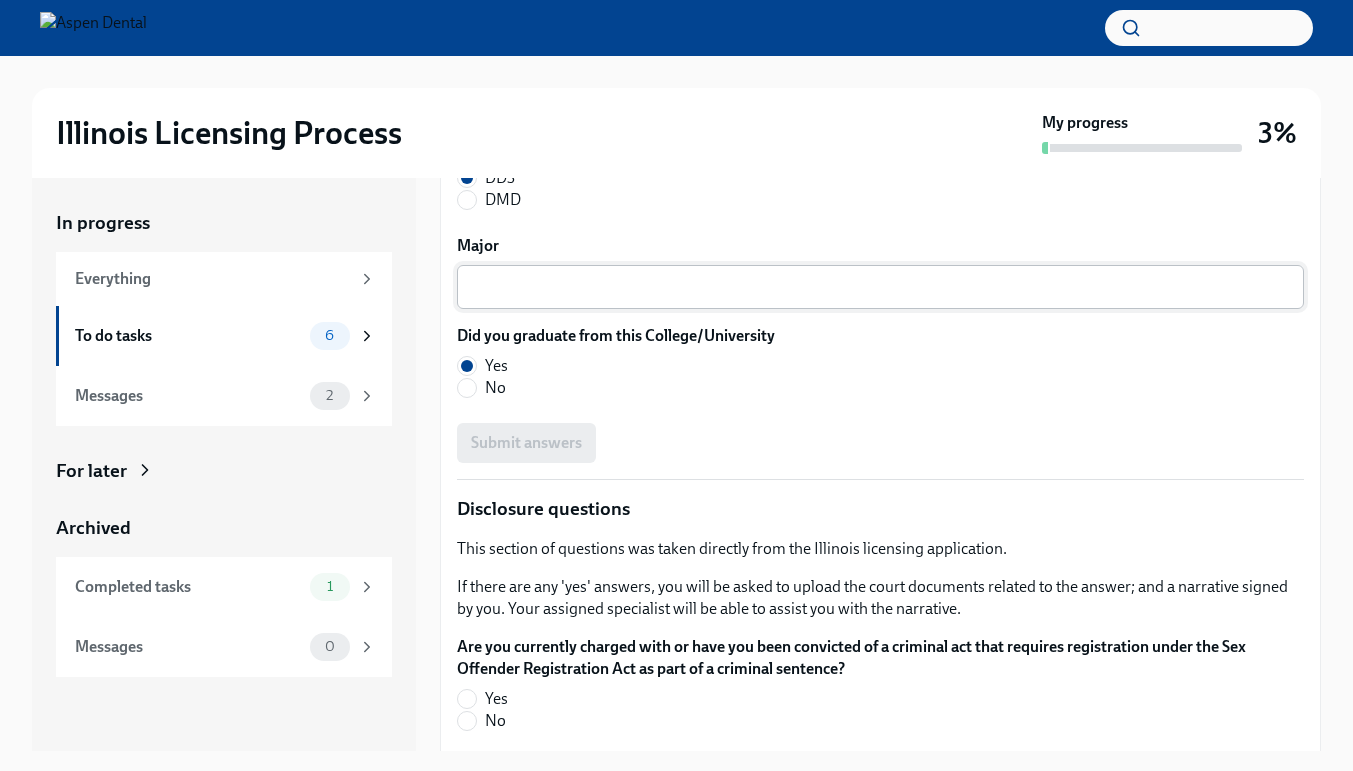 click on "x ​" at bounding box center (880, 287) 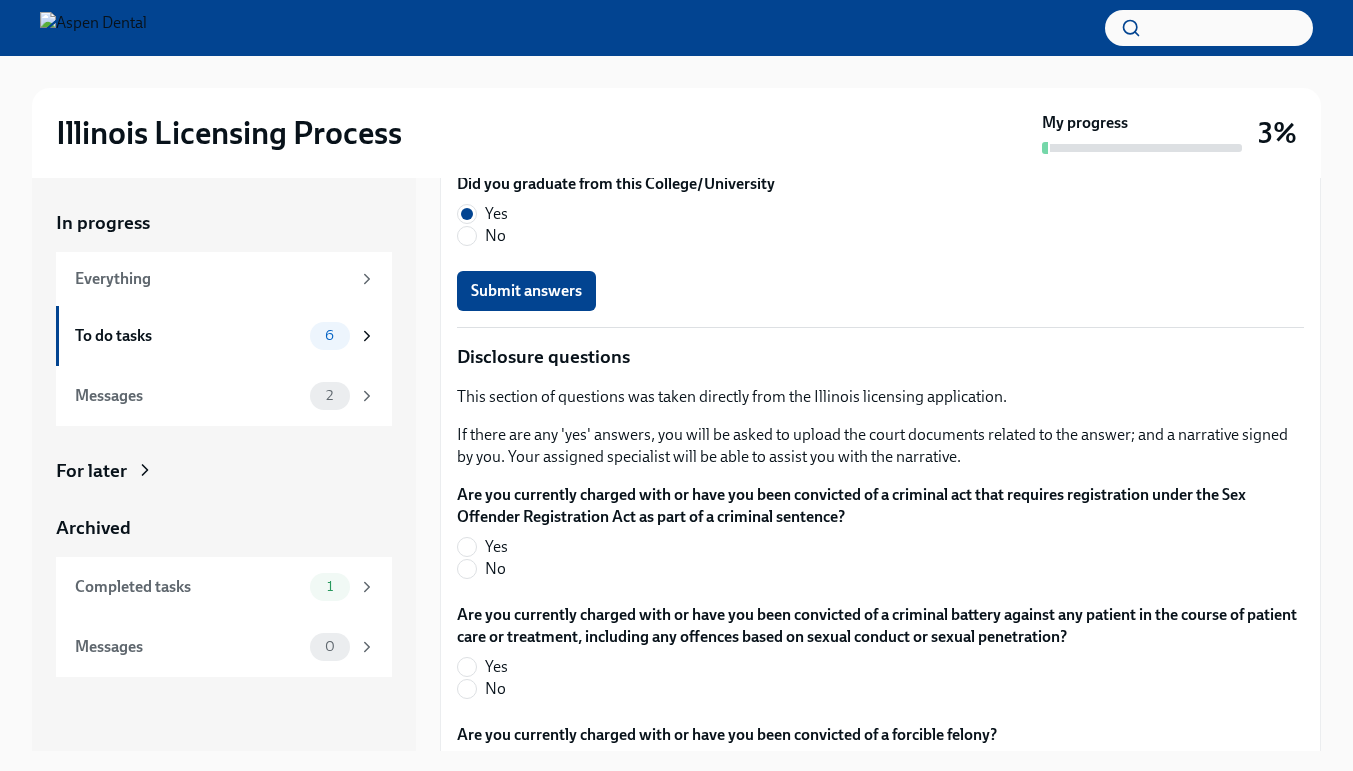 scroll, scrollTop: 3626, scrollLeft: 0, axis: vertical 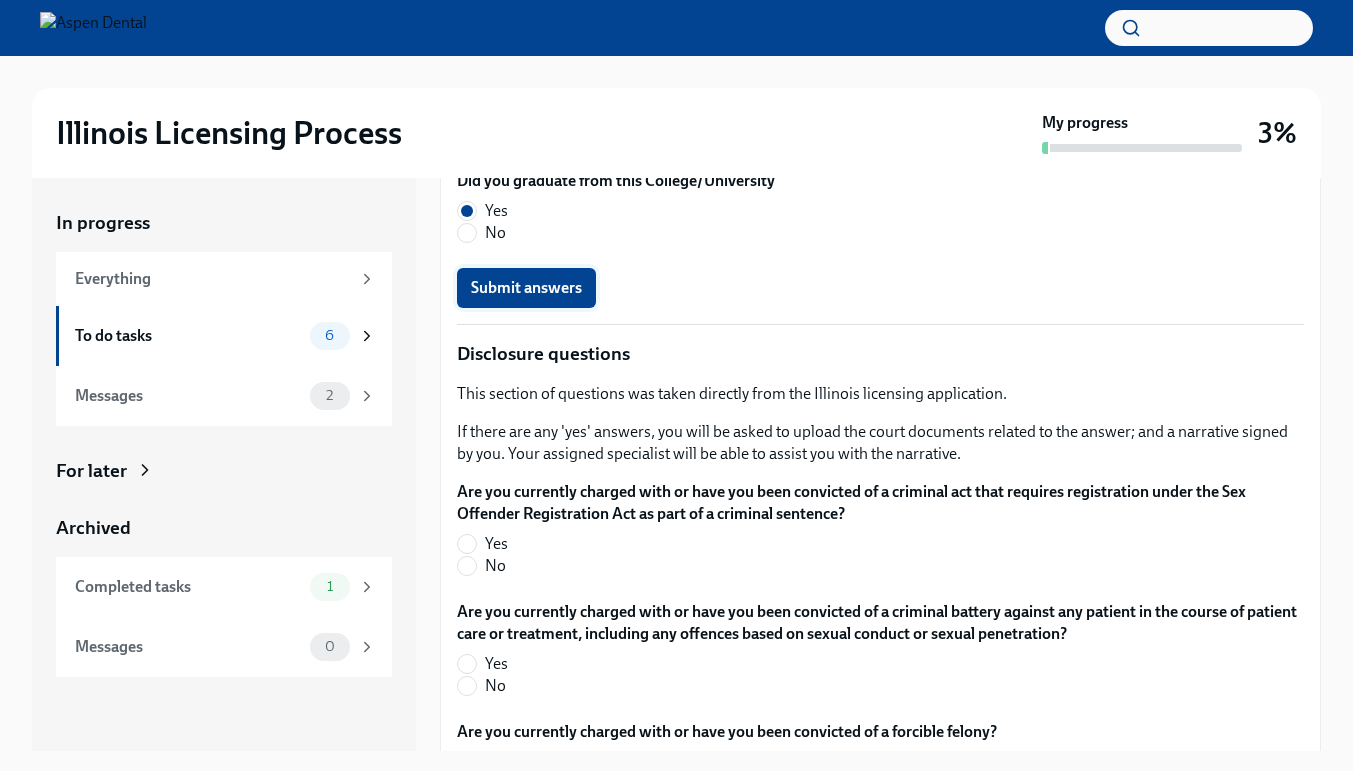 type on "I dont have one" 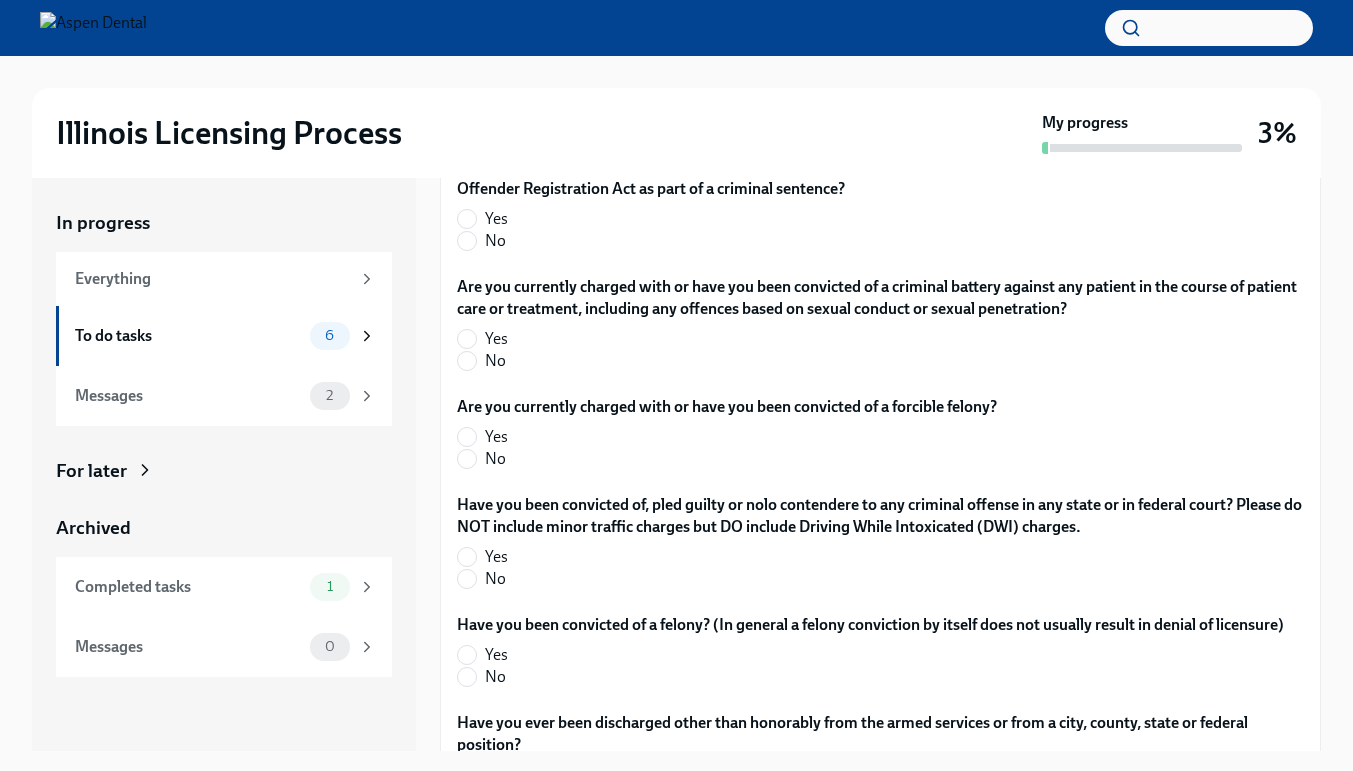 scroll, scrollTop: 3950, scrollLeft: 0, axis: vertical 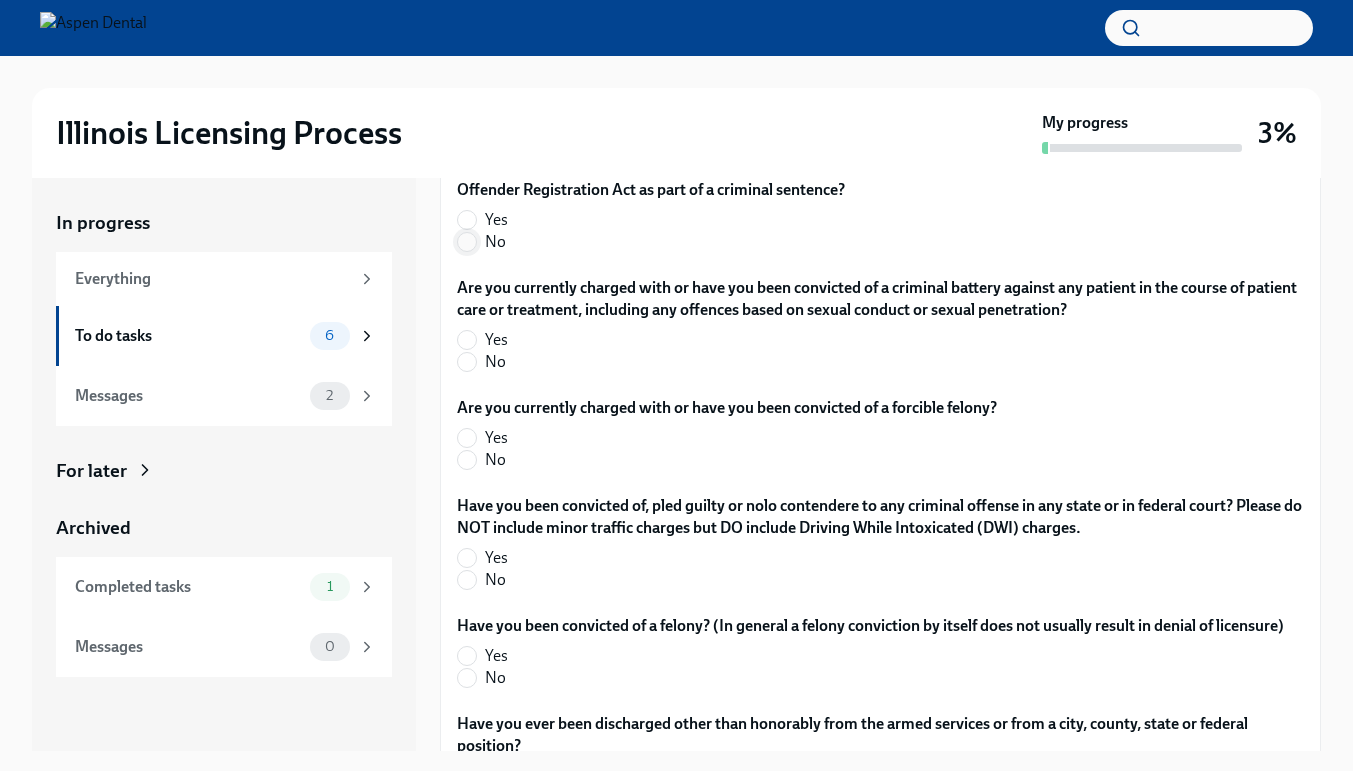 click on "No" at bounding box center [467, 242] 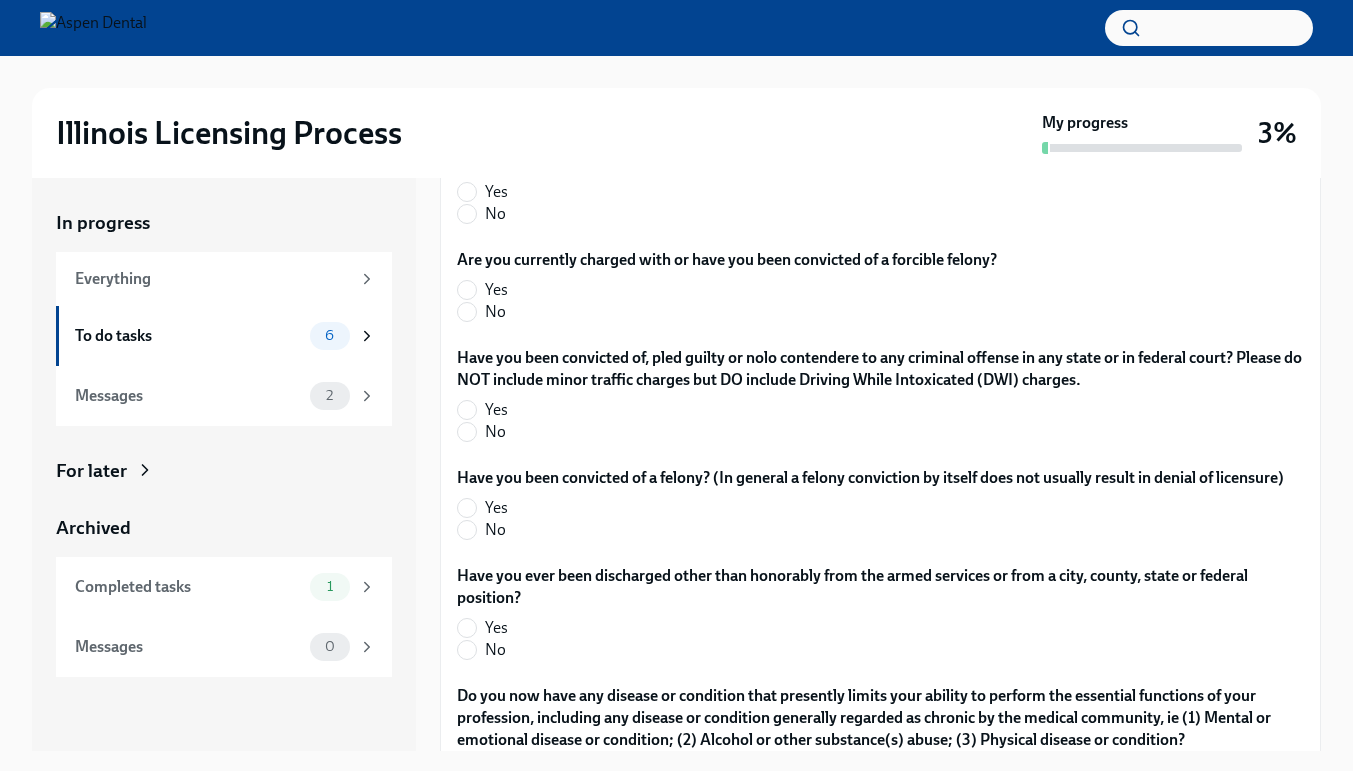 scroll, scrollTop: 4117, scrollLeft: 0, axis: vertical 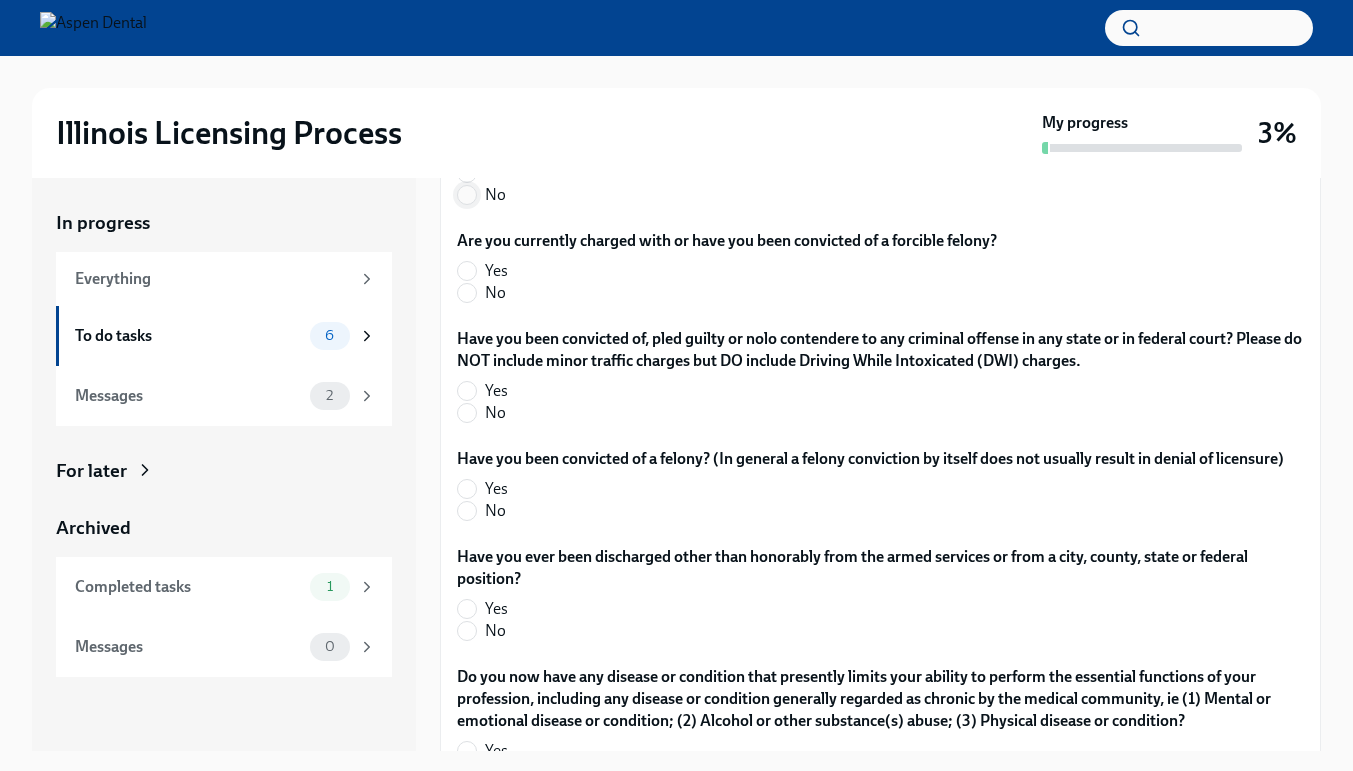 click on "No" at bounding box center (467, 195) 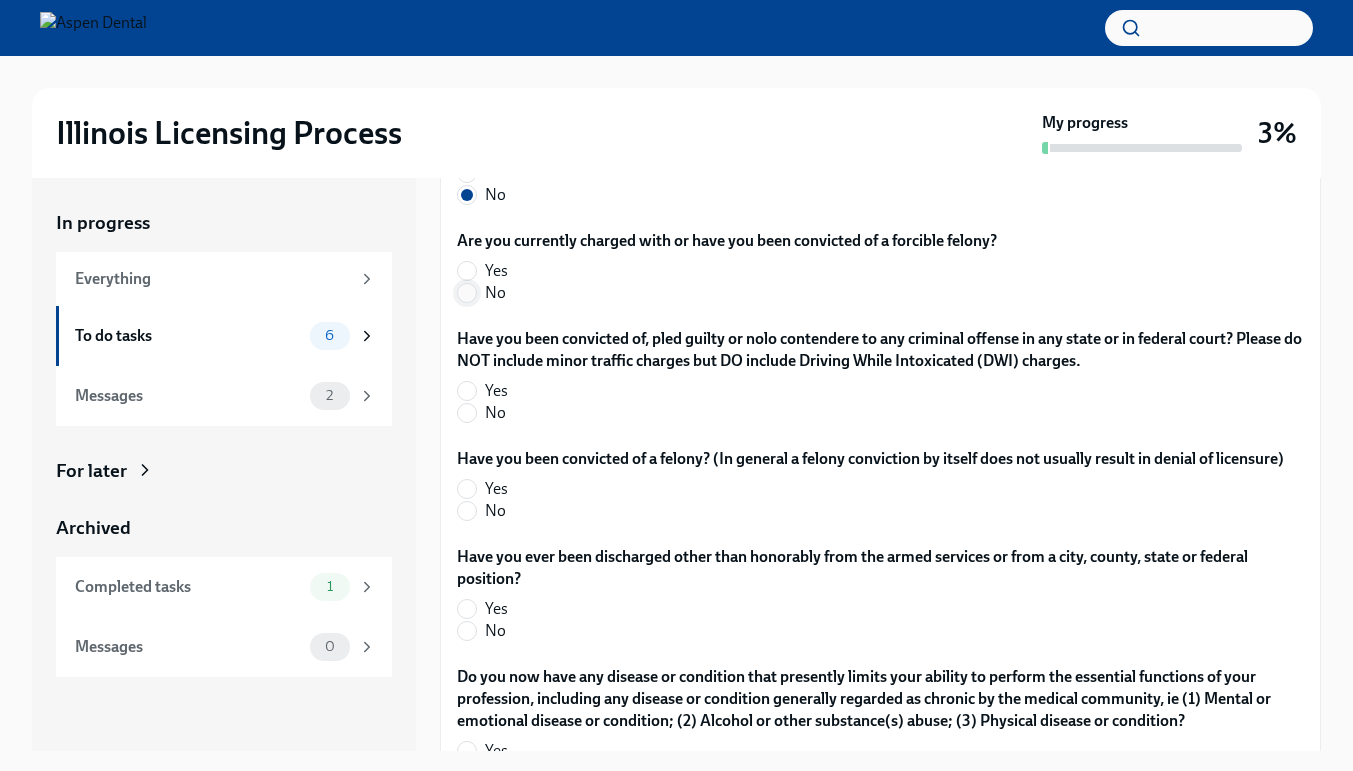 click on "No" at bounding box center (467, 293) 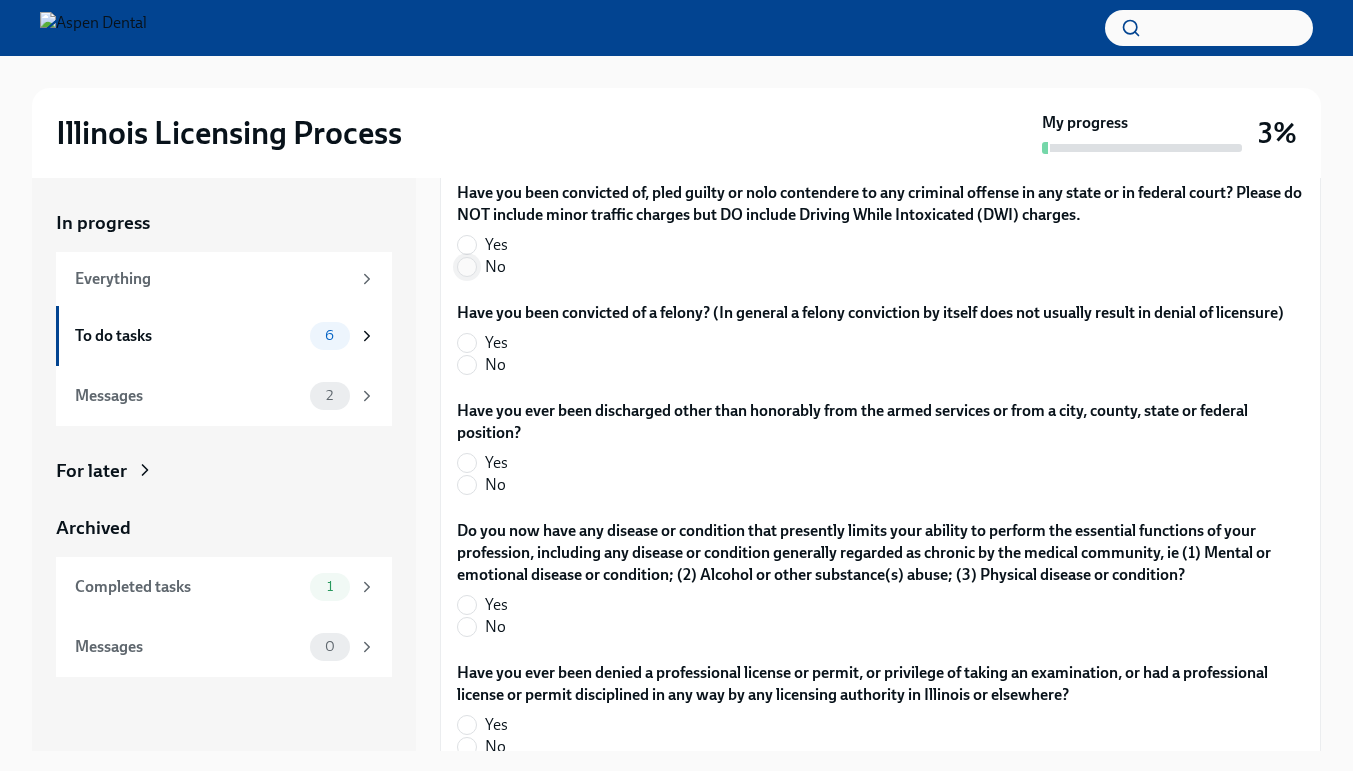 scroll, scrollTop: 4269, scrollLeft: 0, axis: vertical 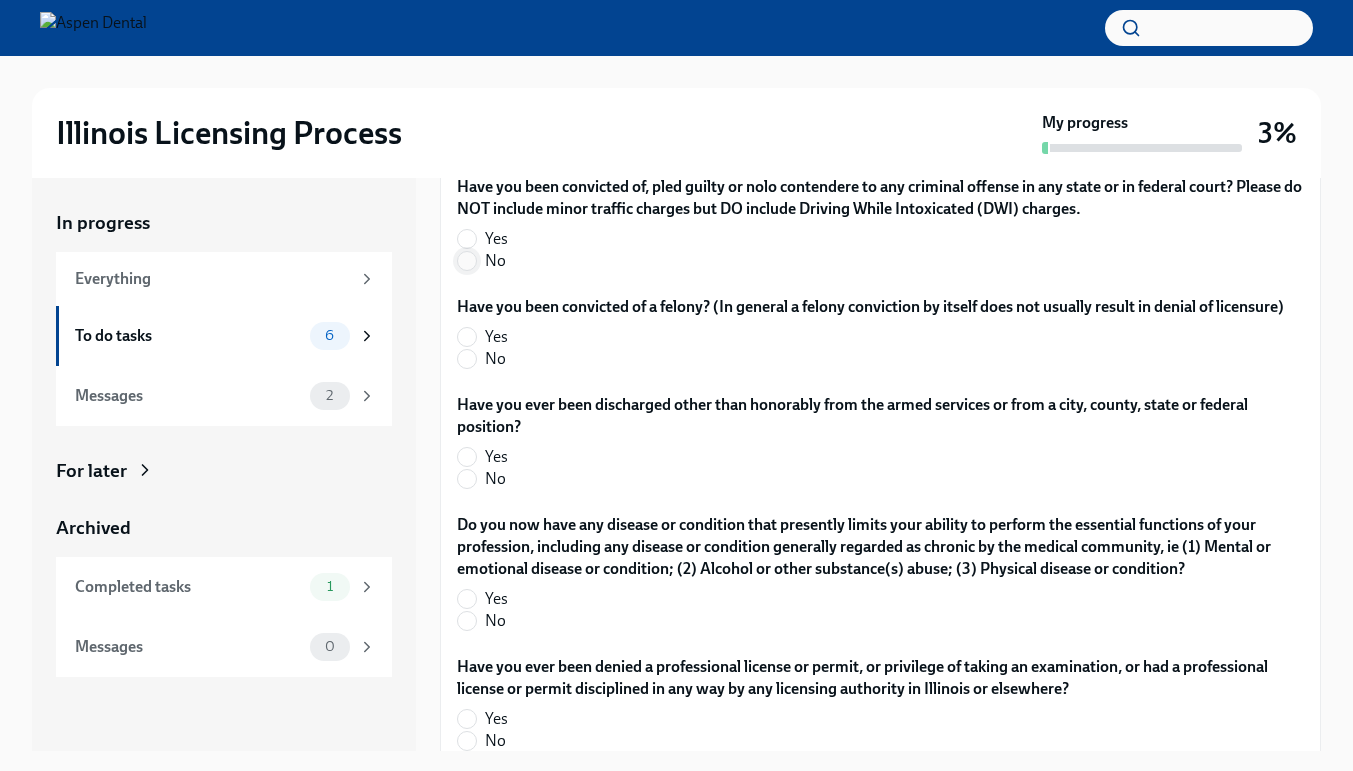 click on "No" at bounding box center (467, 261) 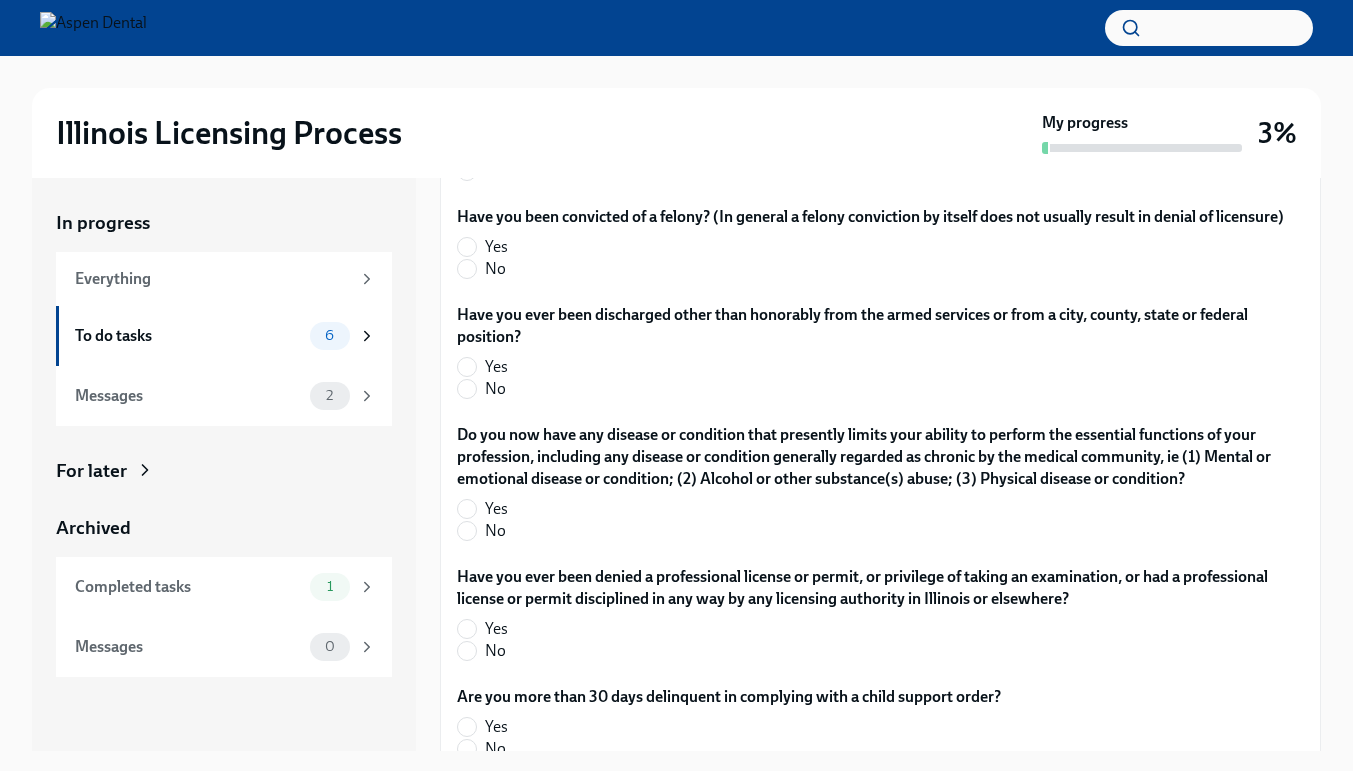 scroll, scrollTop: 4361, scrollLeft: 0, axis: vertical 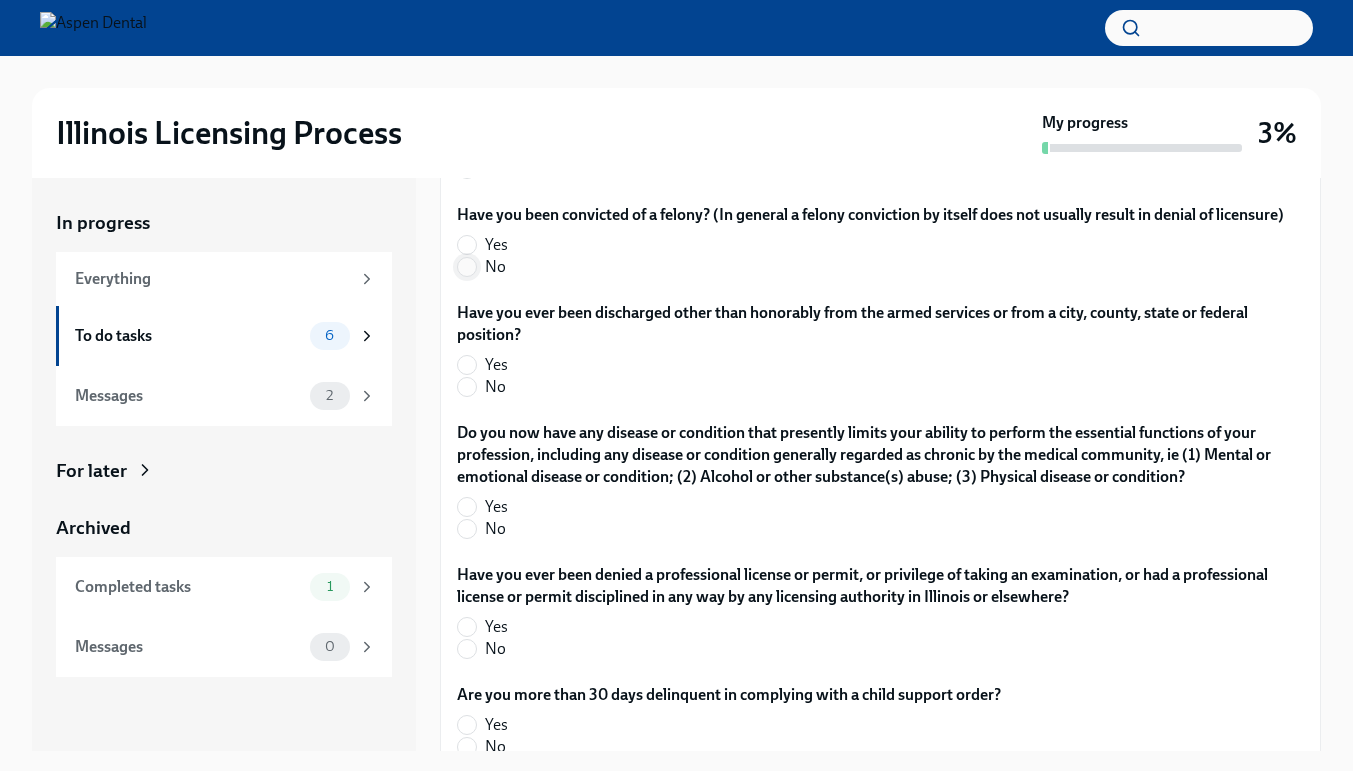 click on "No" at bounding box center [467, 267] 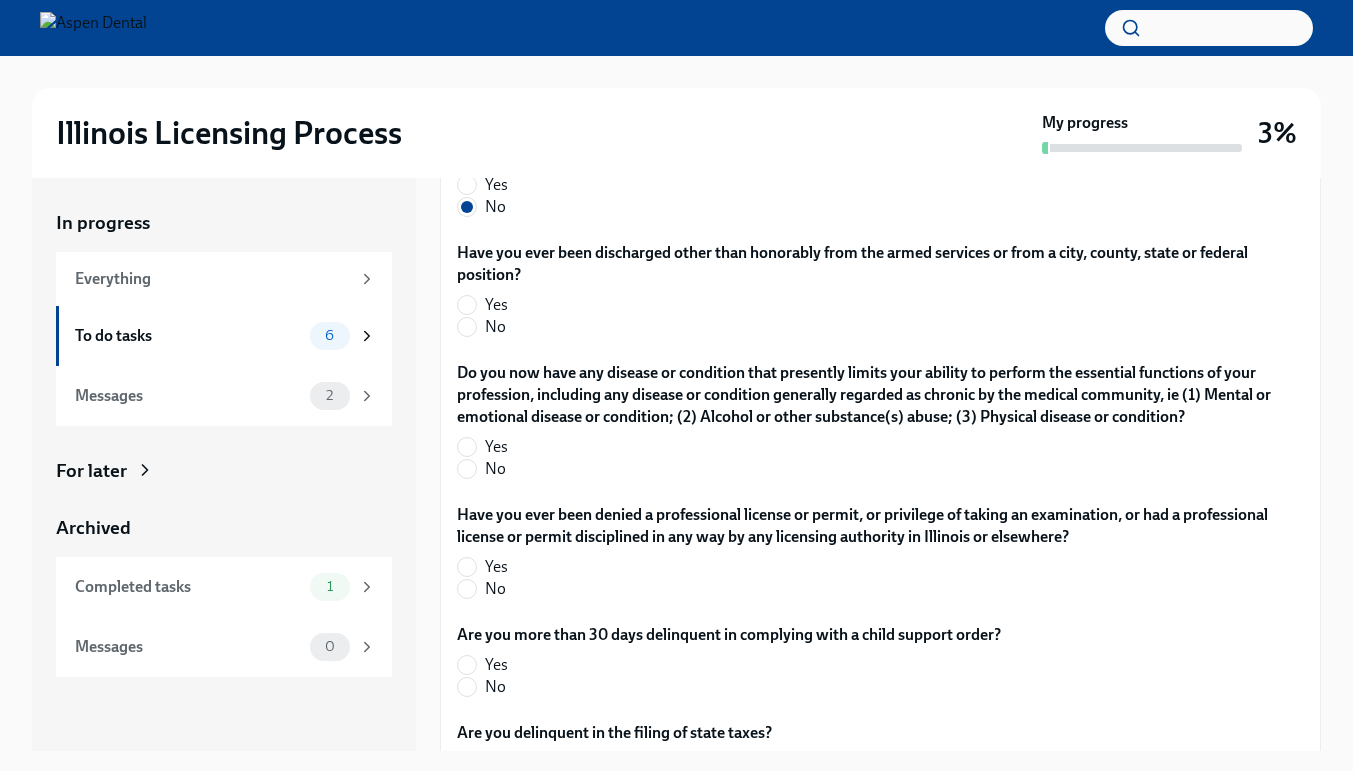 scroll, scrollTop: 4443, scrollLeft: 0, axis: vertical 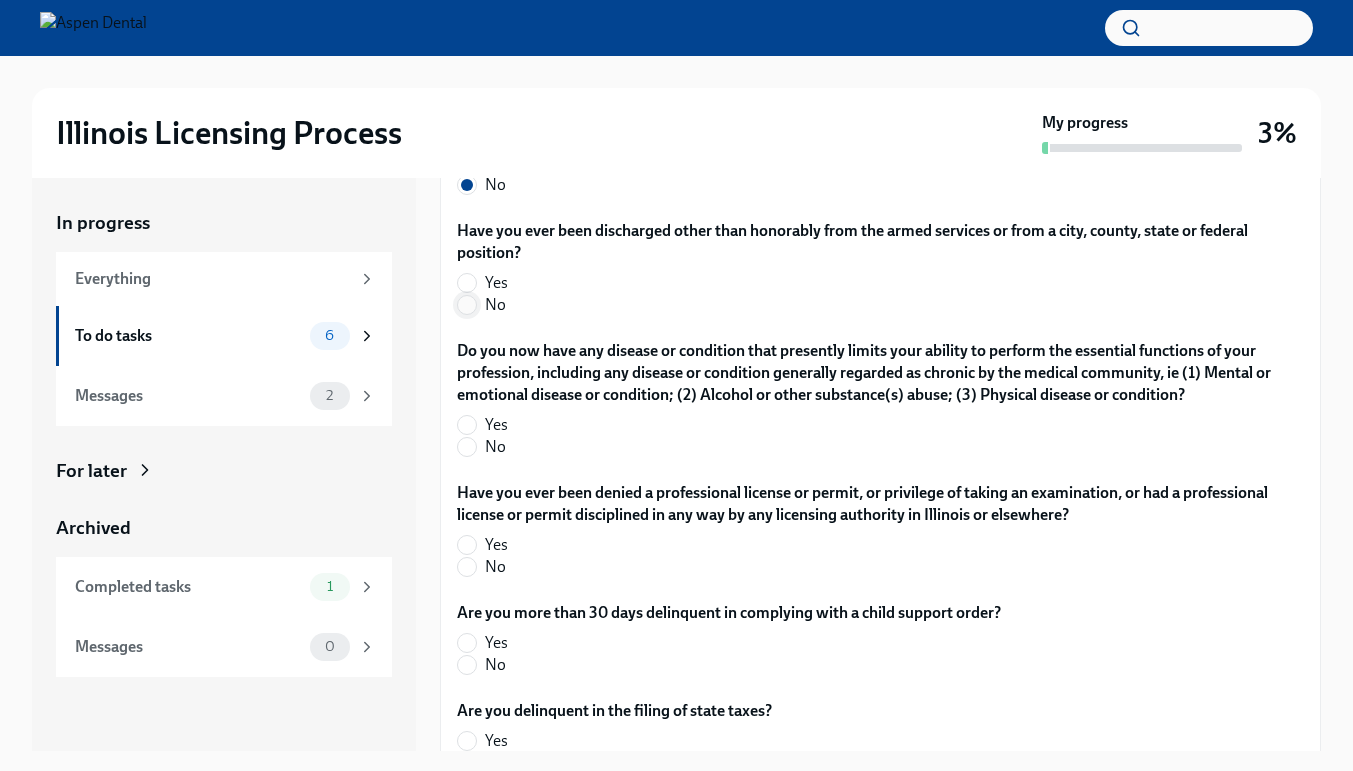click on "No" at bounding box center [467, 305] 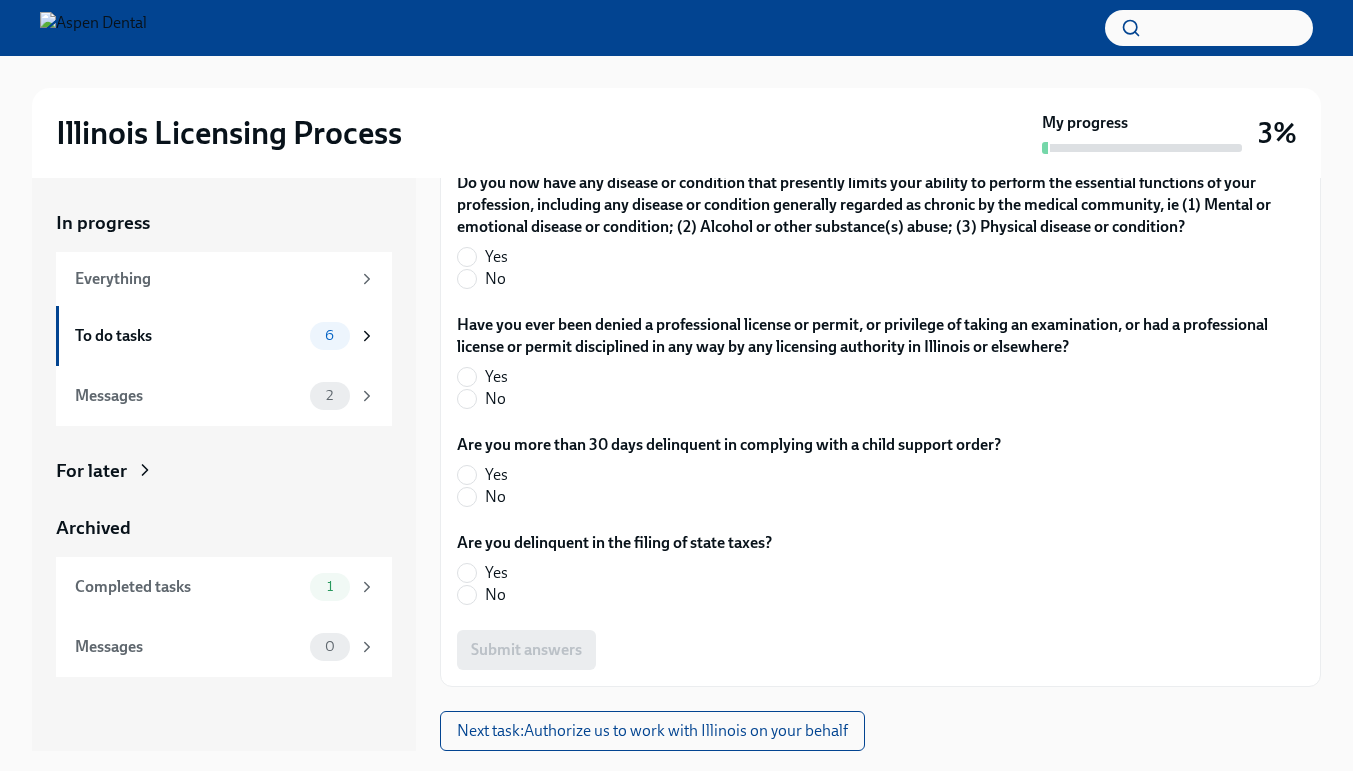 scroll, scrollTop: 4615, scrollLeft: 0, axis: vertical 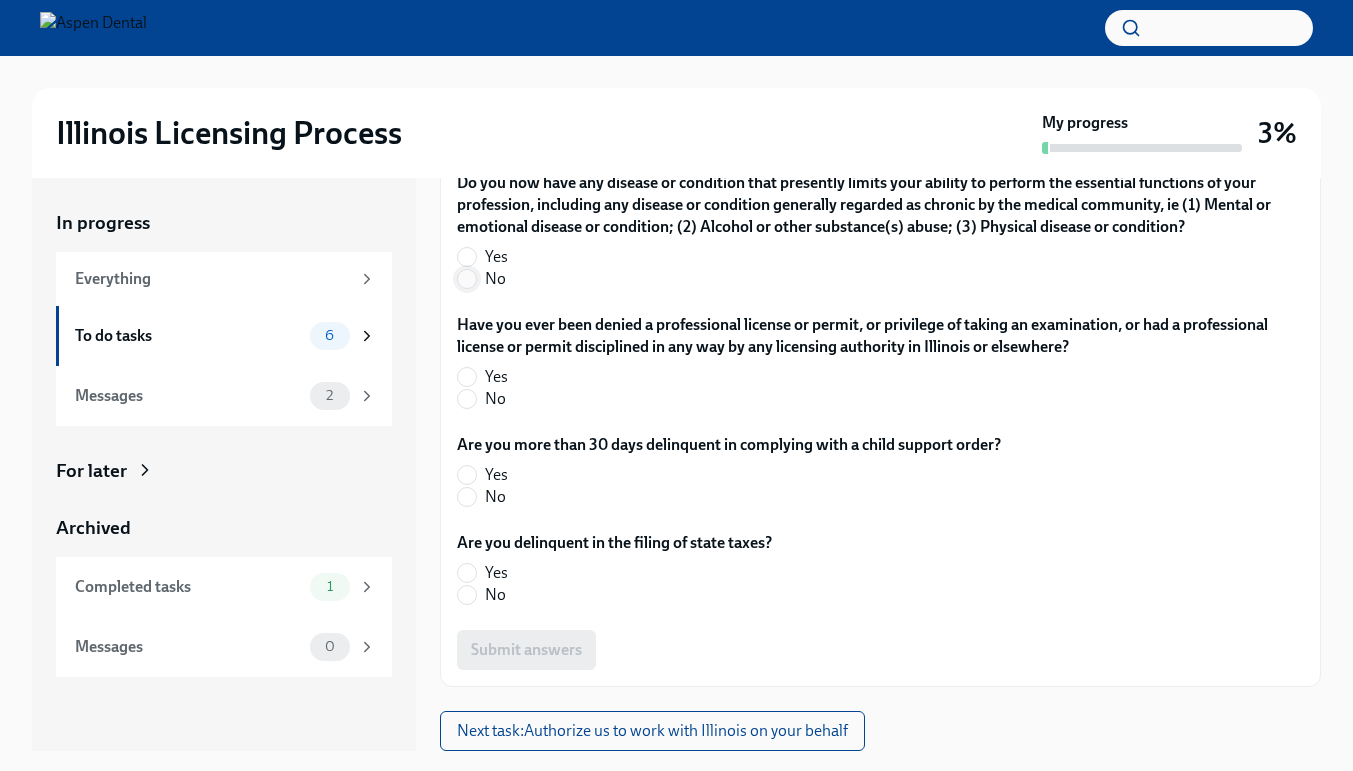 click on "No" at bounding box center (467, 279) 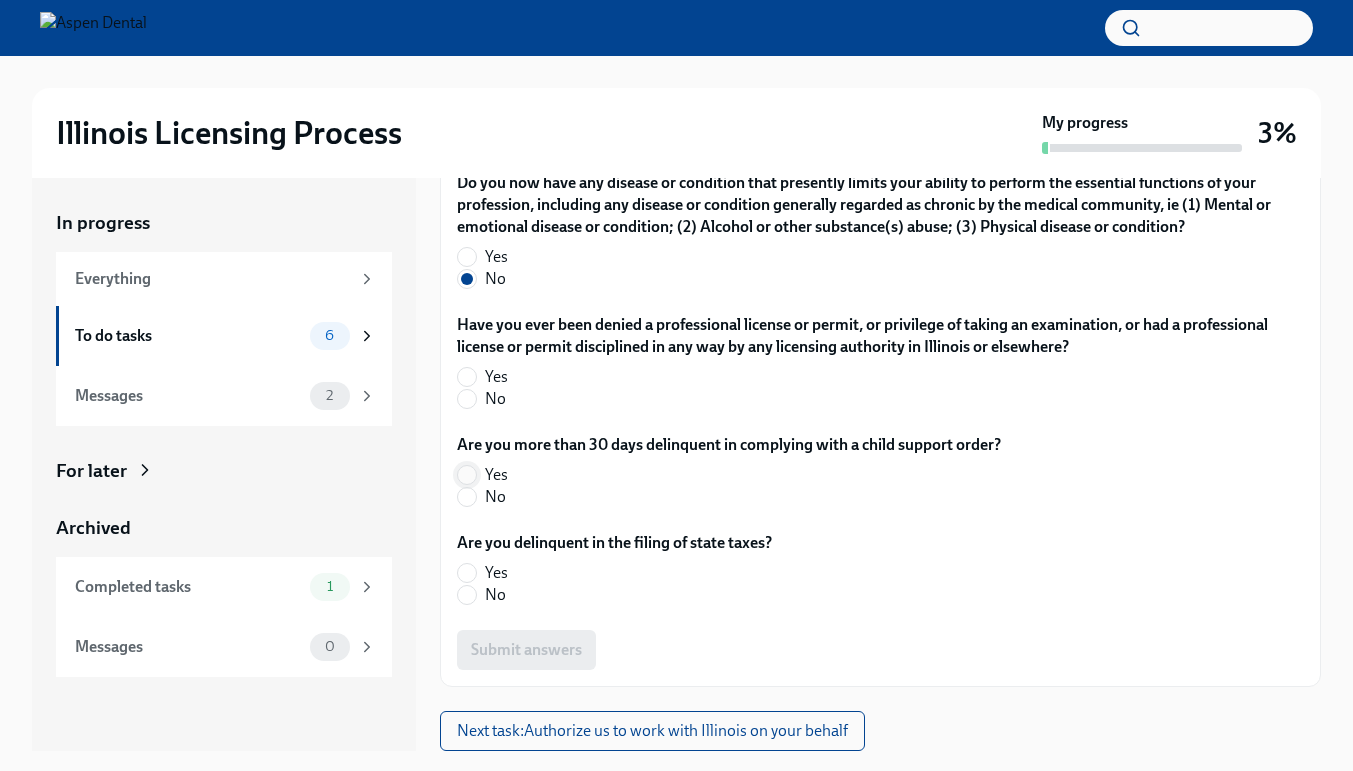 scroll, scrollTop: 4814, scrollLeft: 0, axis: vertical 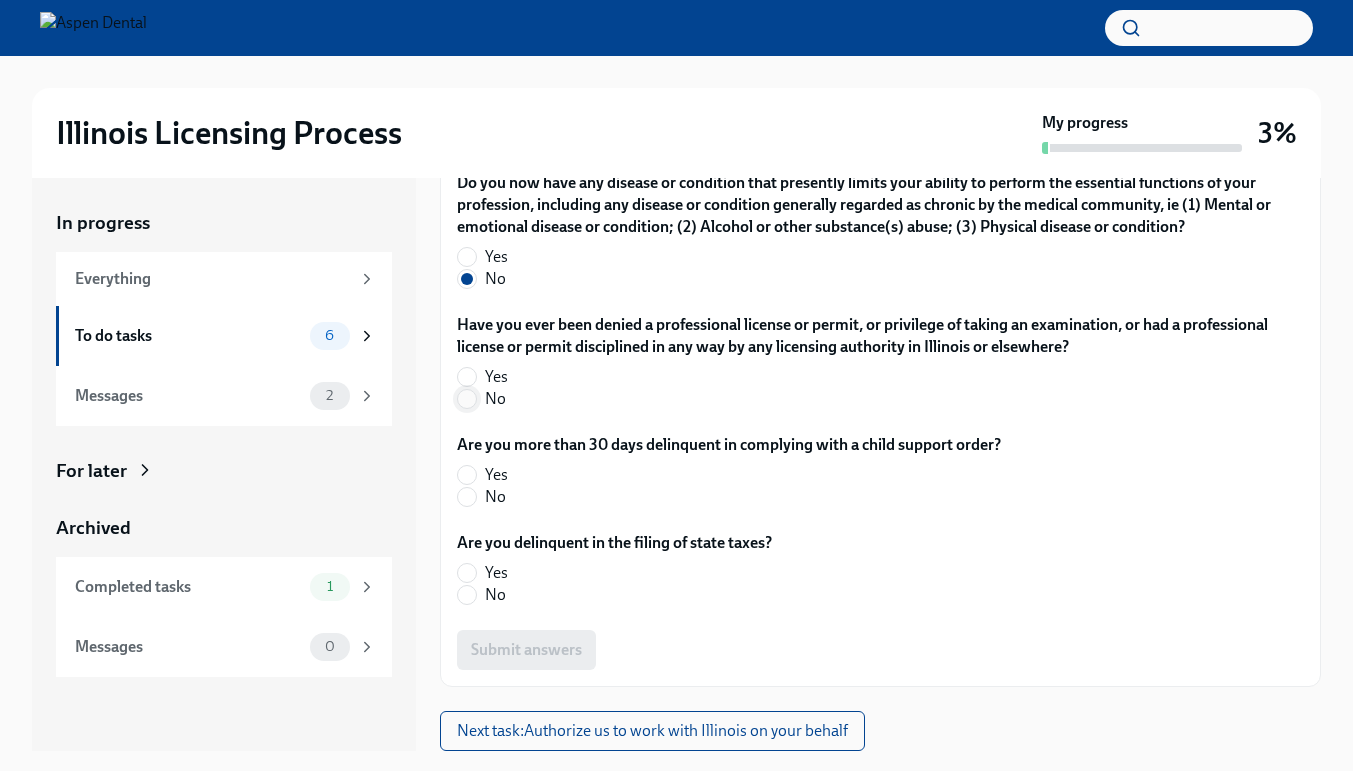 click on "No" at bounding box center (467, 399) 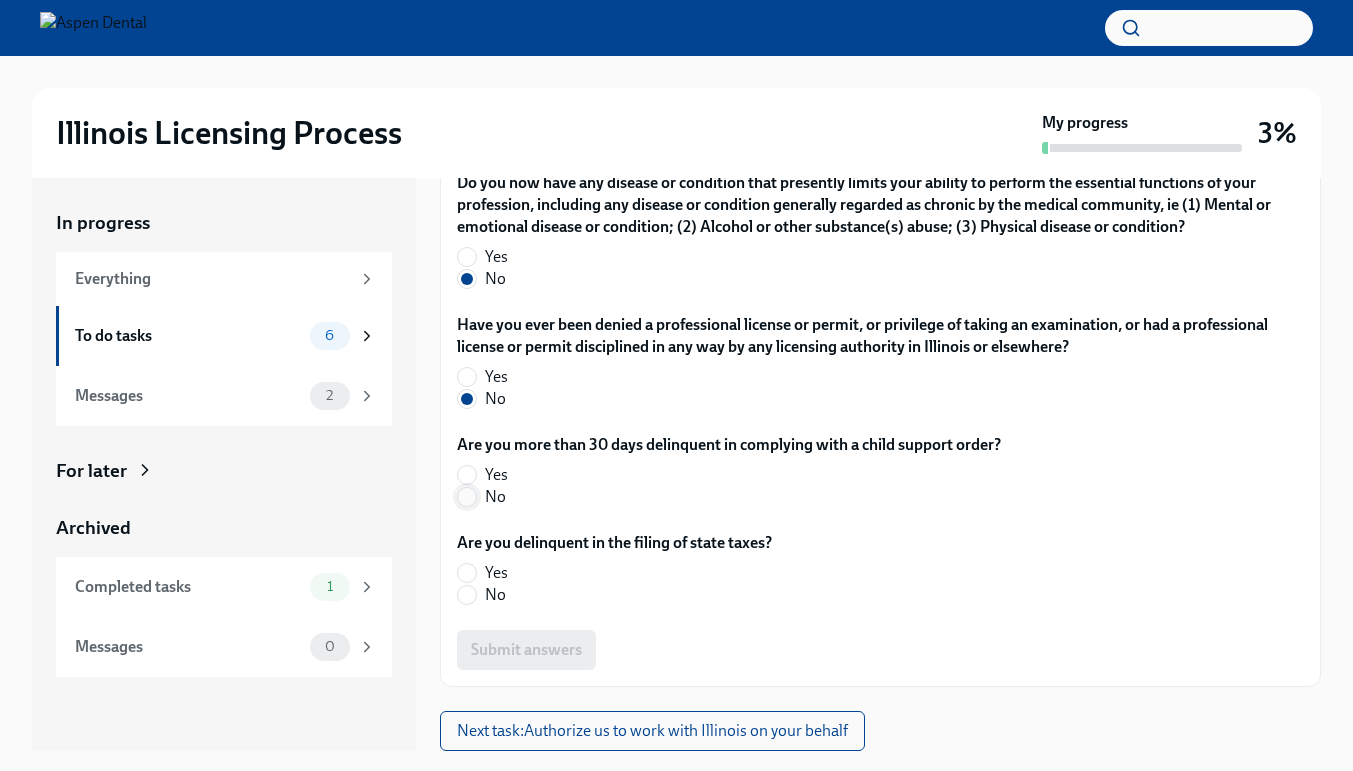 click on "No" at bounding box center [467, 497] 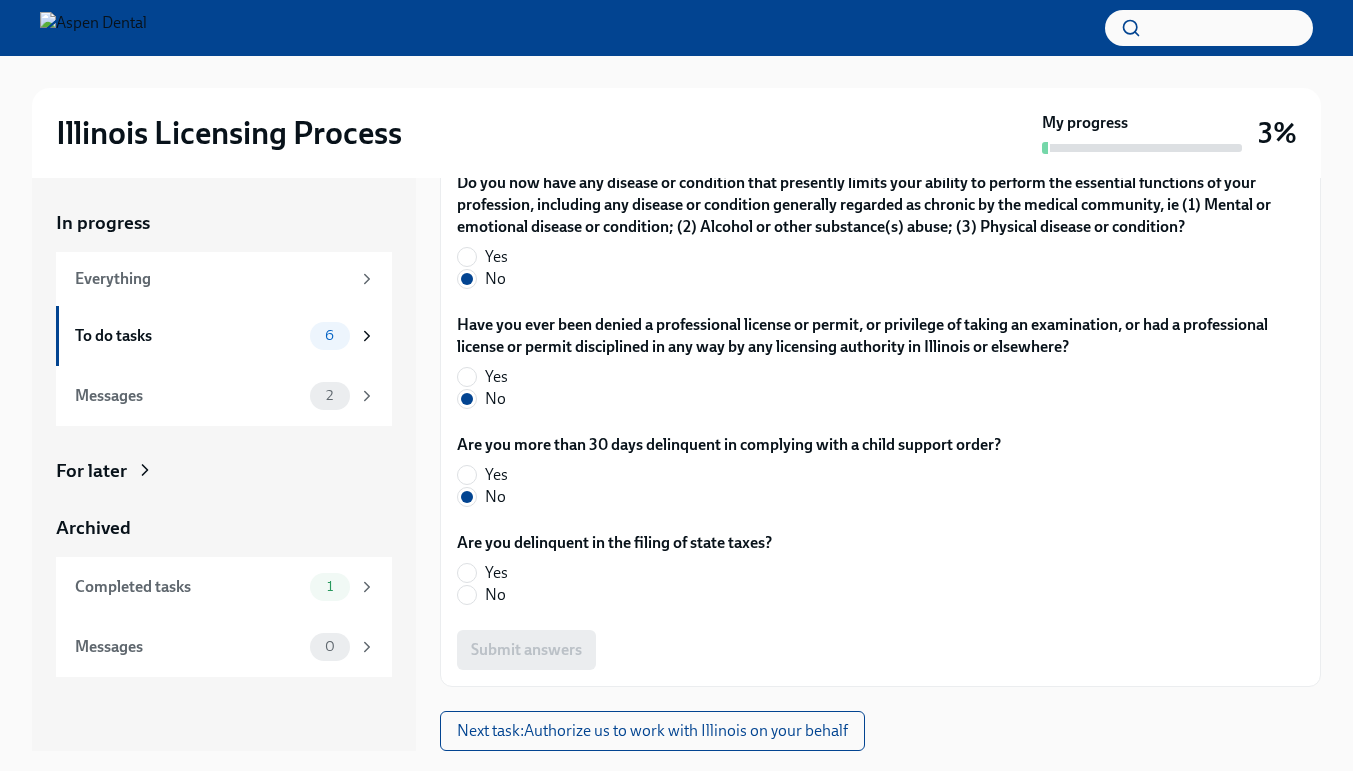 click on "No" at bounding box center (606, 595) 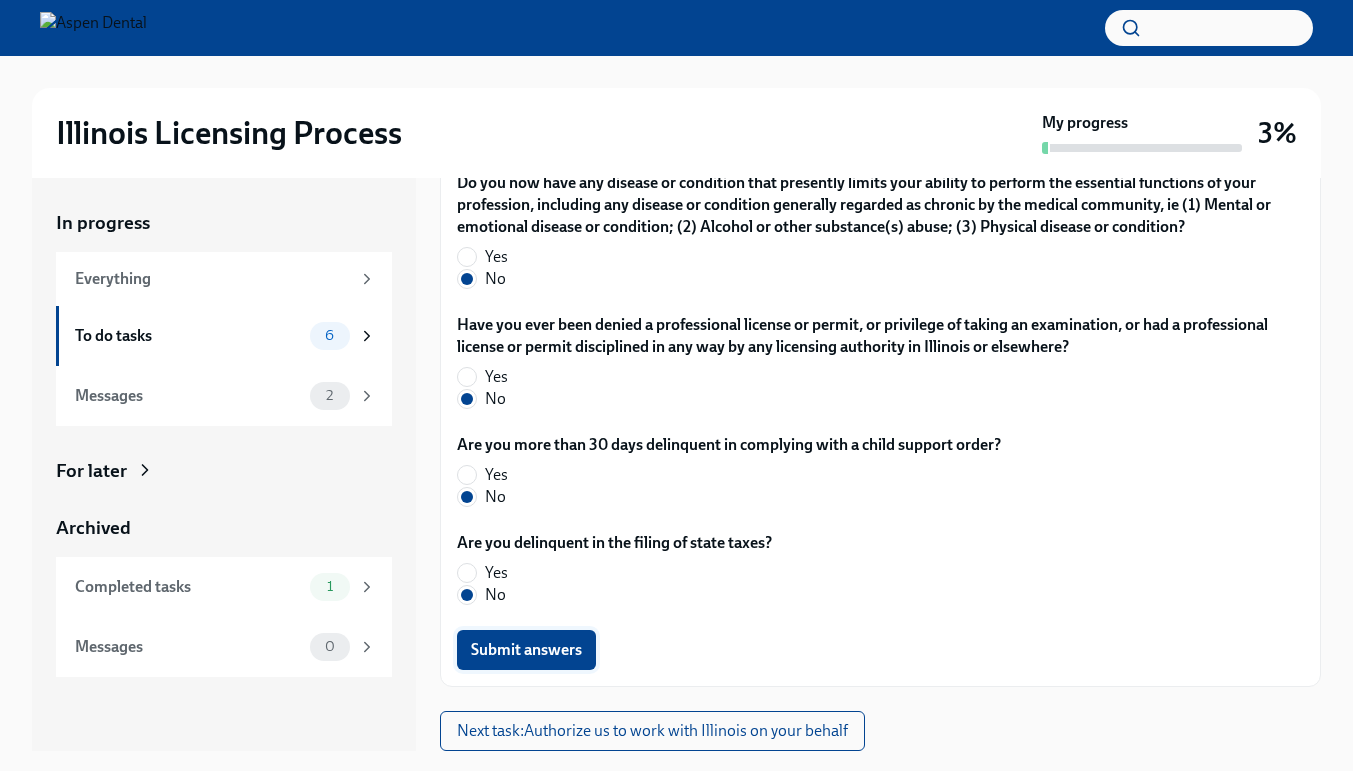 click on "Submit answers" at bounding box center [526, 650] 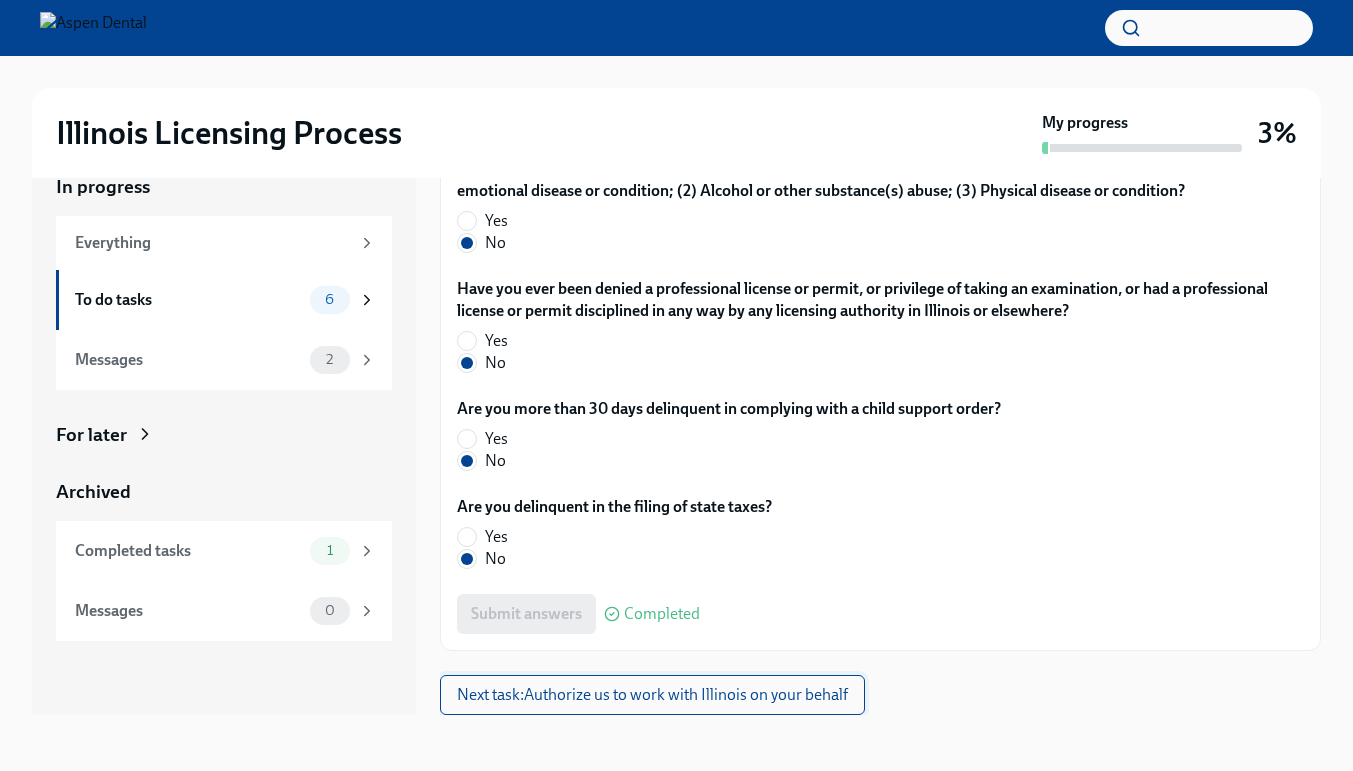 scroll, scrollTop: 36, scrollLeft: 0, axis: vertical 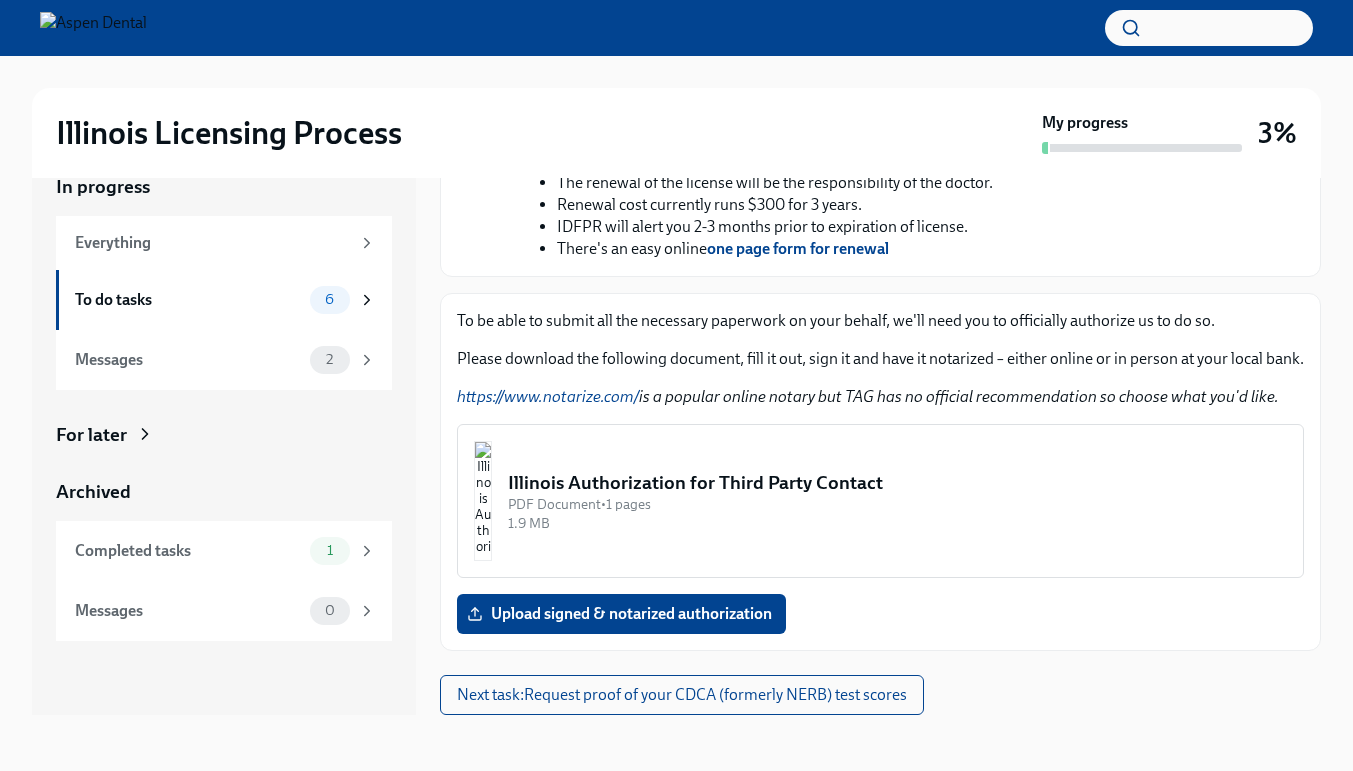 click on "Illinois Authorization for Third Party Contact" at bounding box center [897, 483] 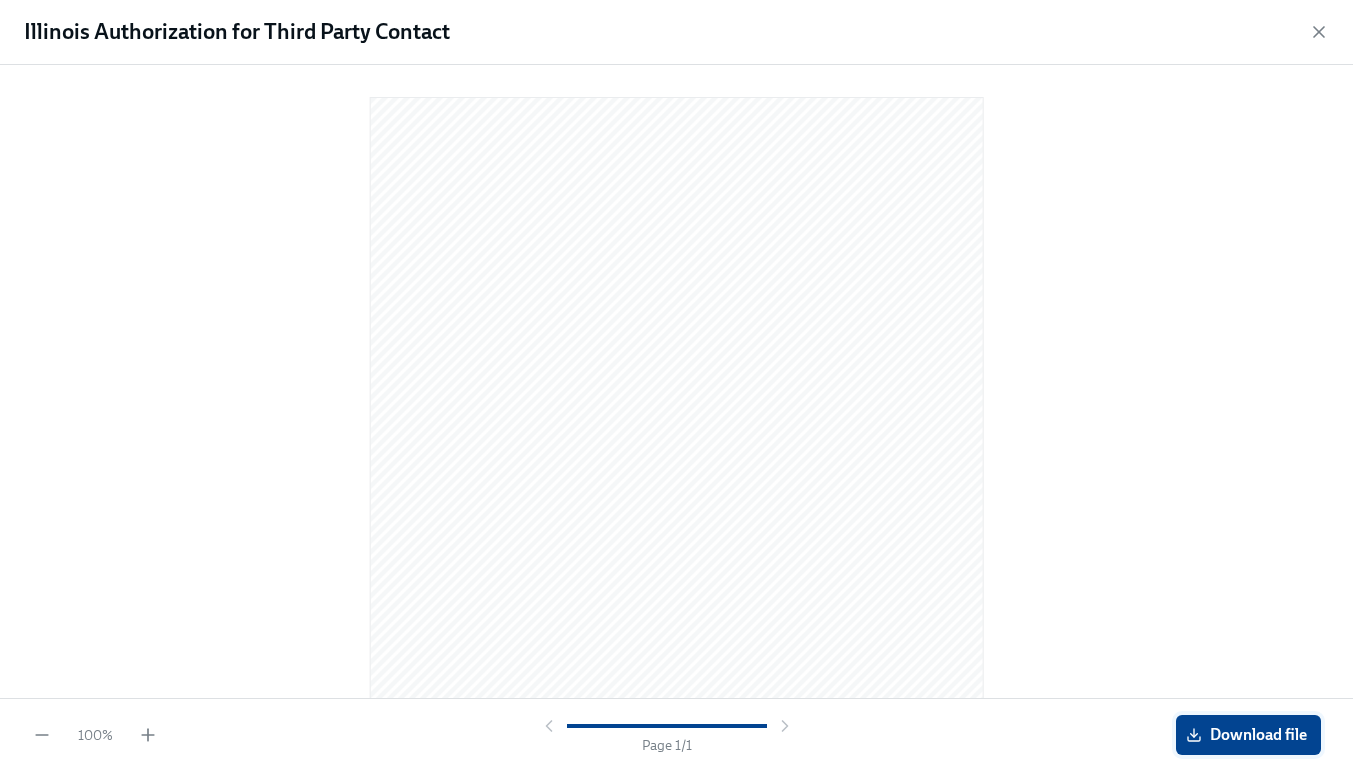 click on "Download file" at bounding box center (1248, 735) 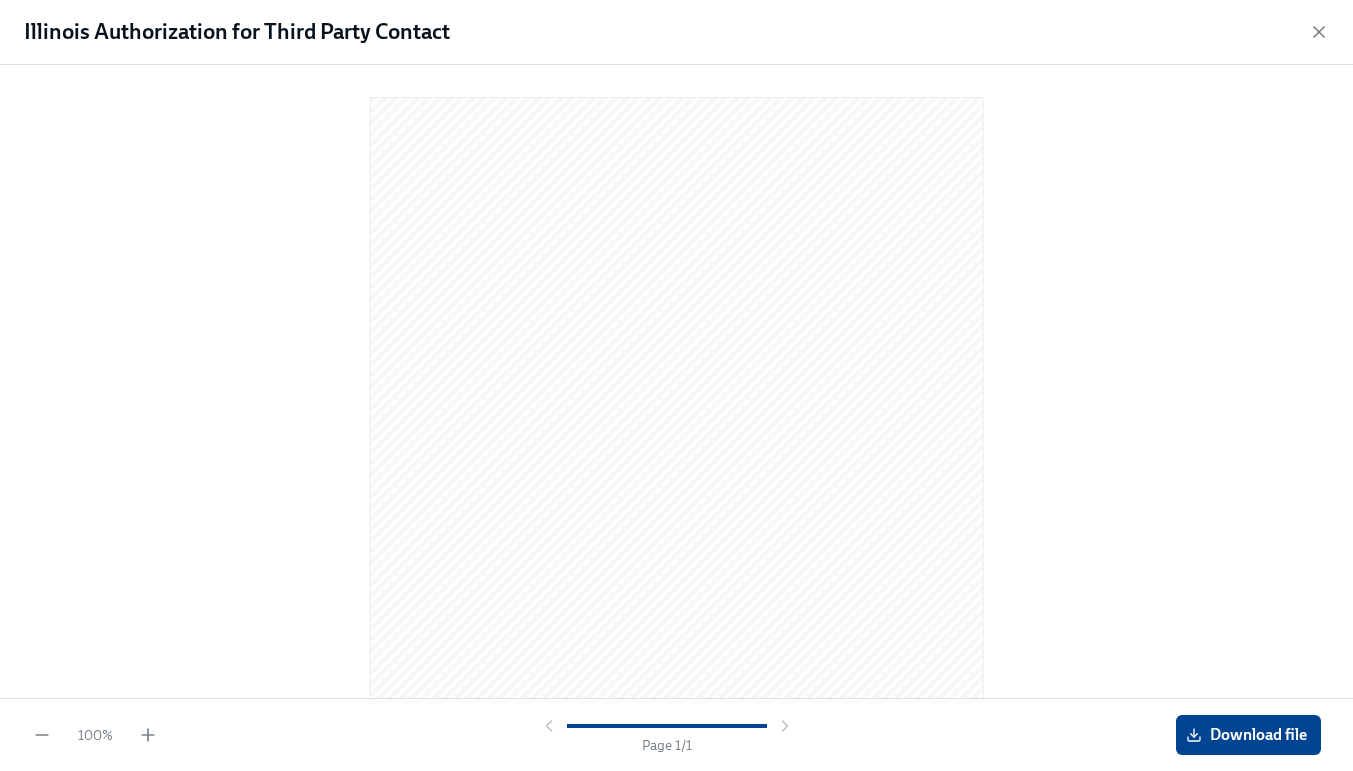 scroll, scrollTop: 0, scrollLeft: 0, axis: both 